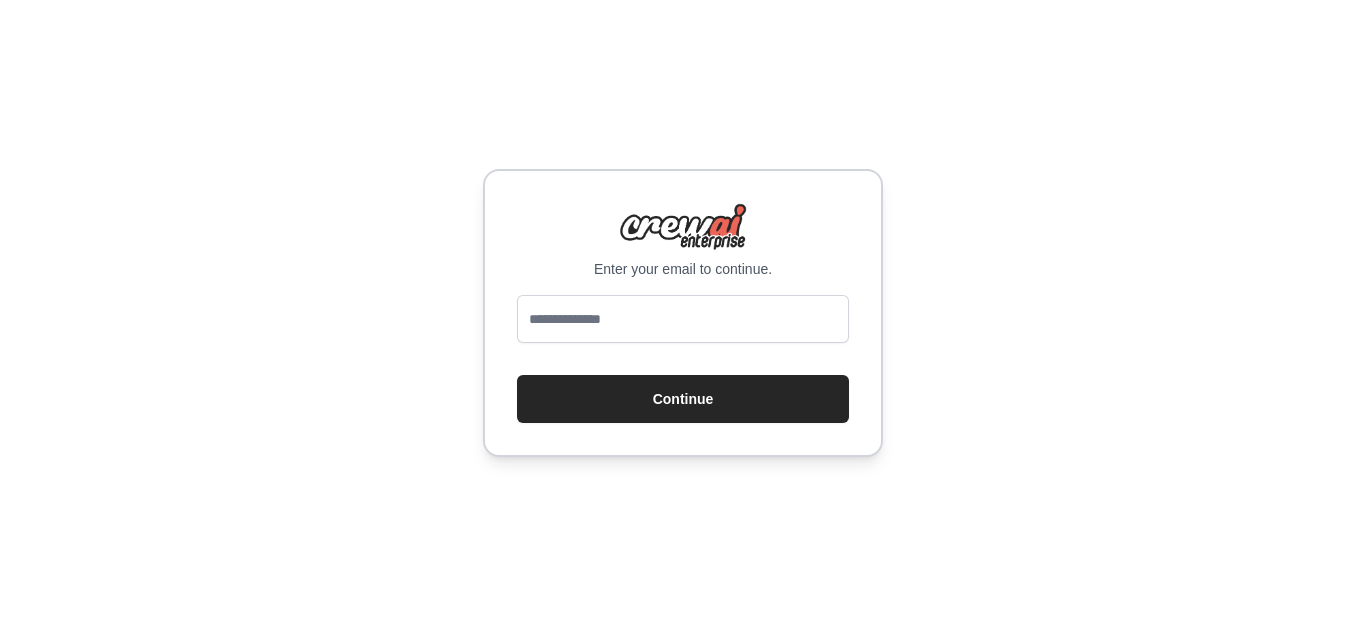 scroll, scrollTop: 0, scrollLeft: 0, axis: both 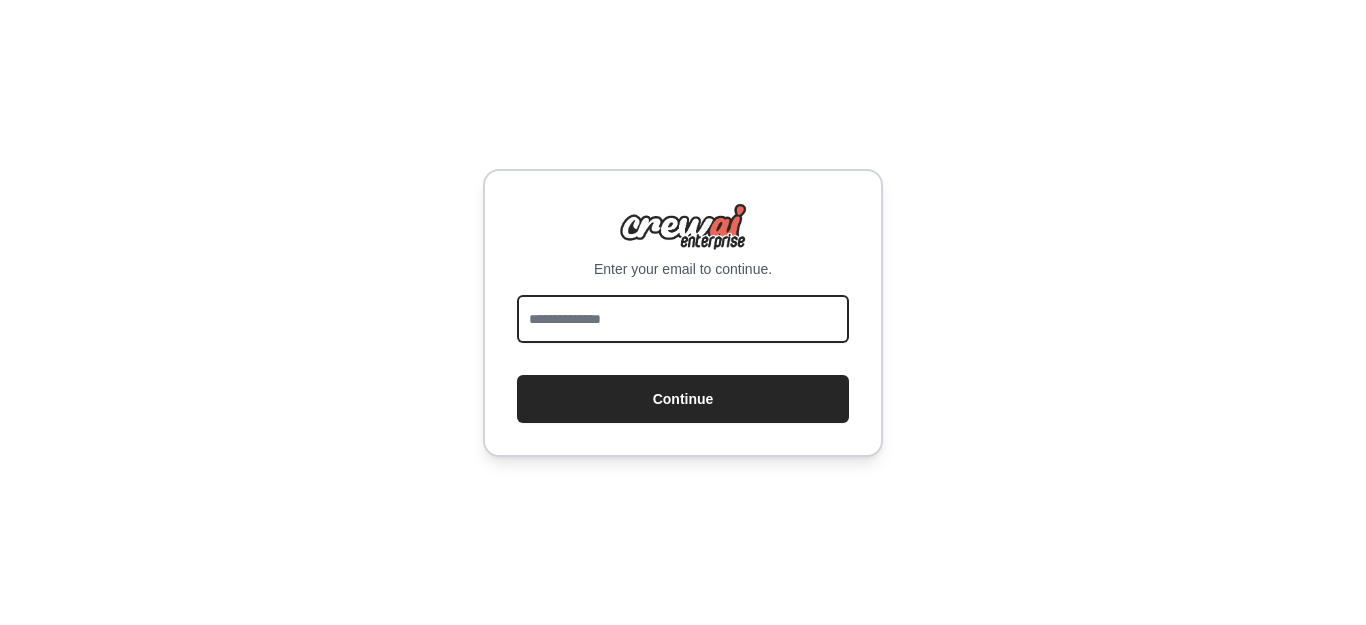 click at bounding box center (683, 319) 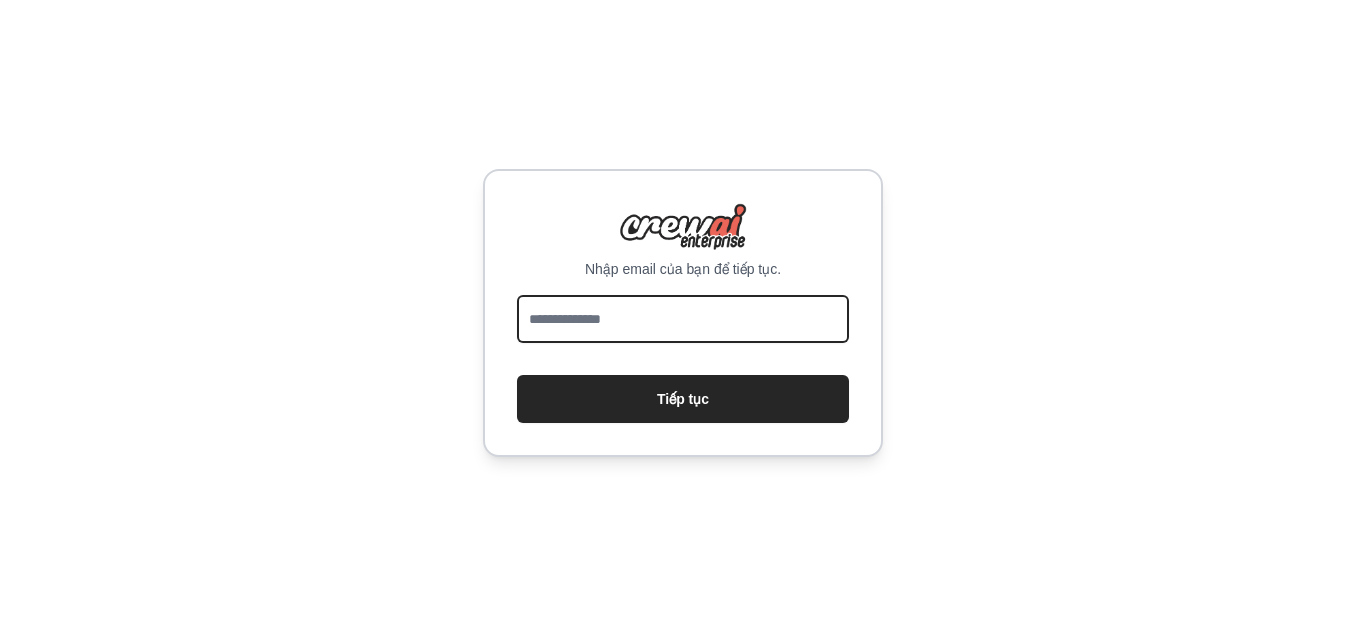 type on "**********" 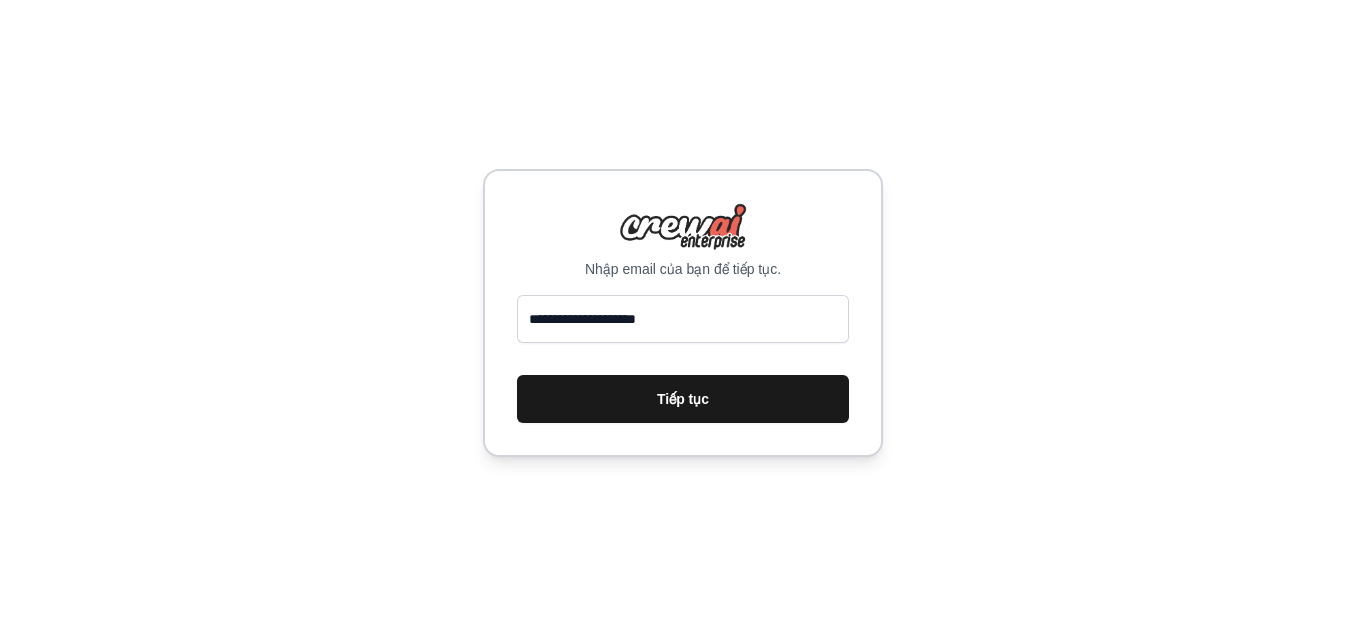 click on "Tiếp tục" at bounding box center [683, 399] 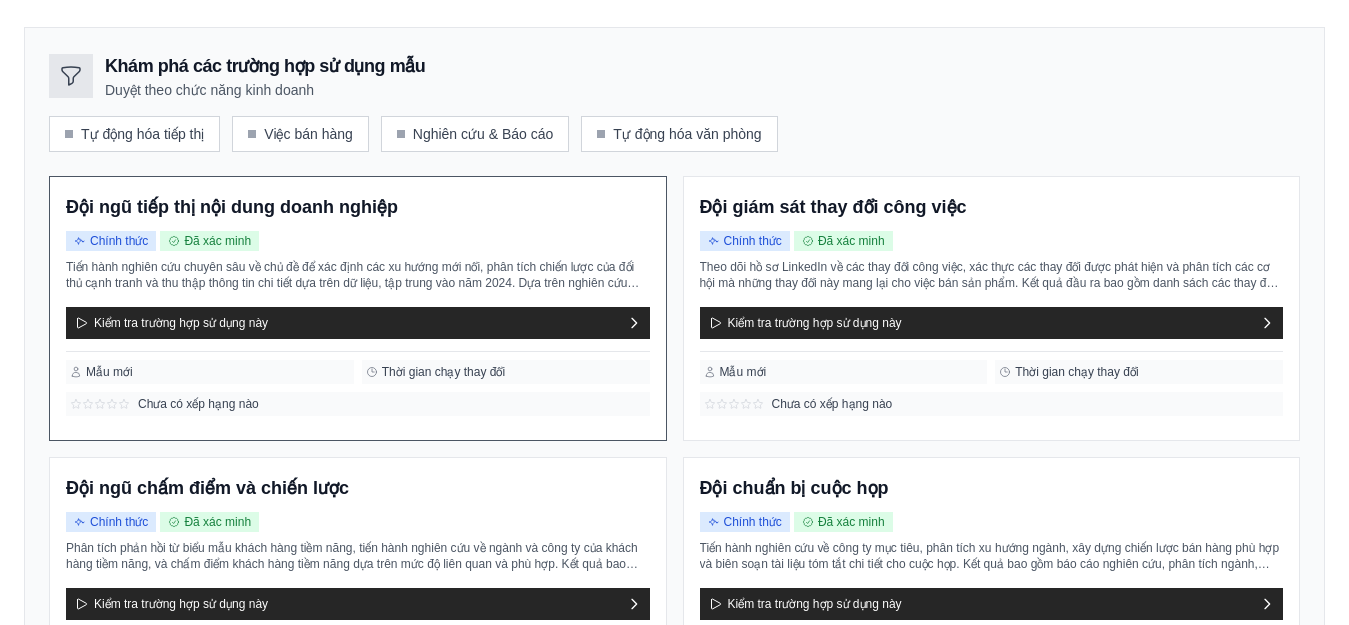 scroll, scrollTop: 200, scrollLeft: 0, axis: vertical 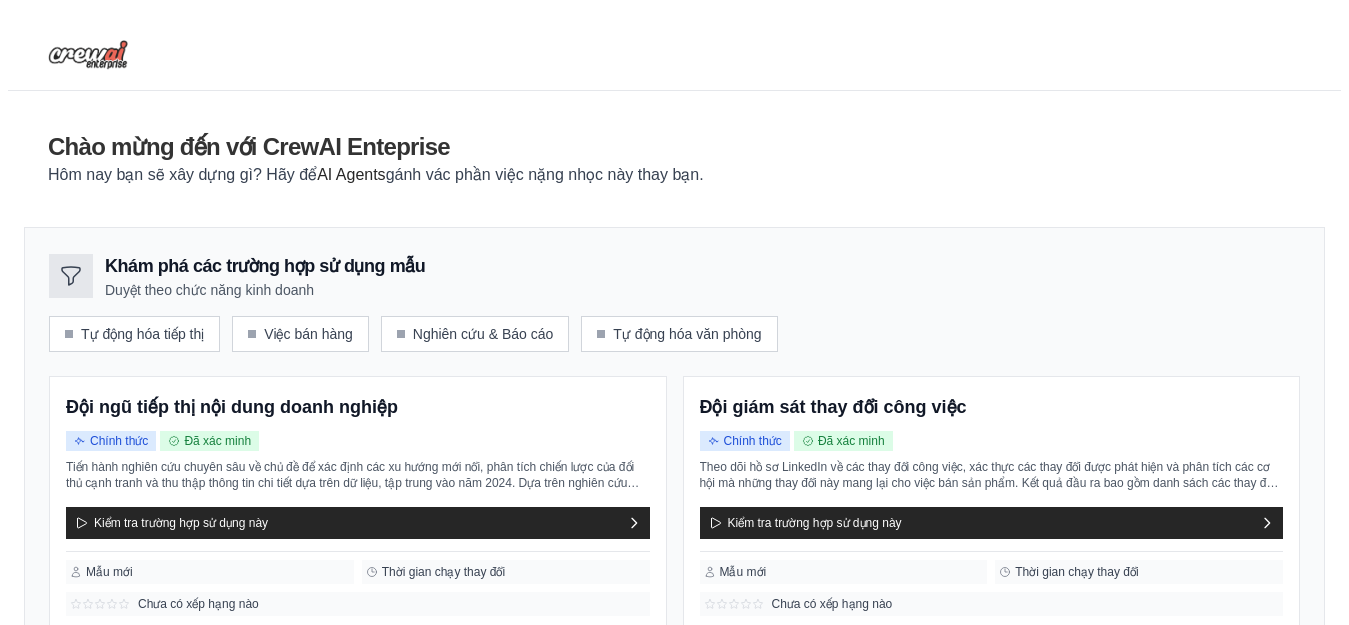 click on "Chào mừng đến với CrewAI Enteprise
Hôm nay bạn sẽ xây dựng gì? Hãy để
AI Agents
gánh vác phần việc nặng nhọc này thay bạn." at bounding box center [674, 159] 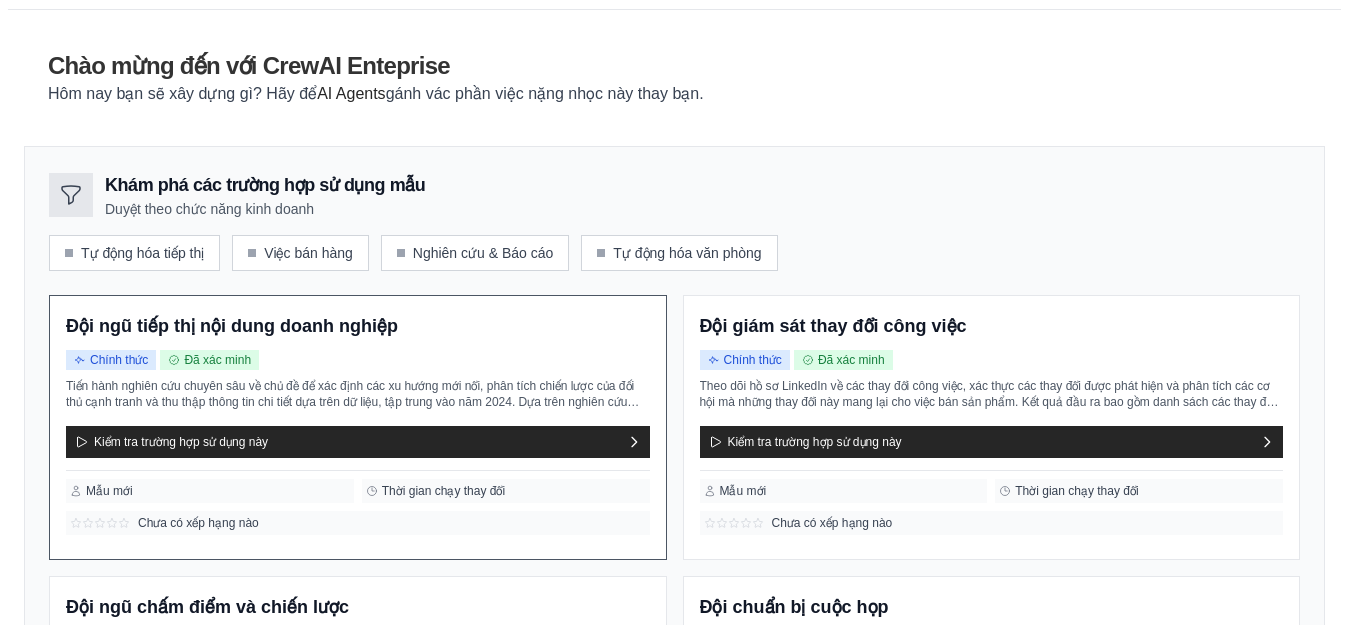 scroll, scrollTop: 77, scrollLeft: 0, axis: vertical 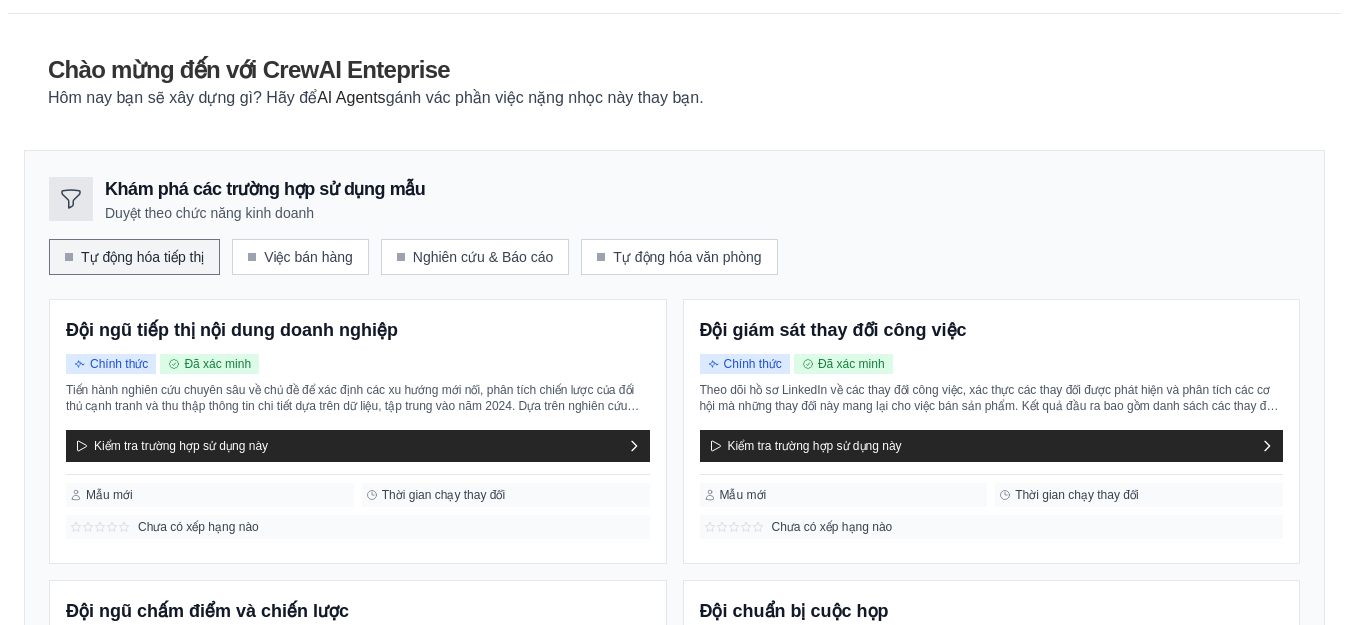 click on "Tự động hóa tiếp thị" at bounding box center [142, 257] 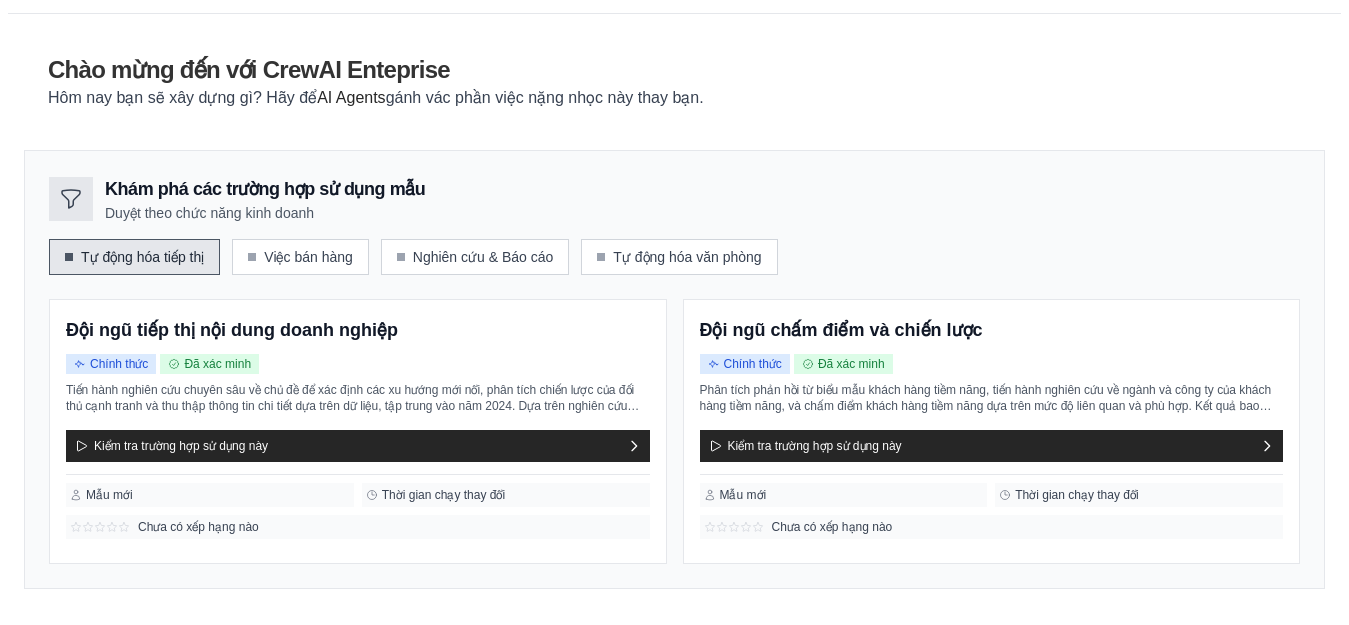 click on "Tự động hóa tiếp thị" at bounding box center [142, 257] 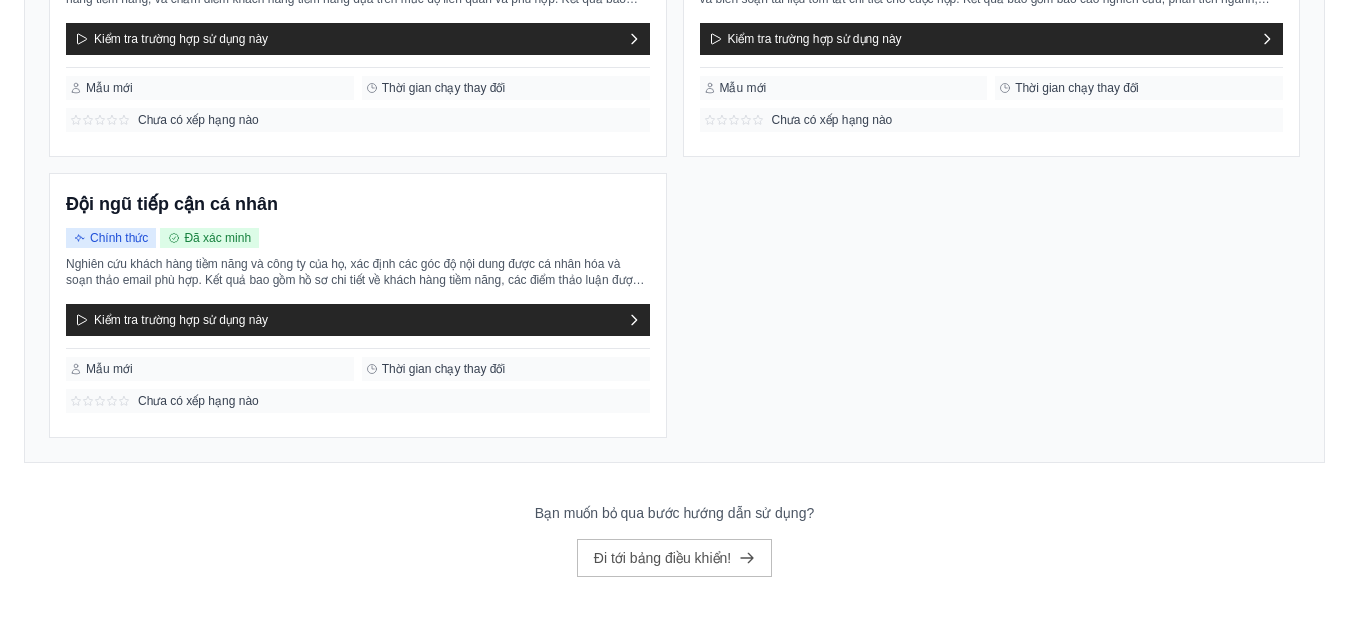 scroll, scrollTop: 777, scrollLeft: 0, axis: vertical 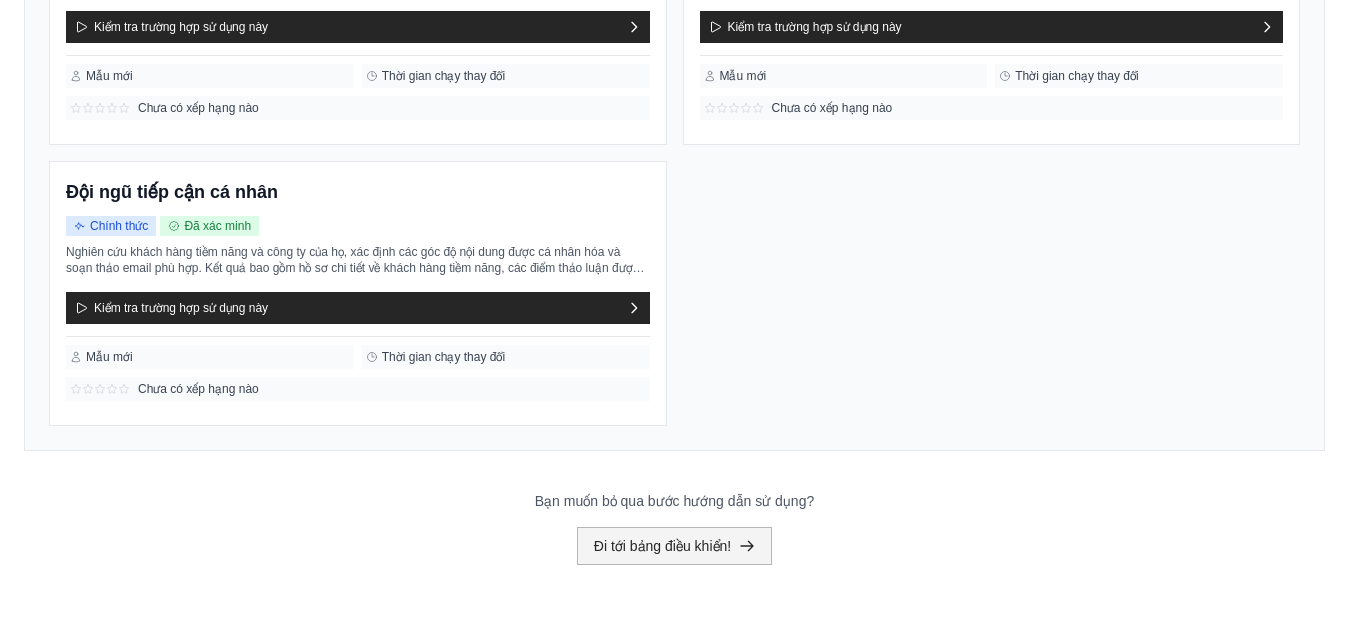 click on "Đi tới bảng điều khiển!" at bounding box center (662, 546) 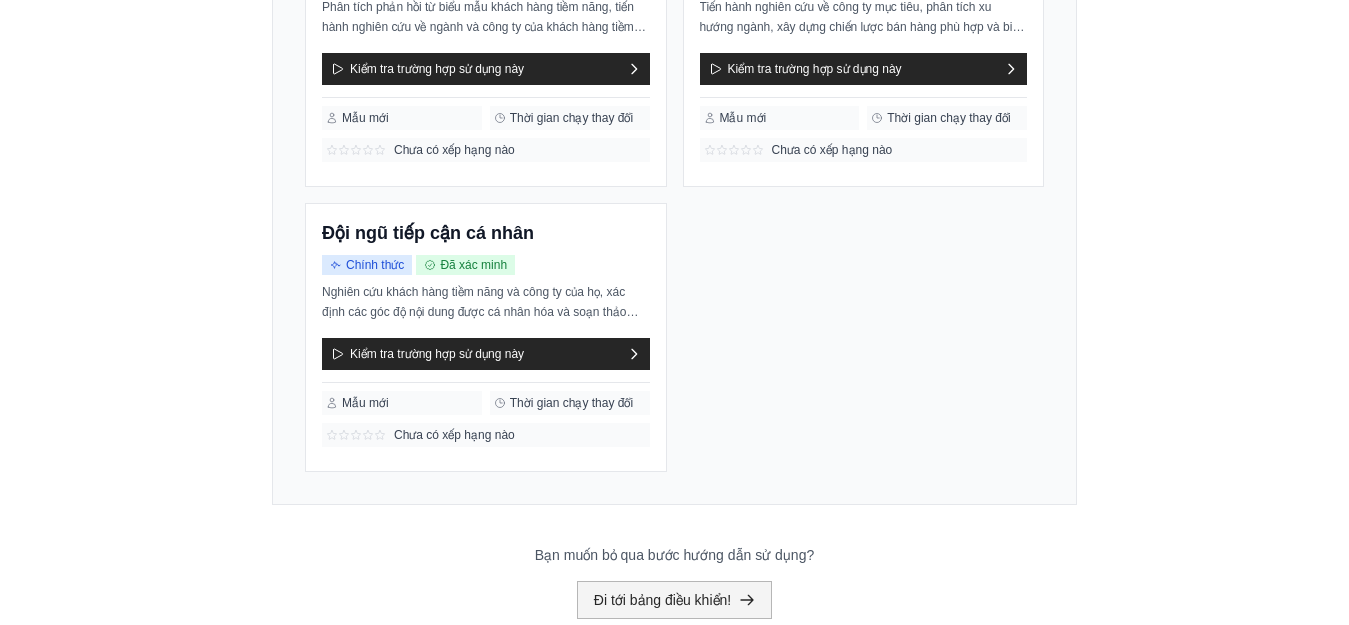 click 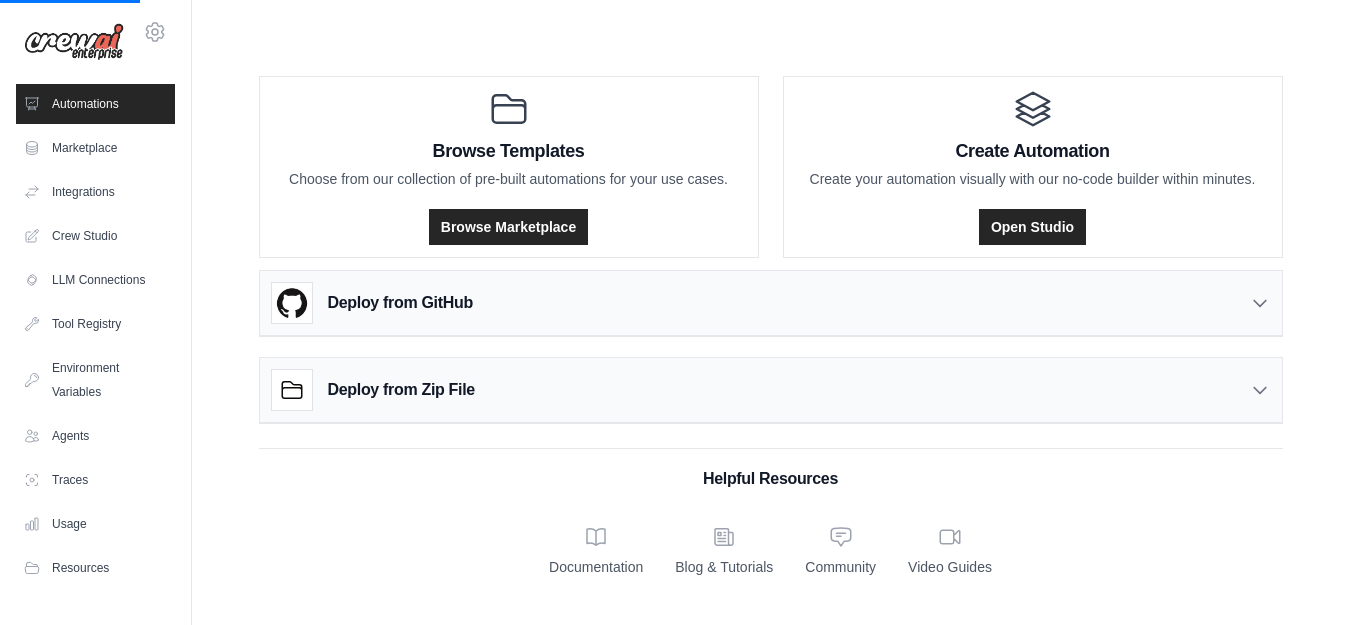 scroll, scrollTop: 0, scrollLeft: 0, axis: both 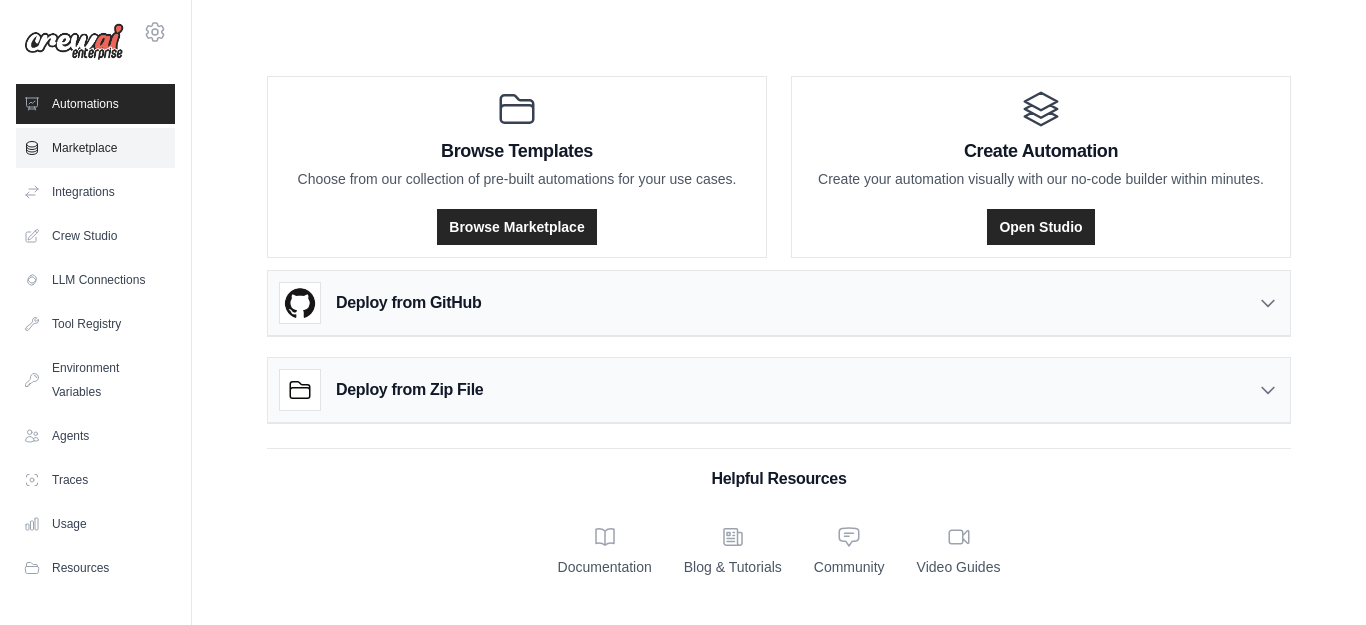 click on "Marketplace" at bounding box center (95, 148) 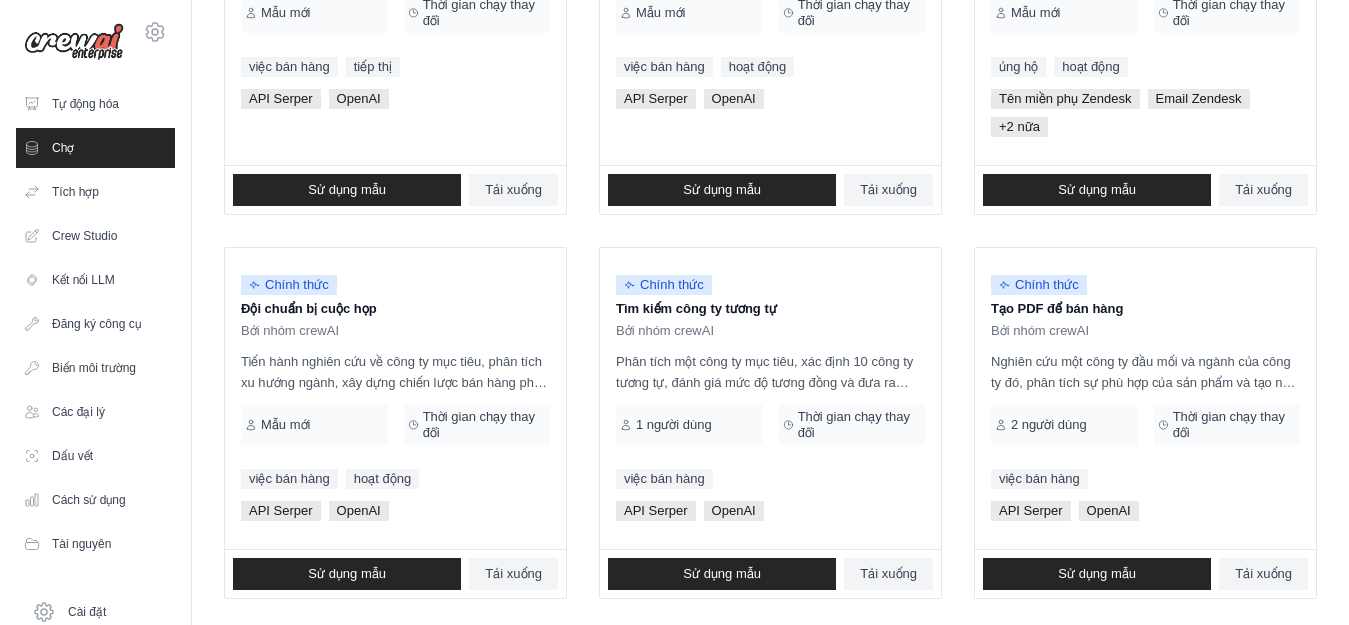 scroll, scrollTop: 1348, scrollLeft: 0, axis: vertical 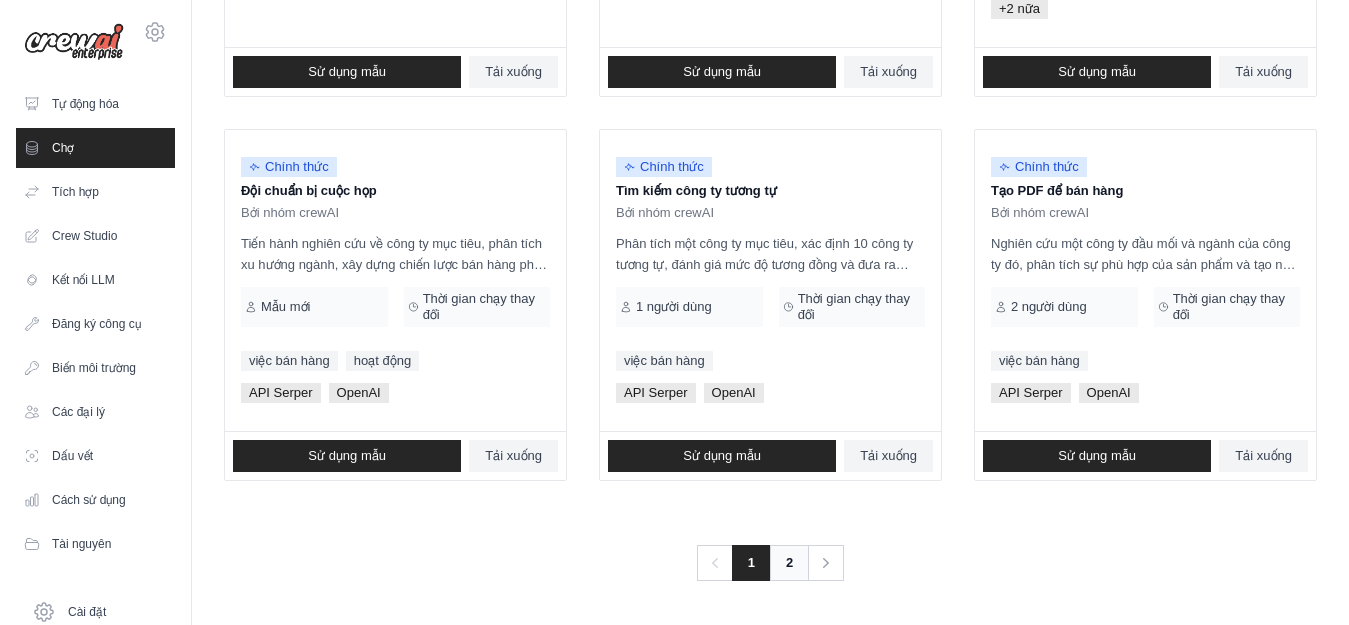 click on "2" at bounding box center (789, 563) 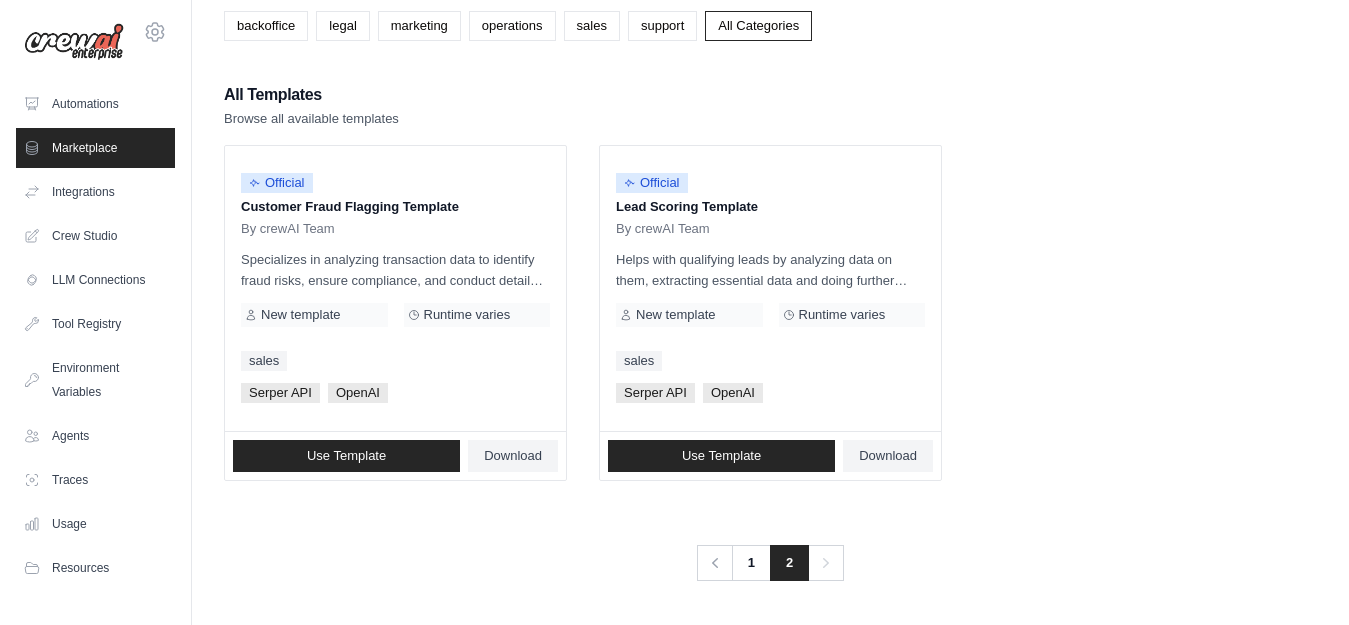 scroll, scrollTop: 0, scrollLeft: 0, axis: both 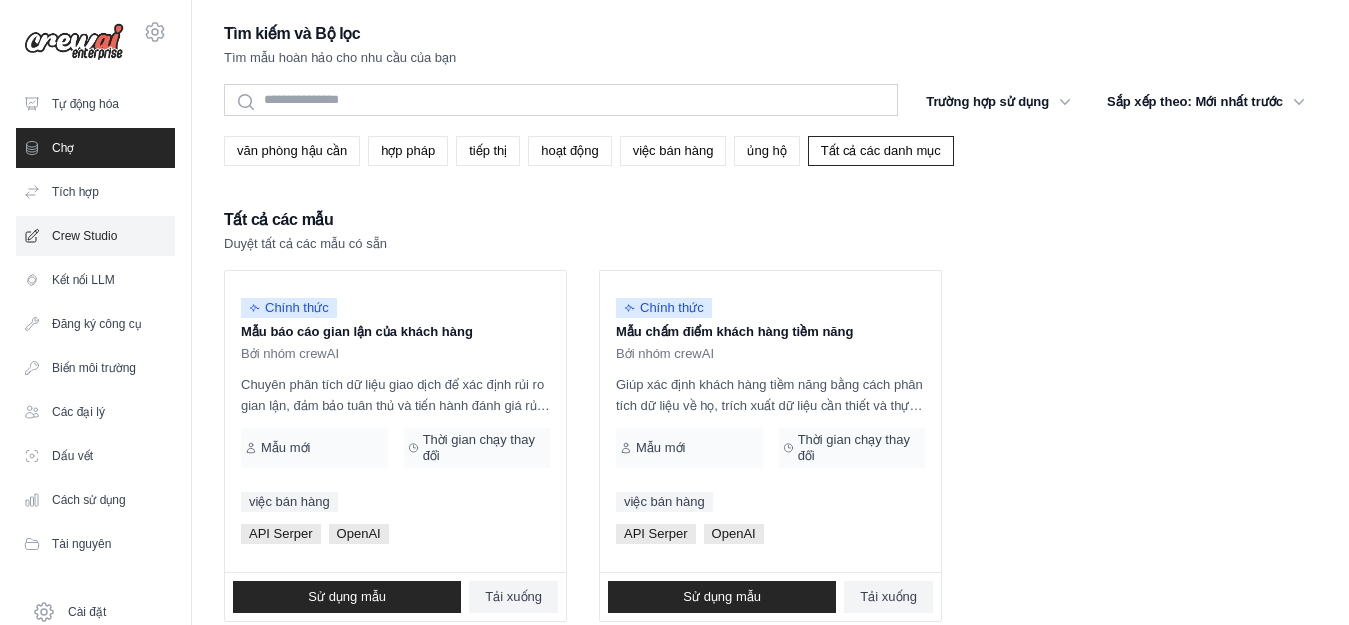 click on "Crew Studio" at bounding box center (84, 236) 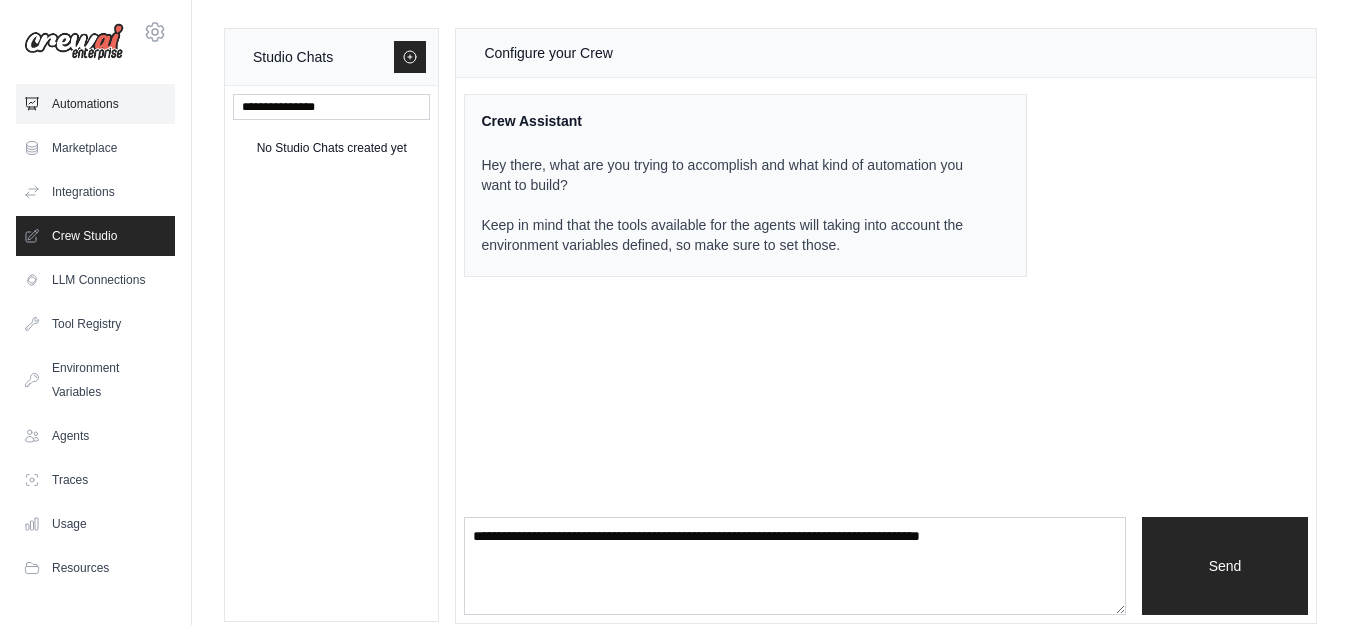 click on "Automations" at bounding box center (95, 104) 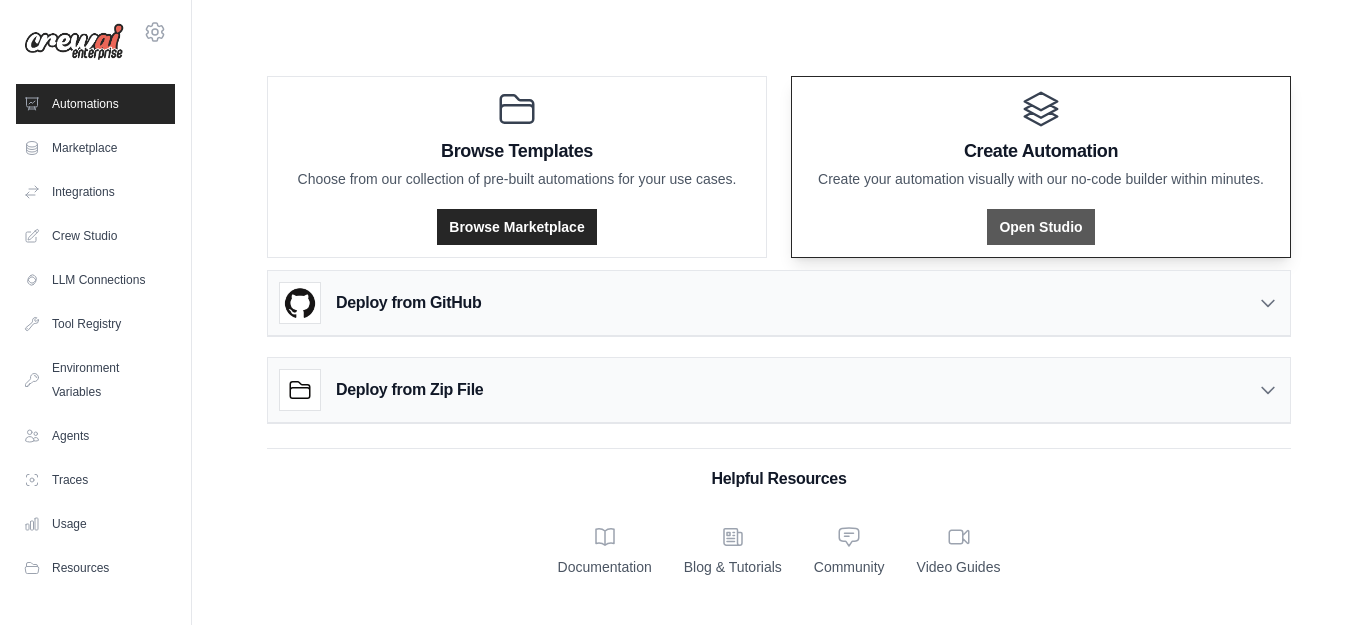 click on "Open Studio" at bounding box center (1040, 227) 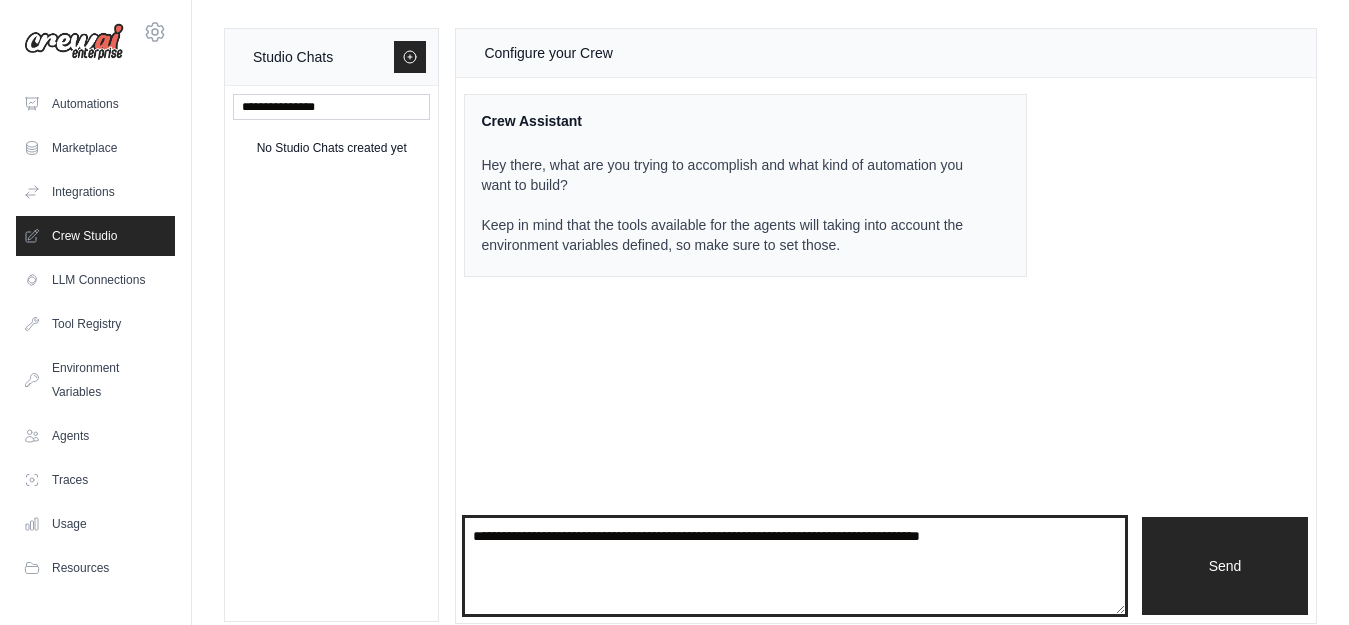 click at bounding box center [795, 566] 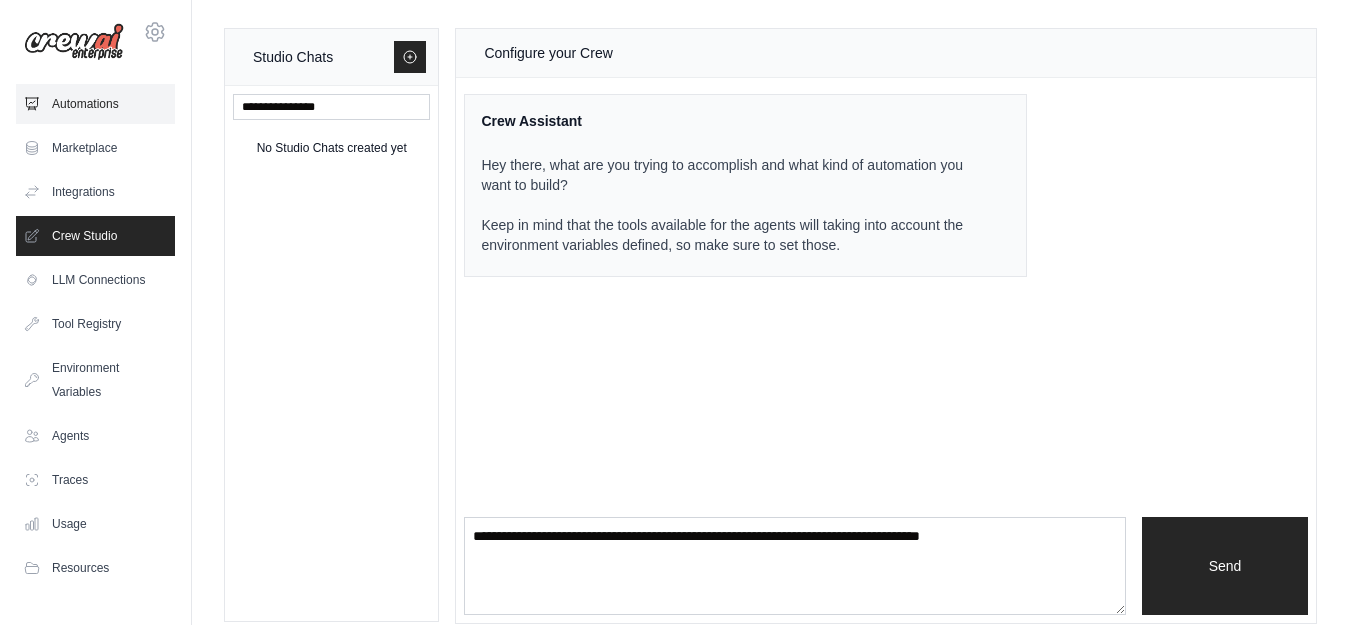 click on "Automations" at bounding box center [95, 104] 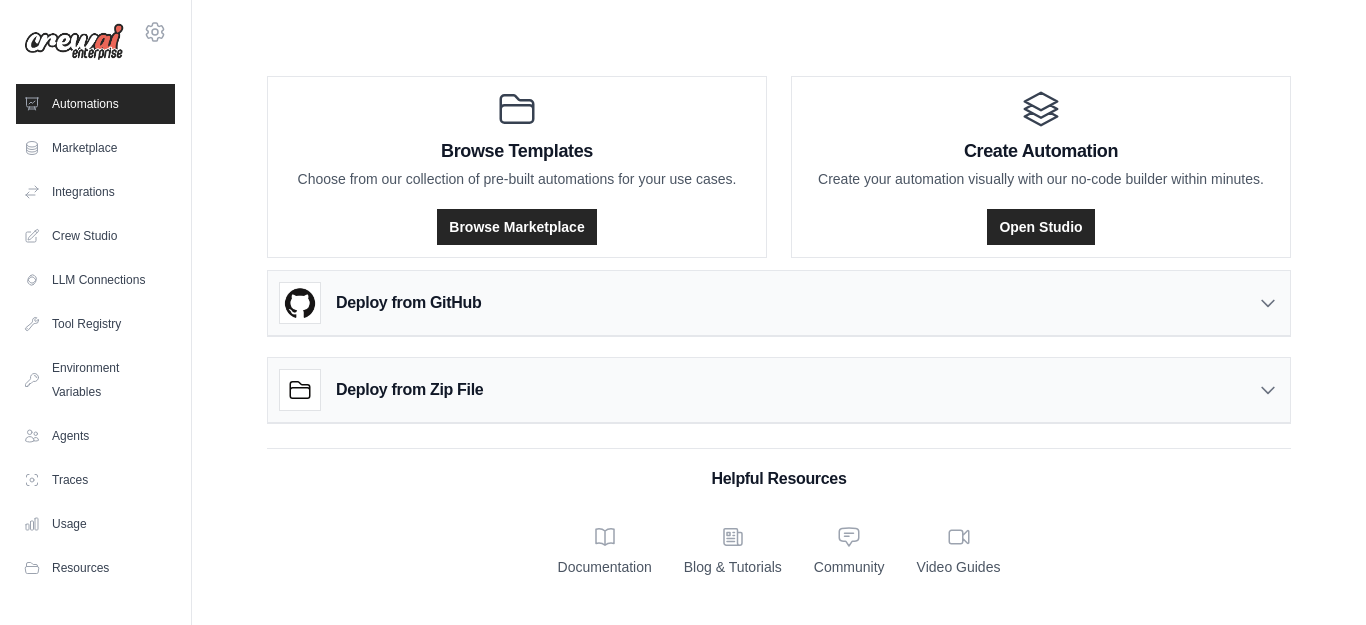 click on "Helpful Resources
Documentation
Blog & Tutorials
Community
Video Guides" at bounding box center [779, 512] 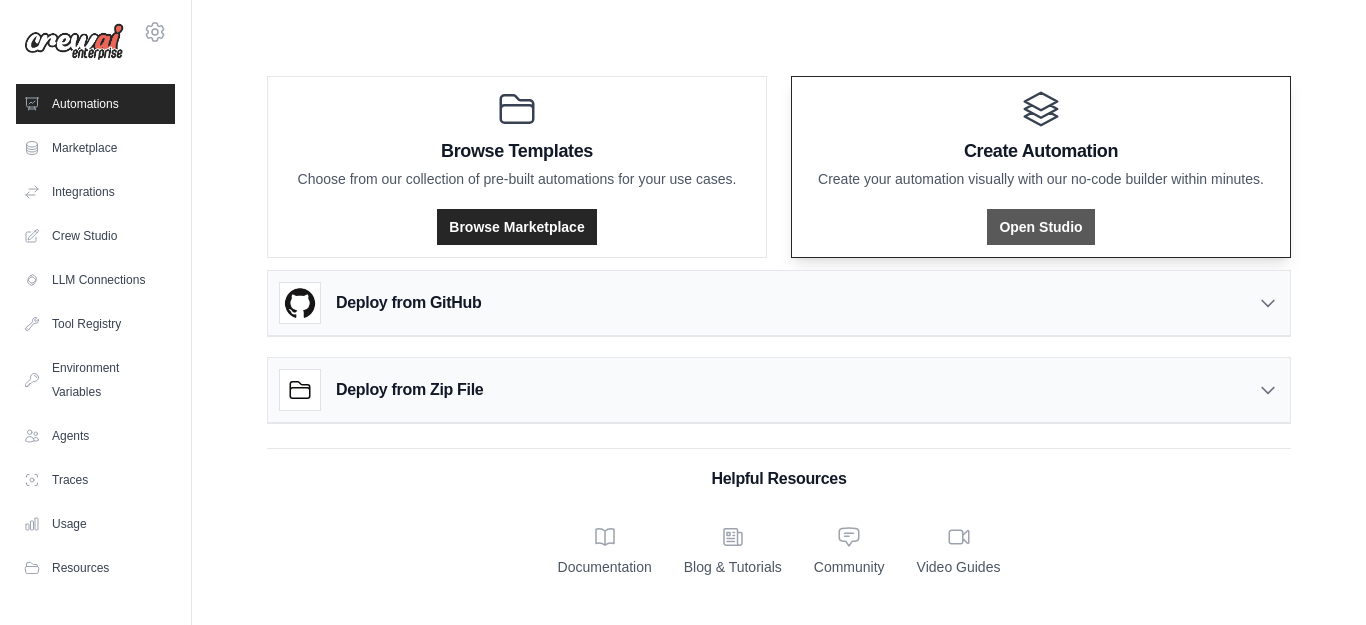 click on "Open Studio" at bounding box center (1040, 227) 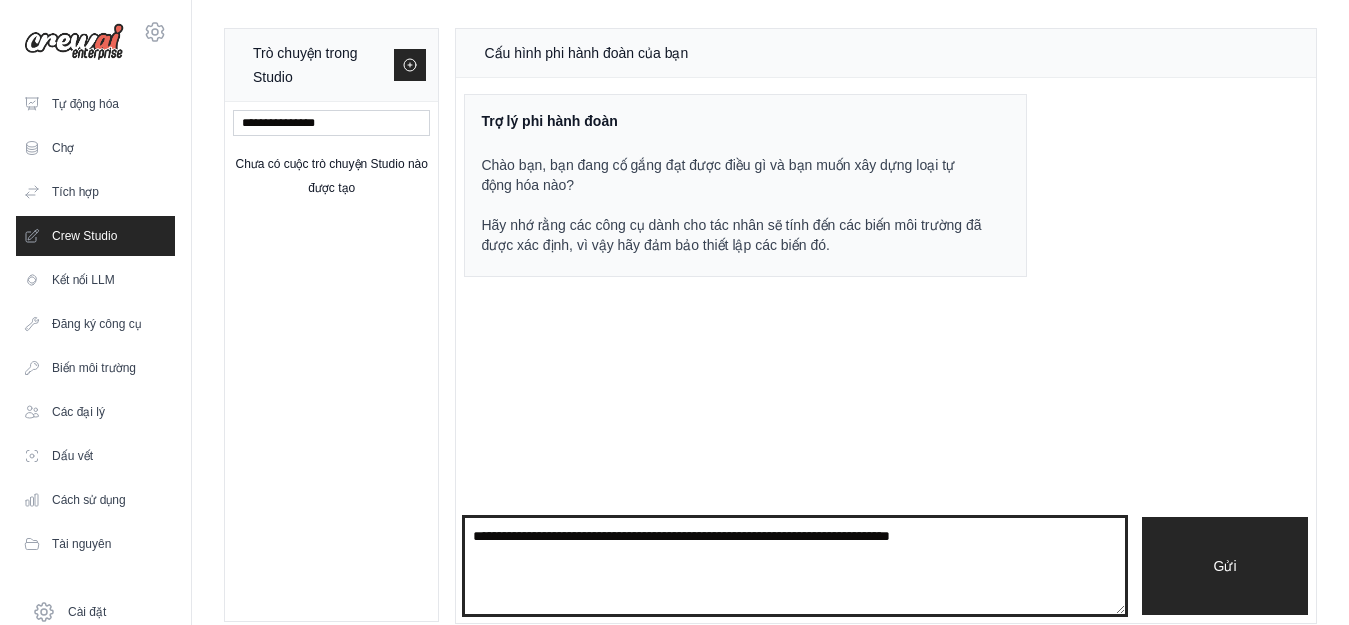click at bounding box center [795, 566] 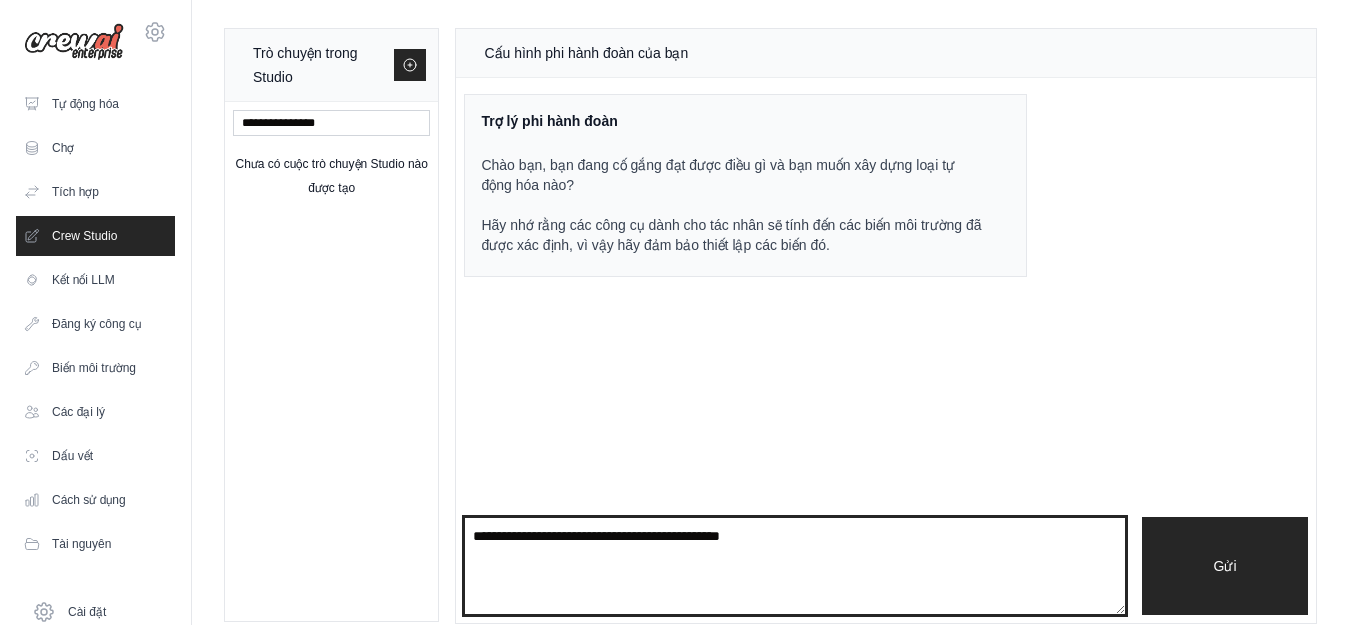 paste on "**********" 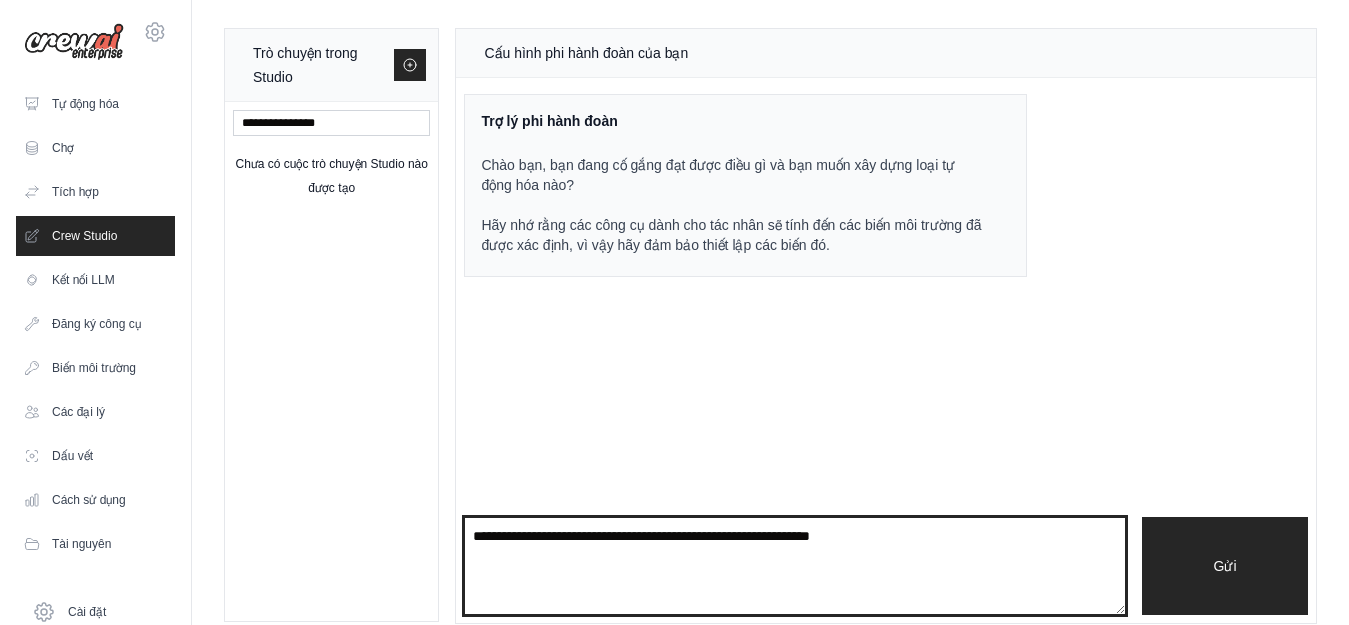 paste on "**********" 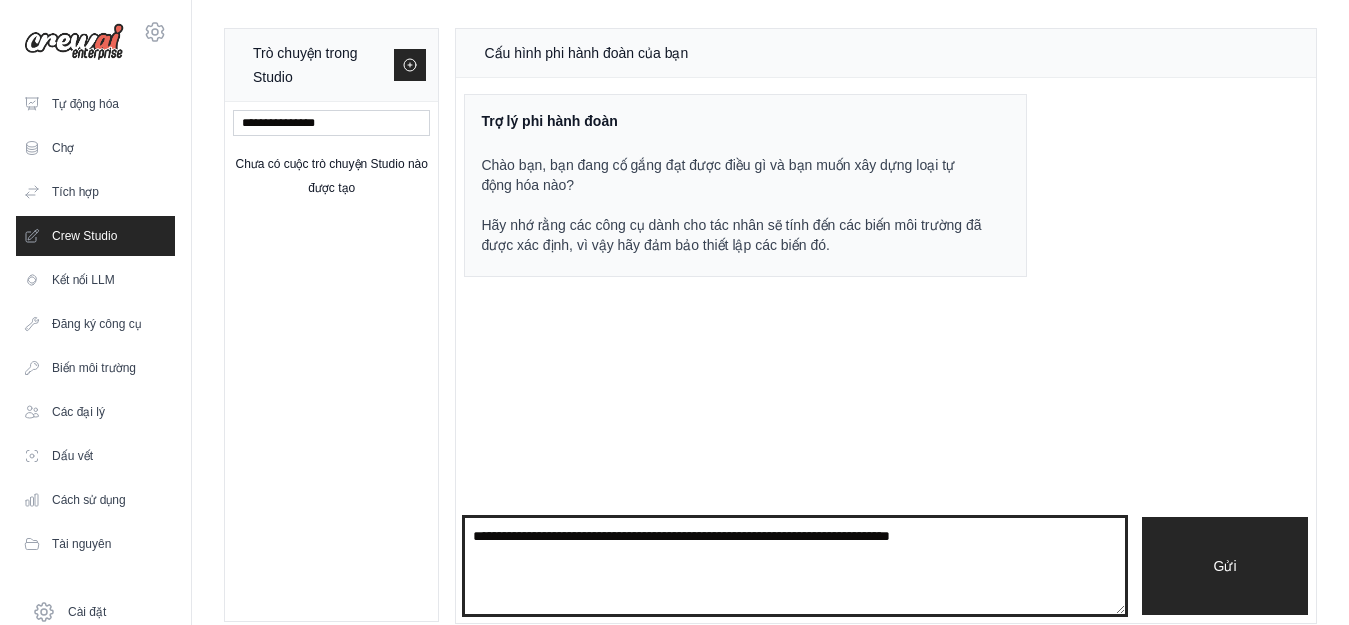 paste on "**********" 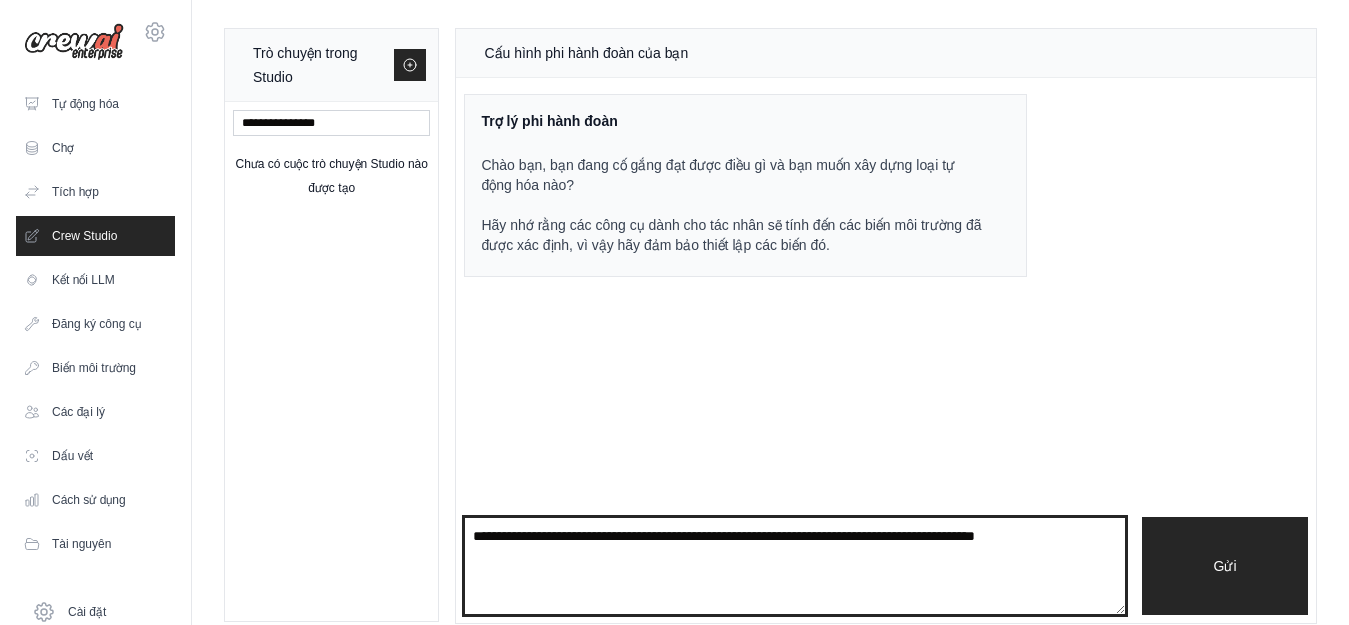 paste on "**********" 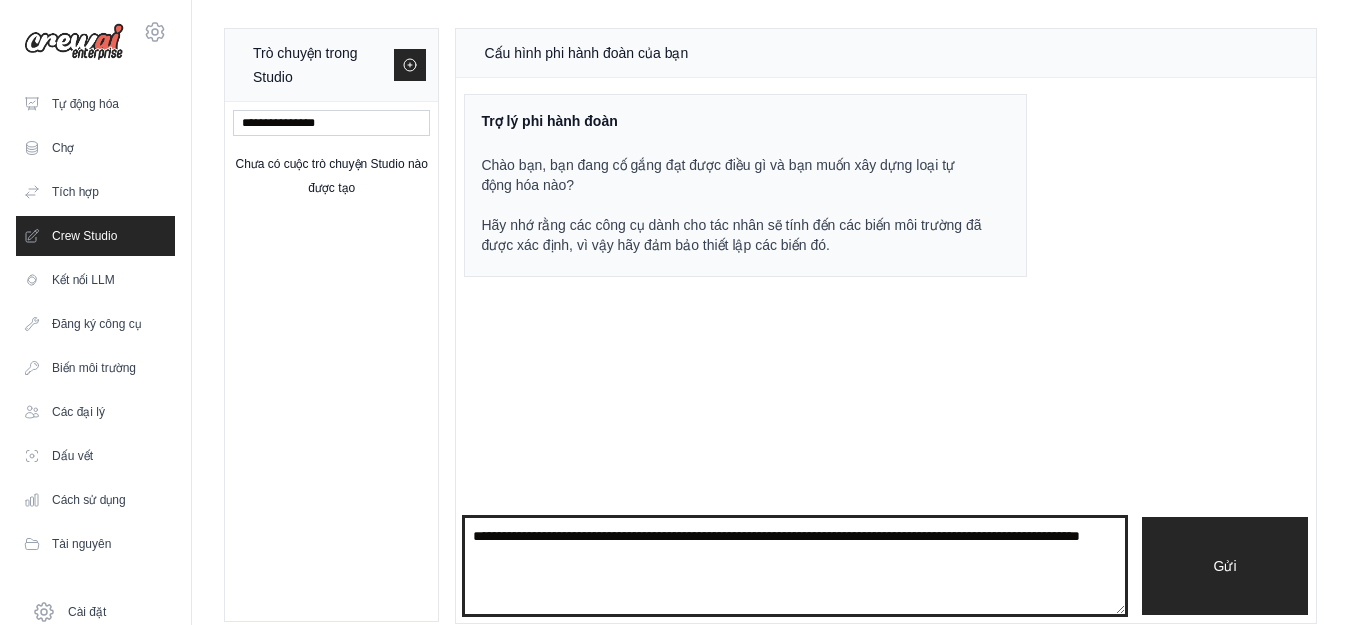 paste on "**********" 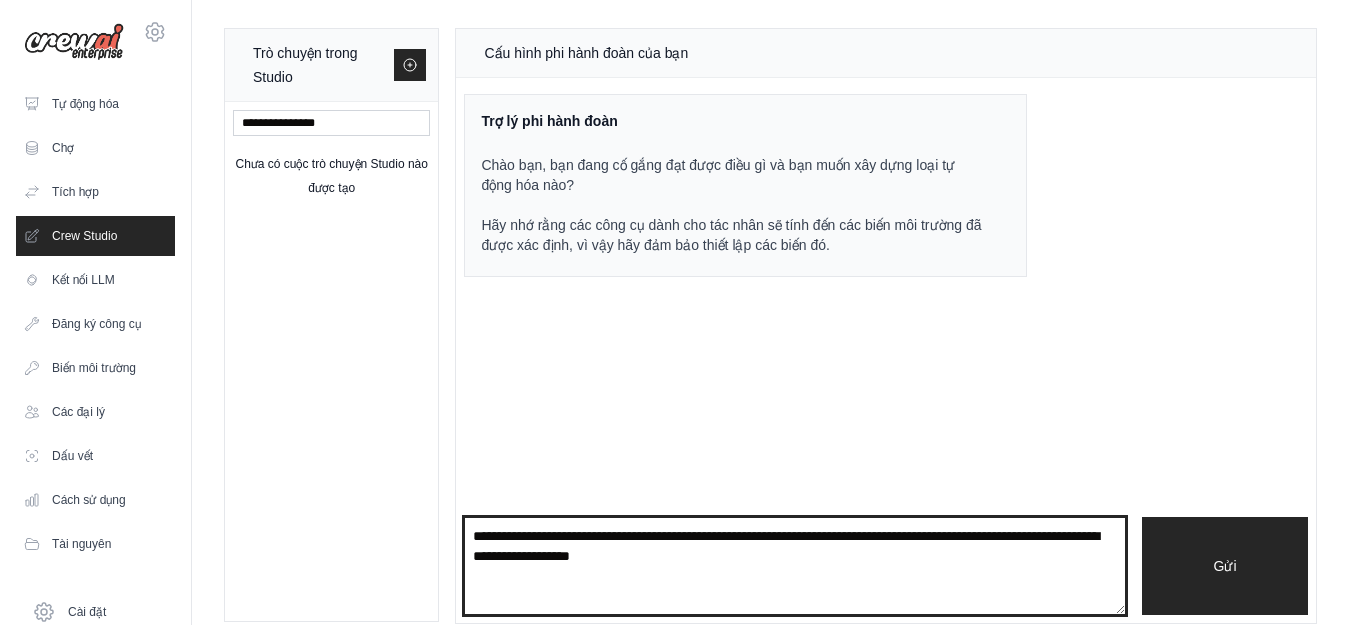 type on "**********" 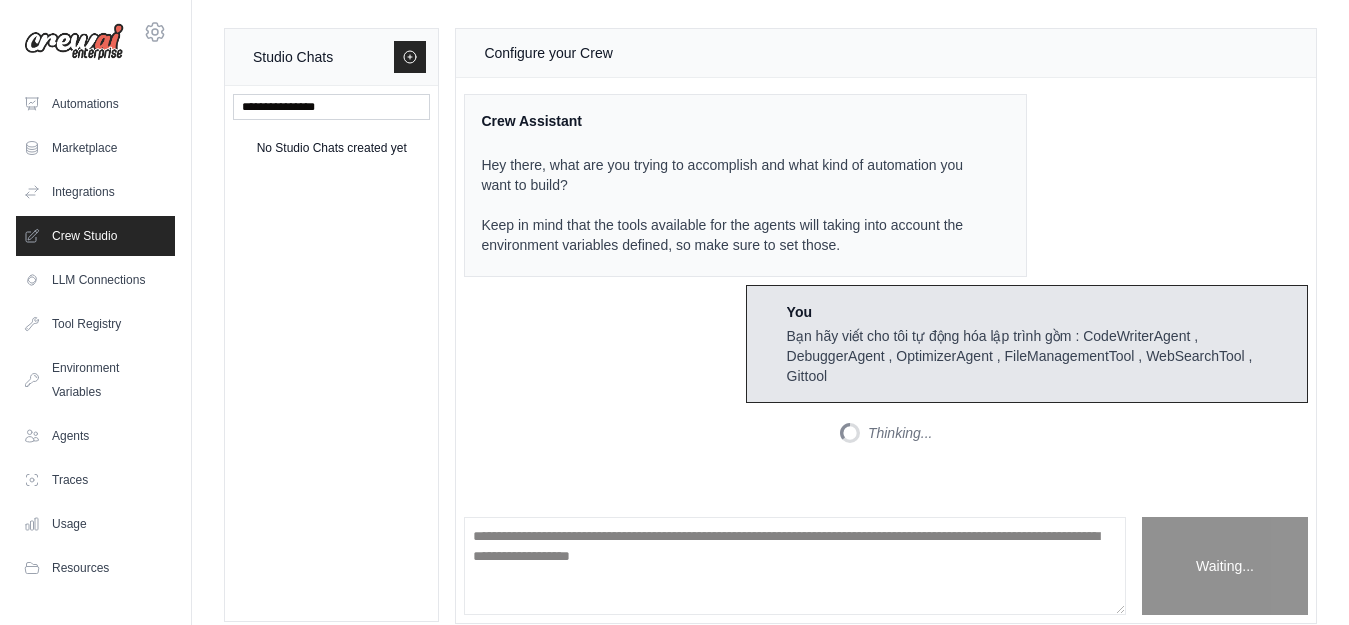 scroll, scrollTop: 19, scrollLeft: 0, axis: vertical 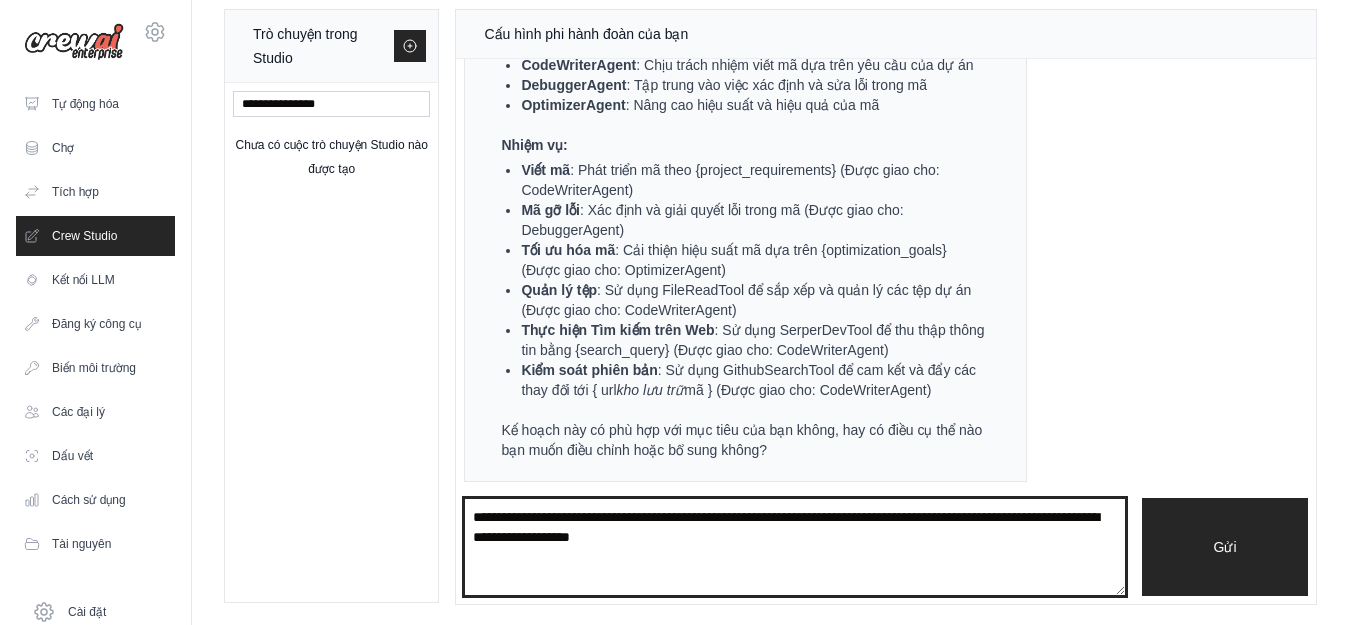 click on "**********" at bounding box center [795, 547] 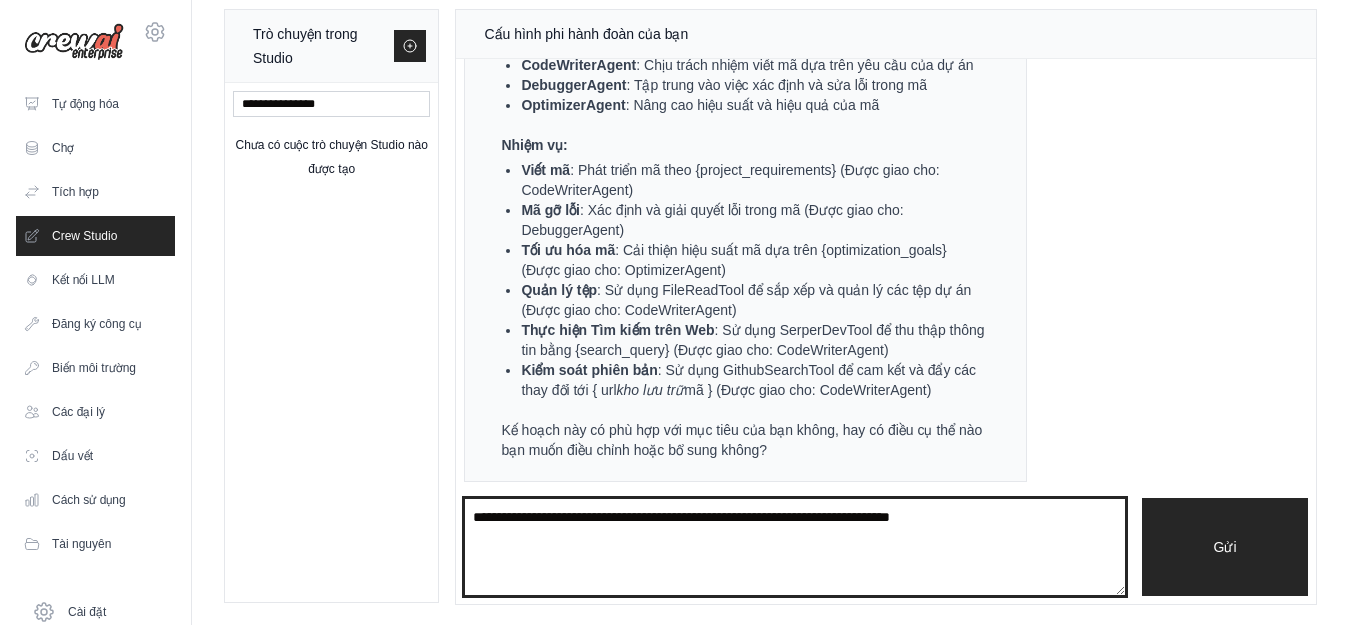 click at bounding box center [795, 547] 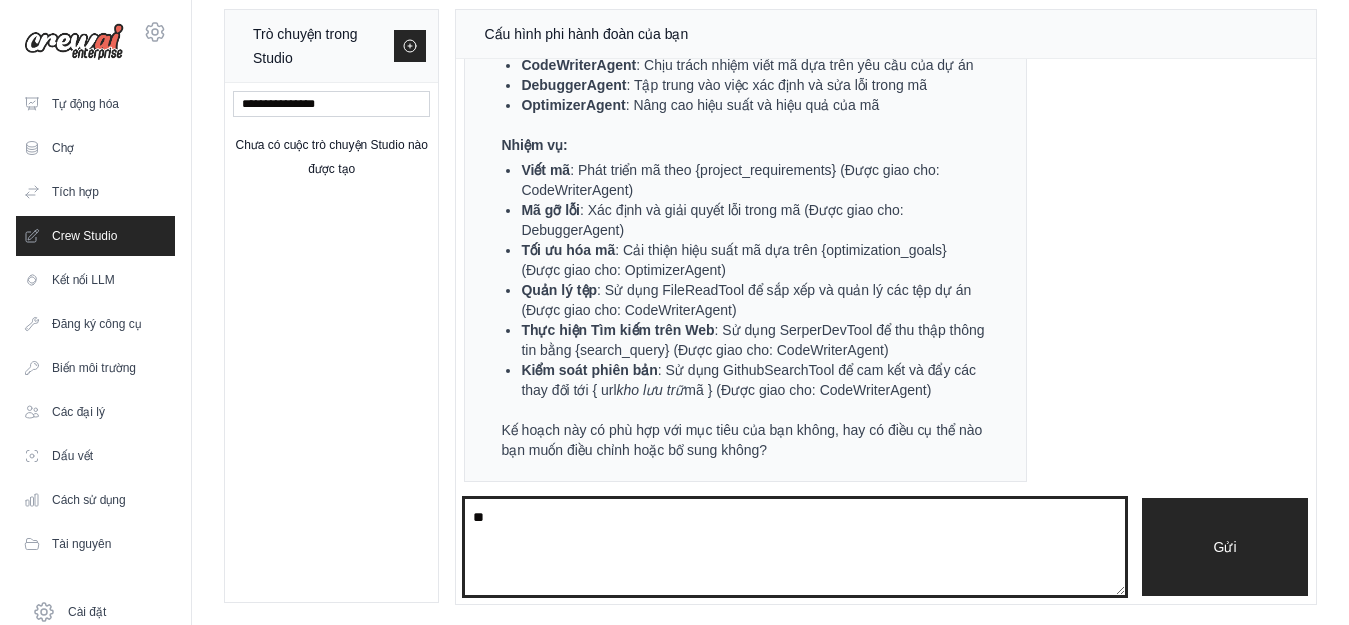 type on "*" 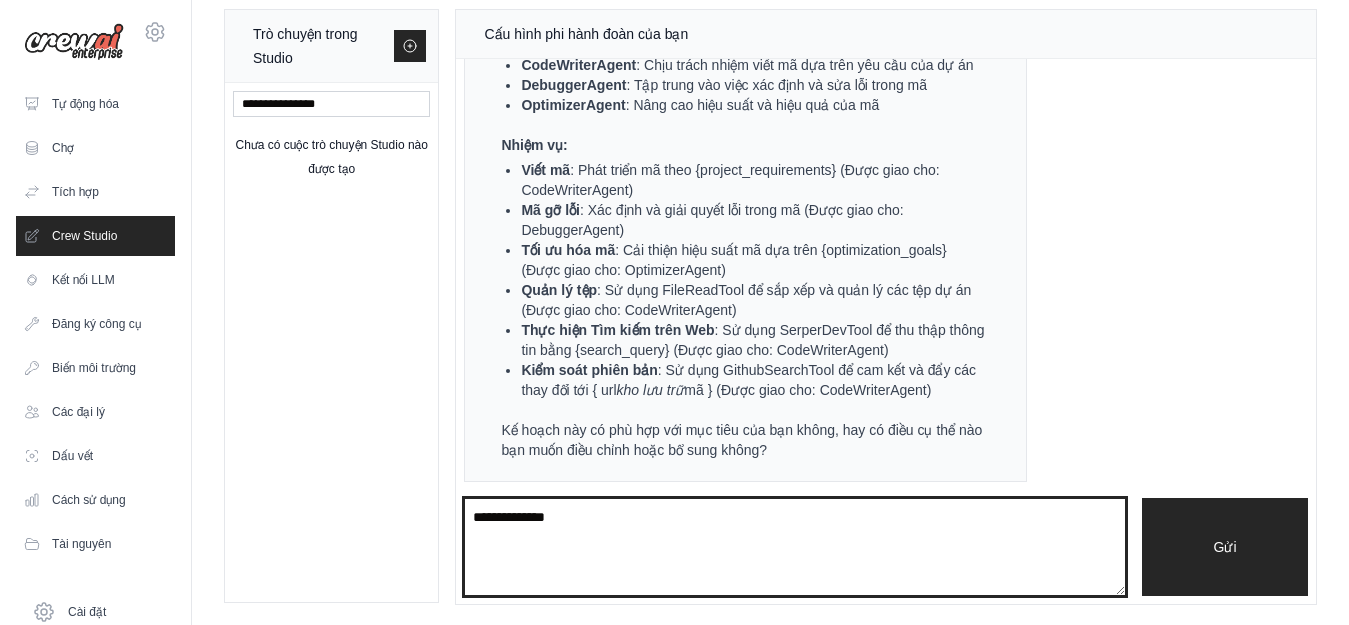 type on "**********" 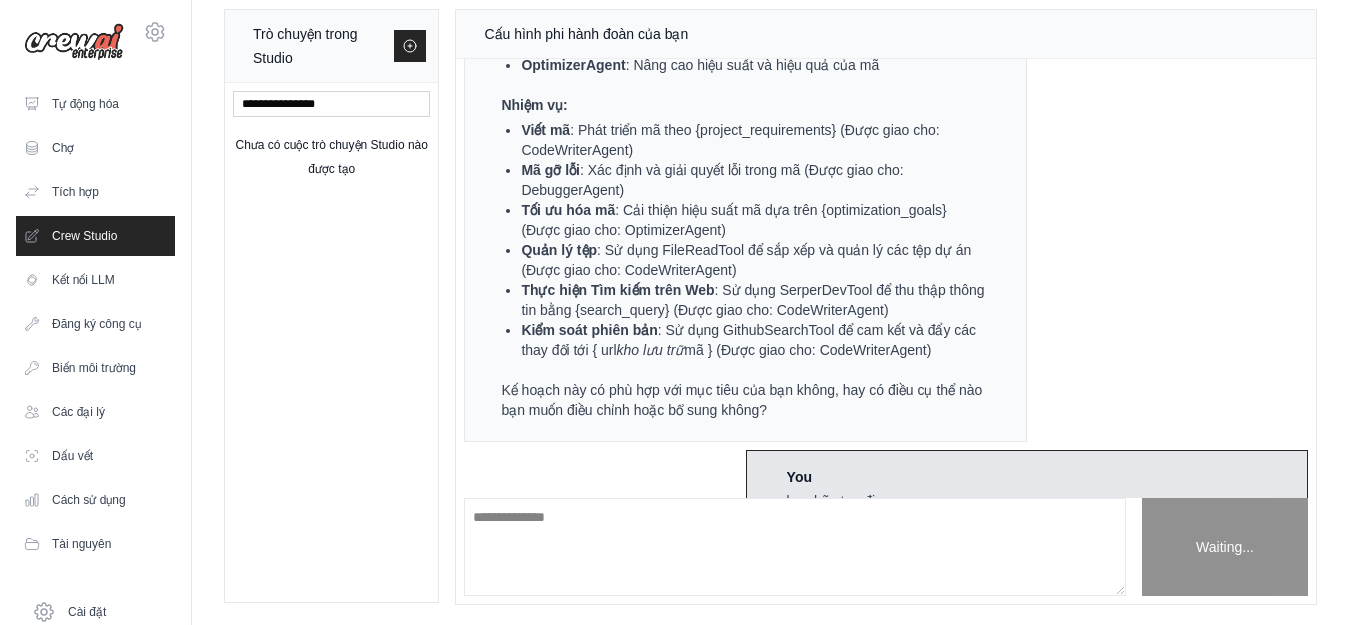 scroll, scrollTop: 1043, scrollLeft: 0, axis: vertical 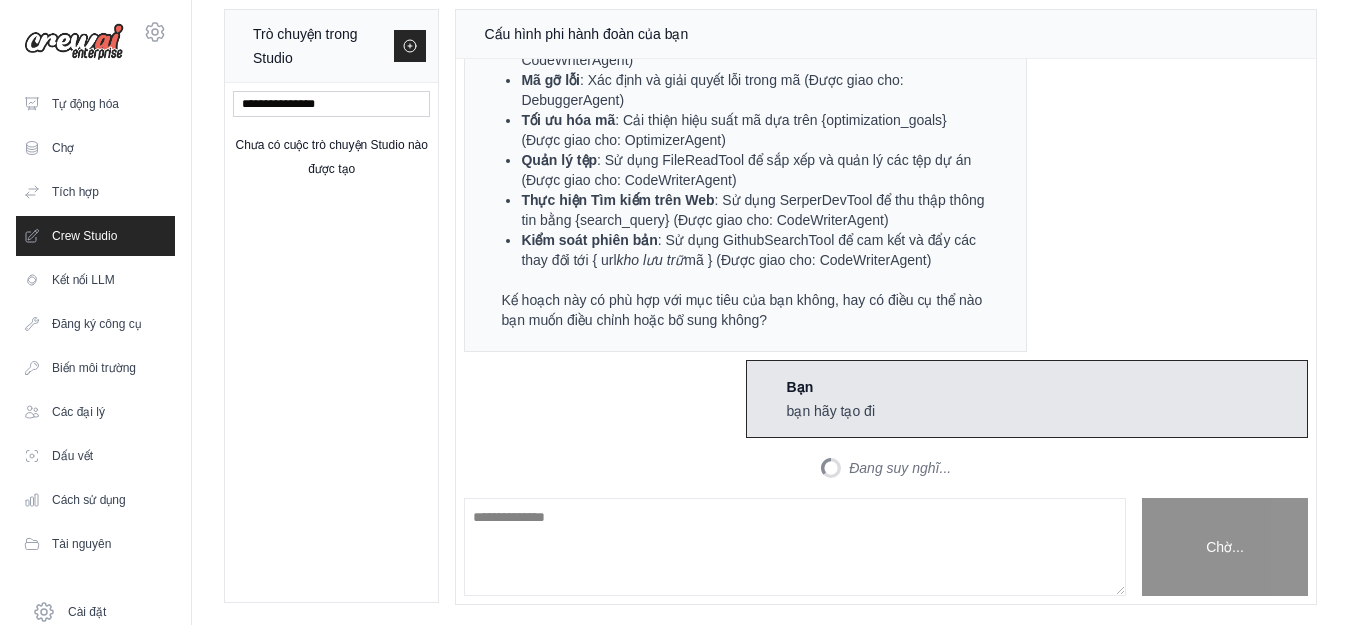 click on "Tự động hóa
Chợ
Tích hợp
Crew Studio
Kết nối LLM" at bounding box center (95, 324) 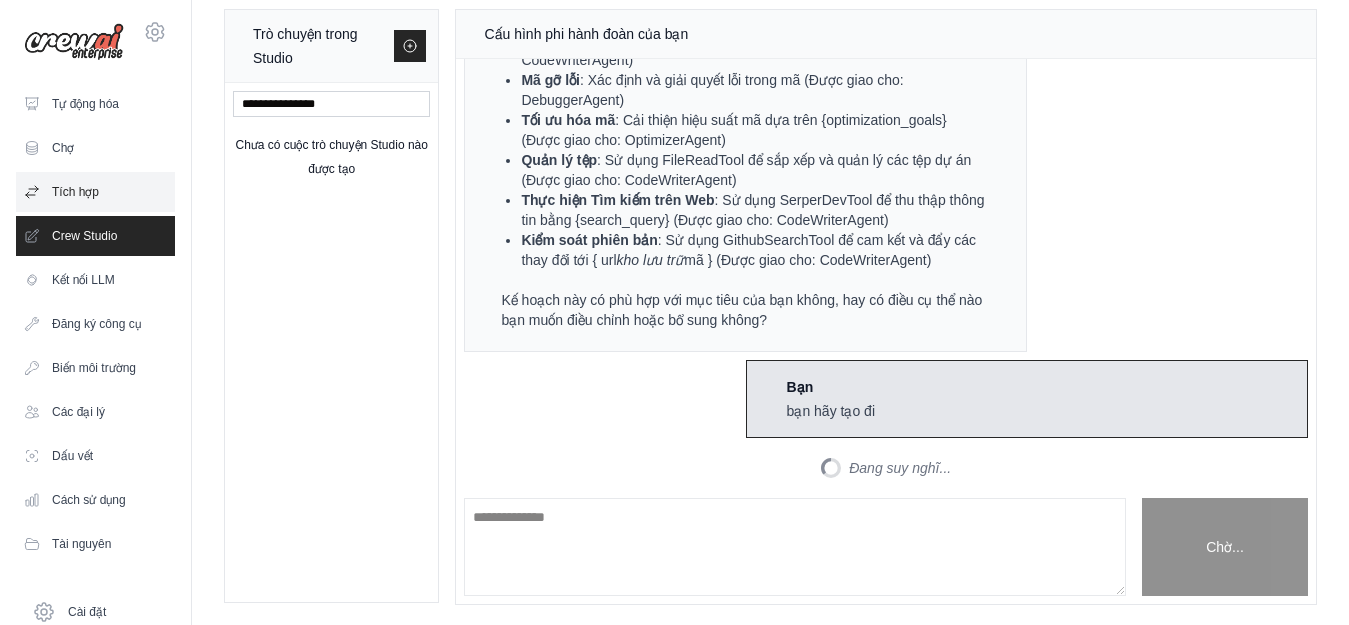 click on "Tích hợp" at bounding box center [75, 192] 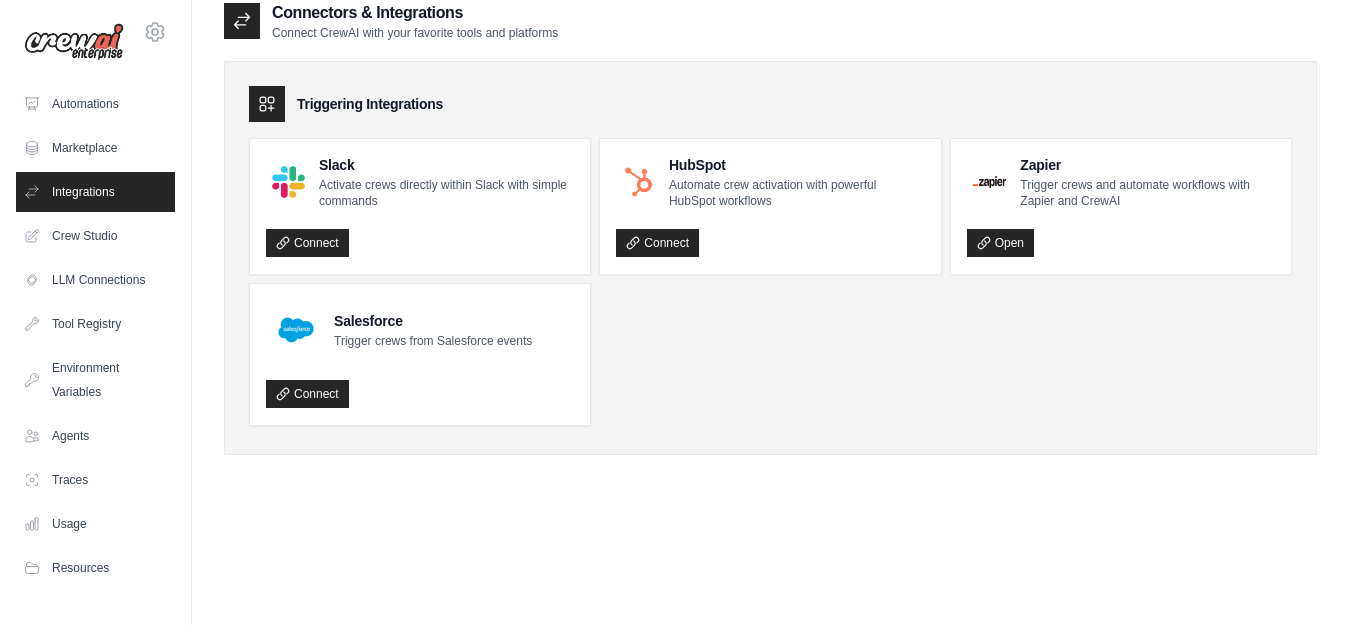 scroll, scrollTop: 0, scrollLeft: 0, axis: both 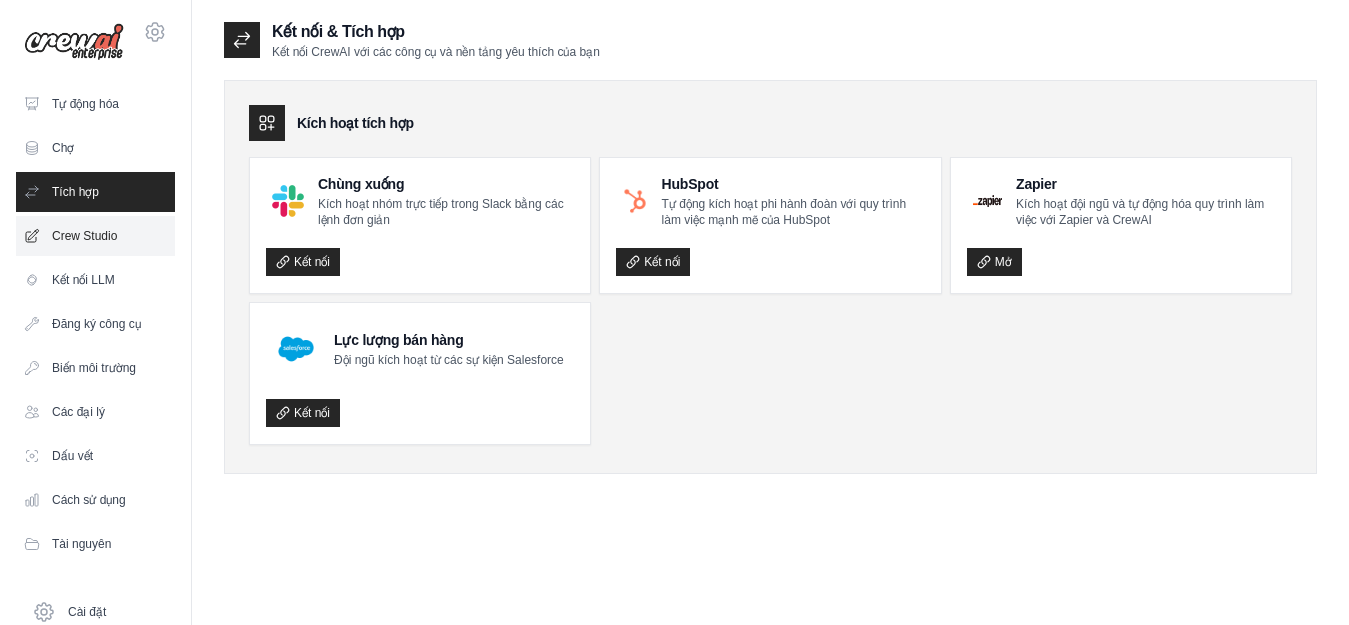 click on "Crew Studio" at bounding box center [84, 236] 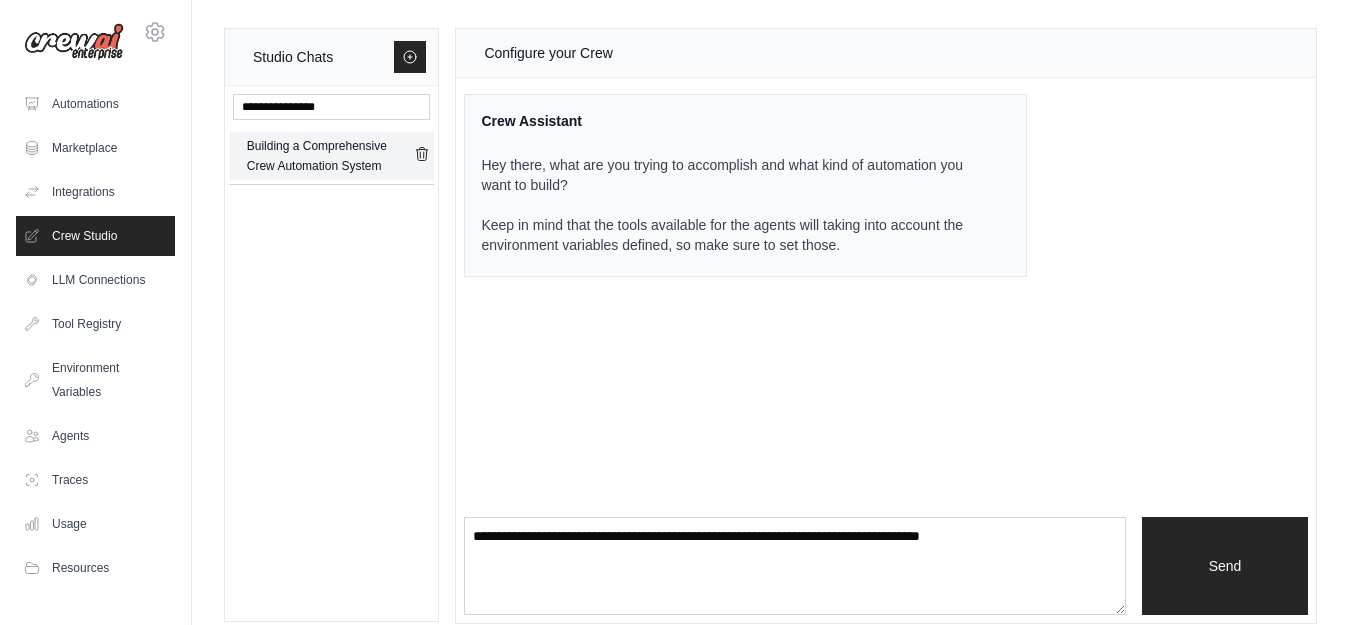click on "Building a Comprehensive Crew Automation System" at bounding box center (331, 156) 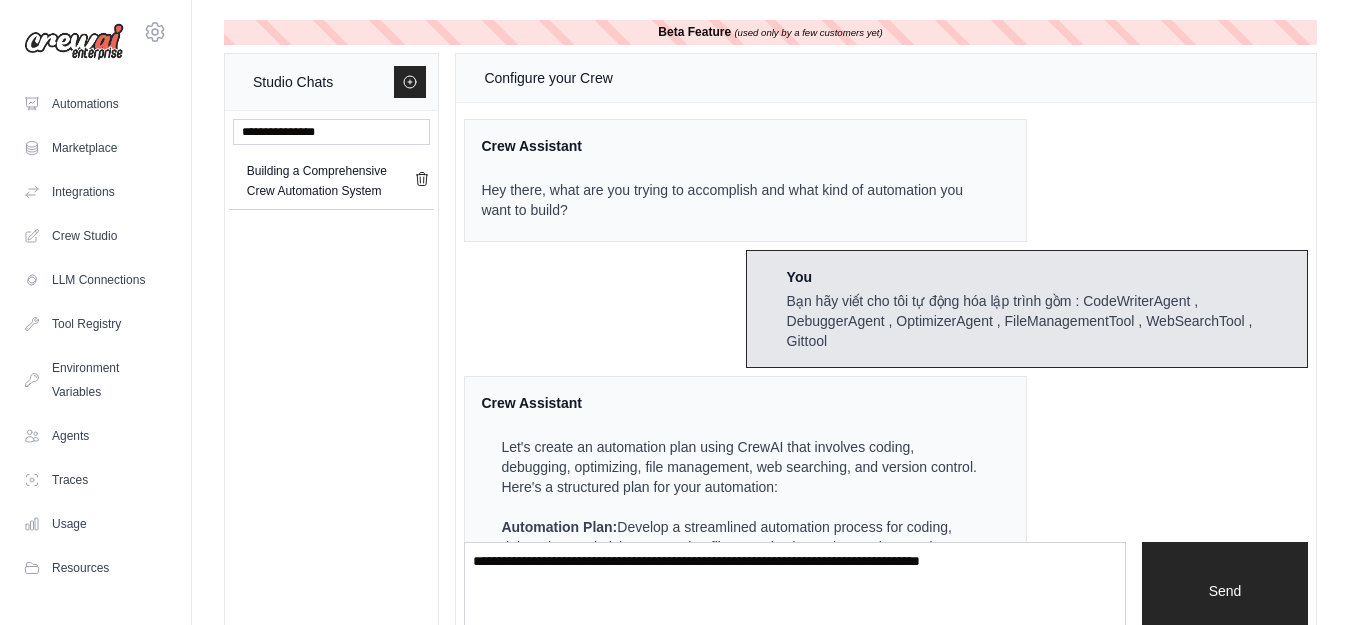 scroll, scrollTop: 833, scrollLeft: 0, axis: vertical 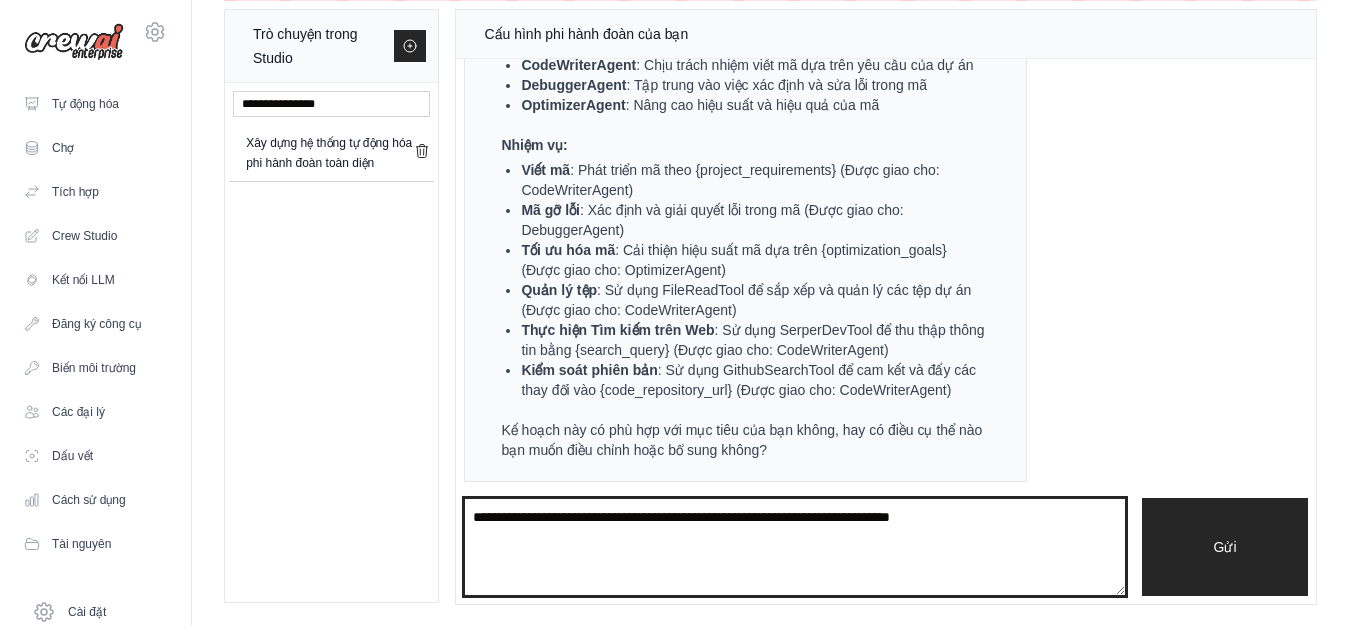 click at bounding box center (795, 547) 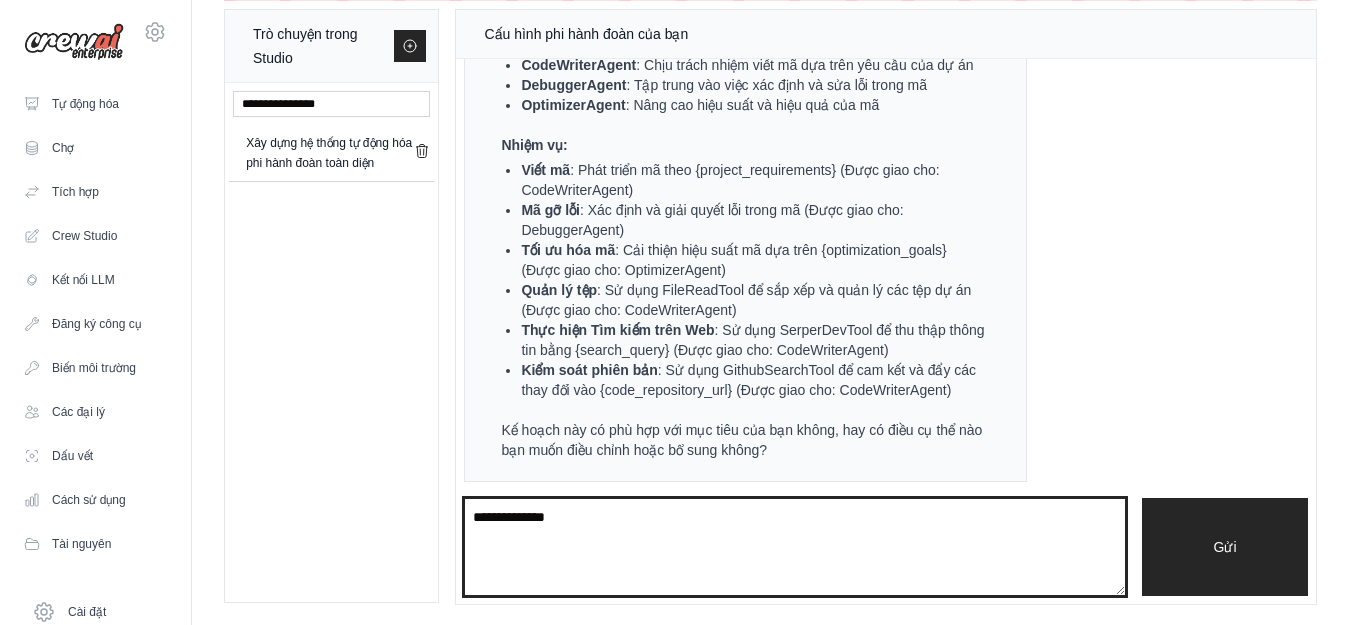 type on "**********" 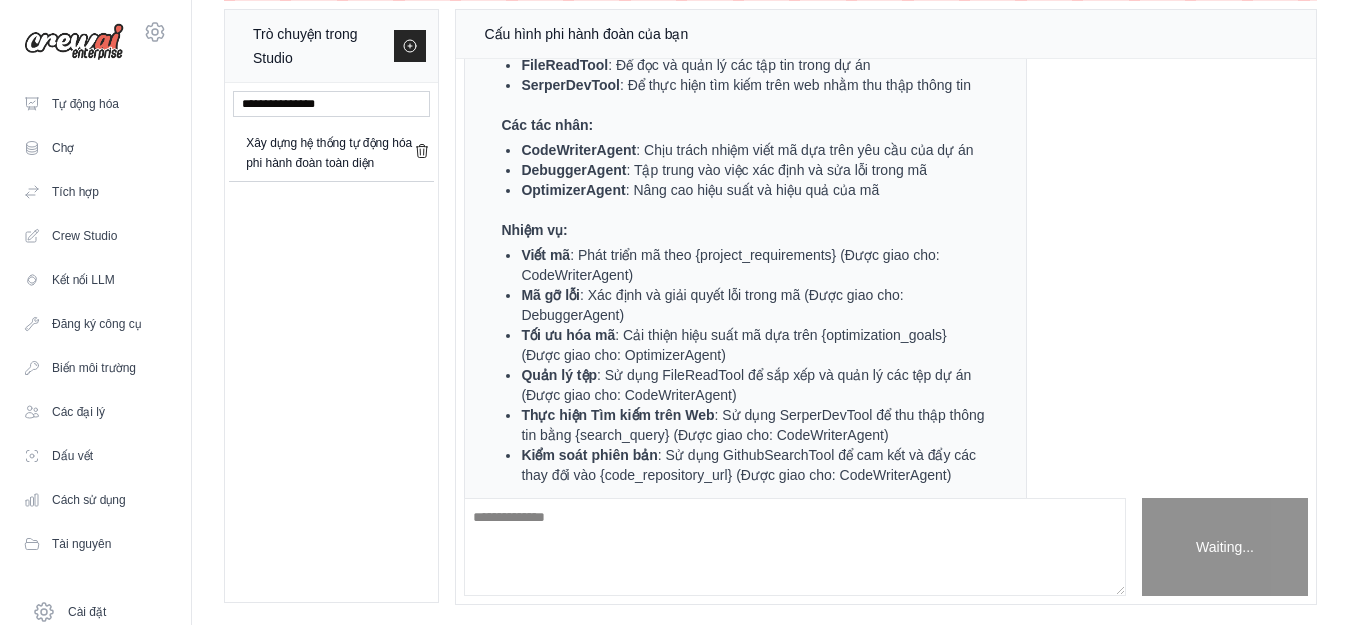 scroll, scrollTop: 303, scrollLeft: 0, axis: vertical 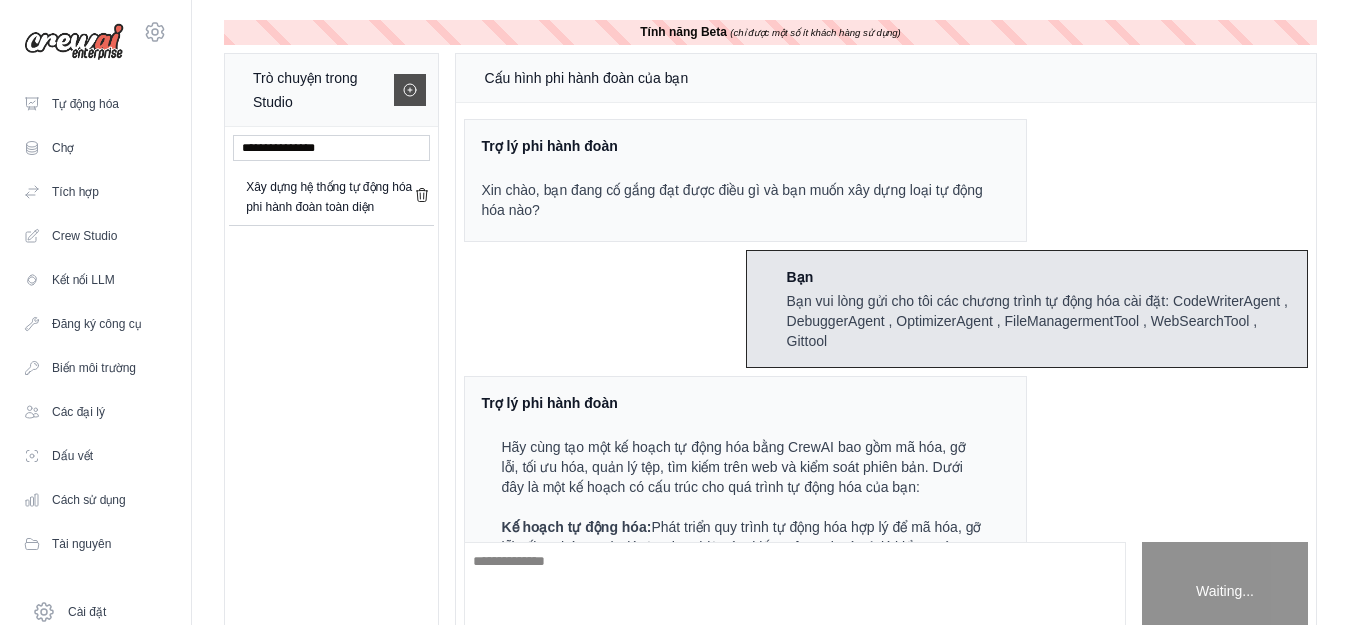 click 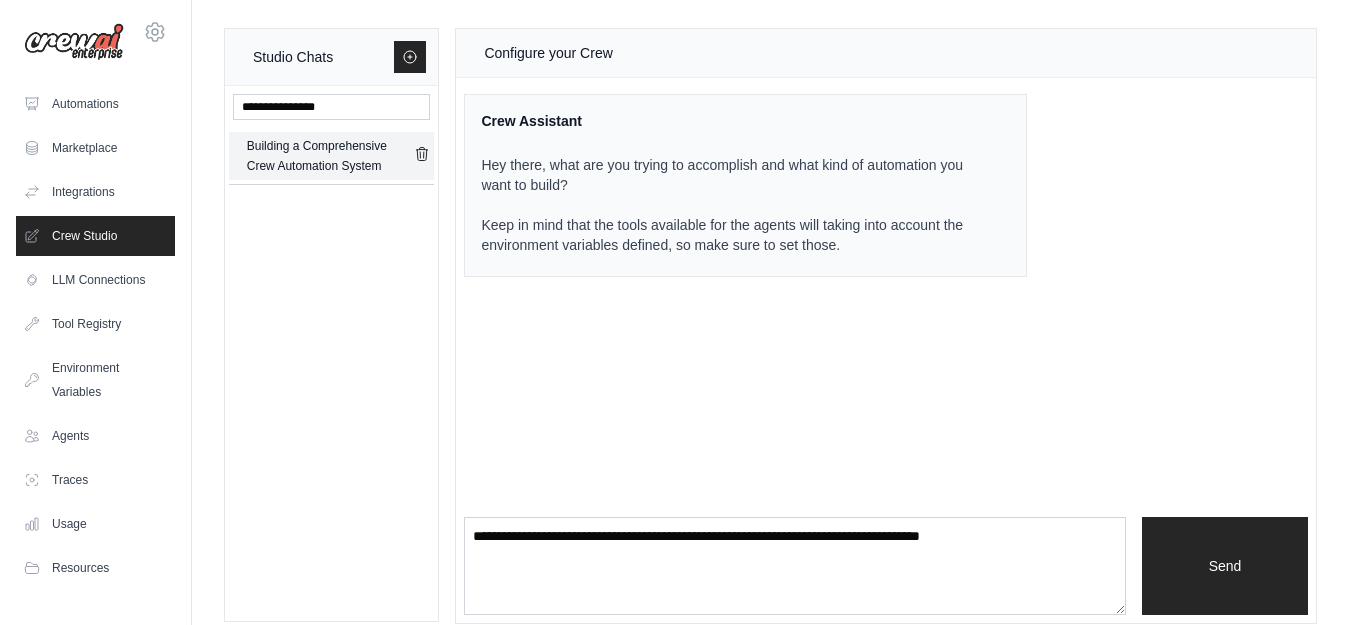 click on "Building a Comprehensive Crew Automation System" at bounding box center (331, 156) 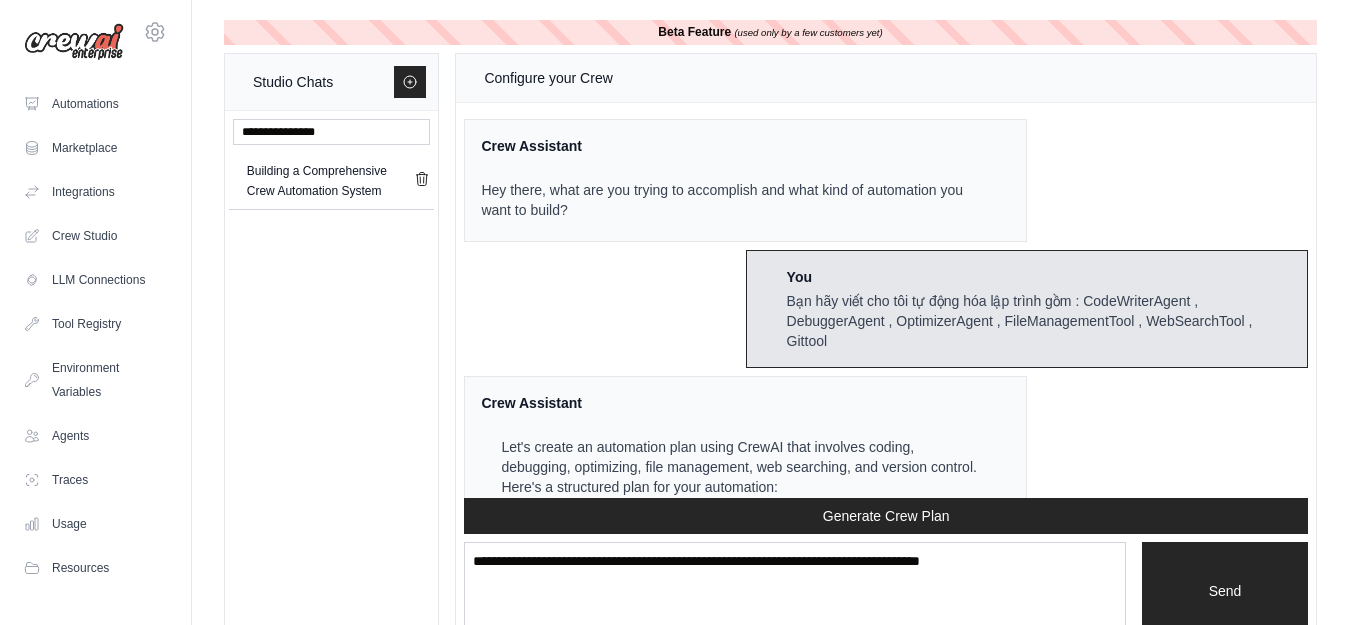 scroll, scrollTop: 3071, scrollLeft: 0, axis: vertical 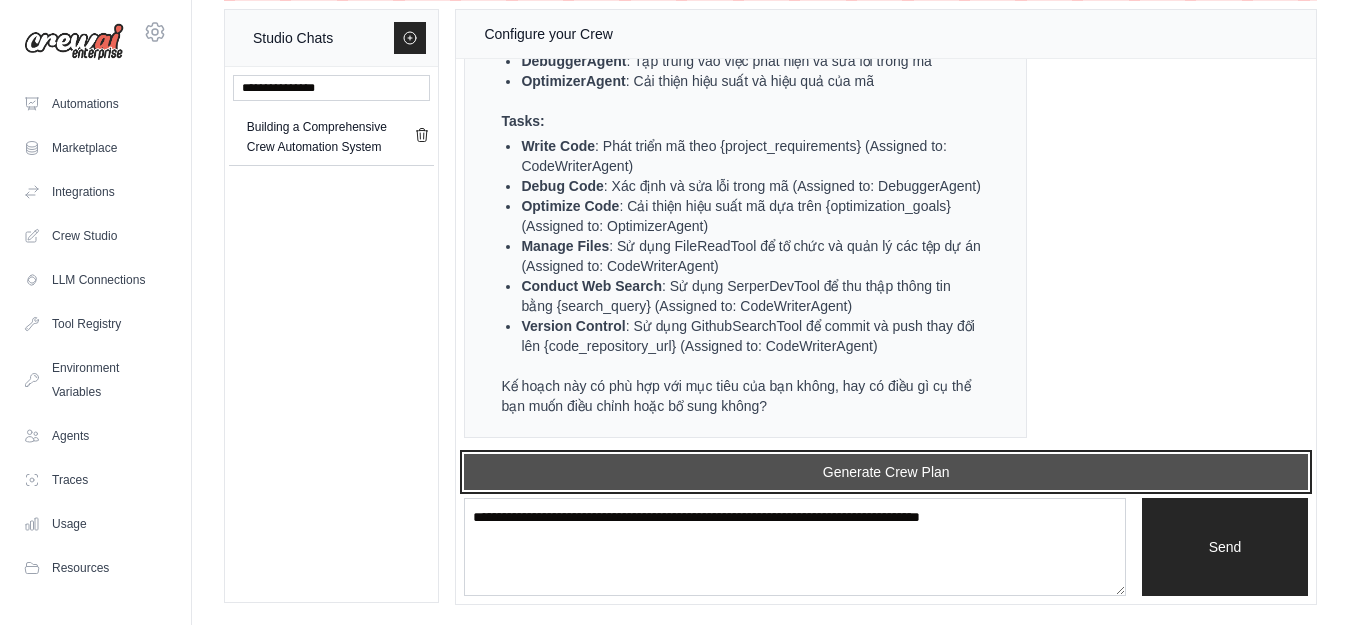 click on "Generate Crew Plan" at bounding box center [886, 472] 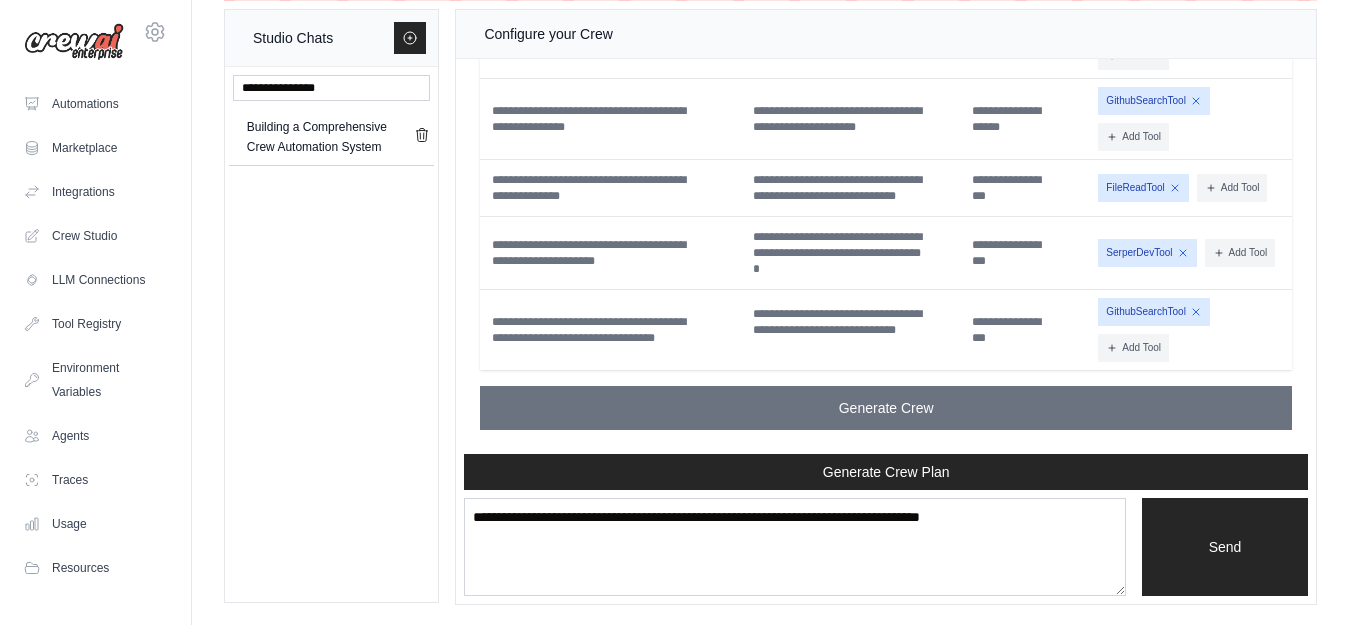 scroll, scrollTop: 4288, scrollLeft: 0, axis: vertical 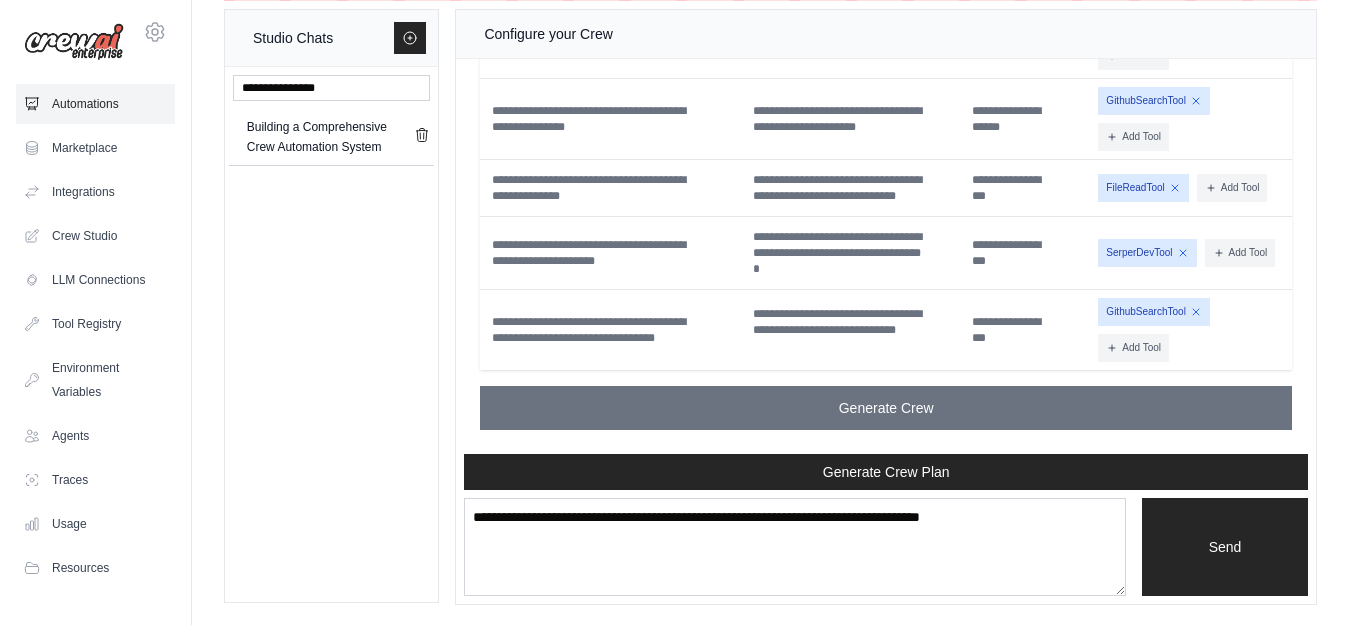 click on "Automations" at bounding box center [95, 104] 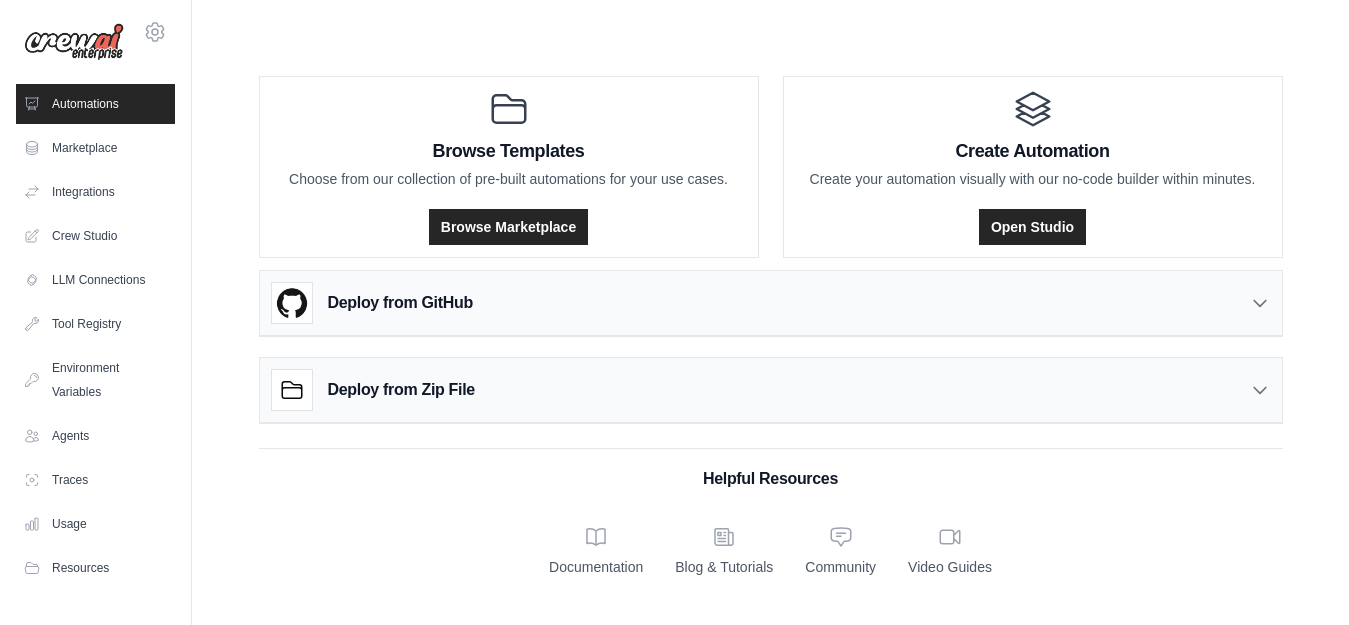 scroll, scrollTop: 0, scrollLeft: 0, axis: both 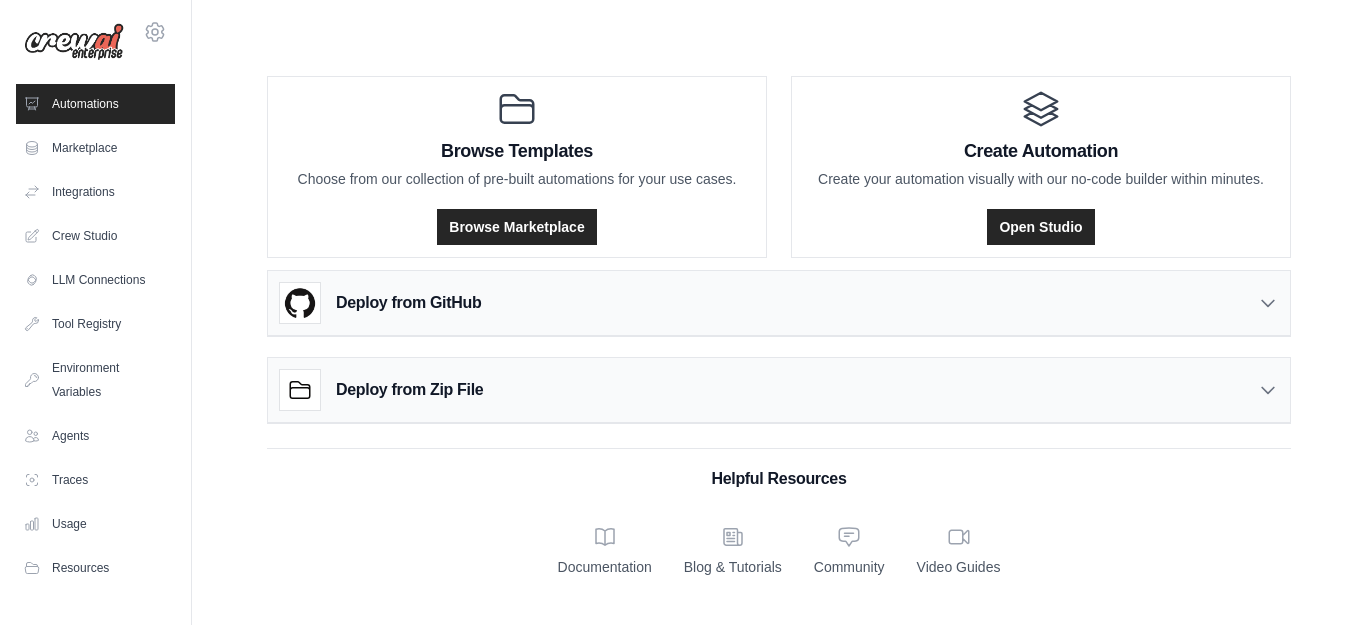 click on "Deploy from GitHub" at bounding box center (779, 303) 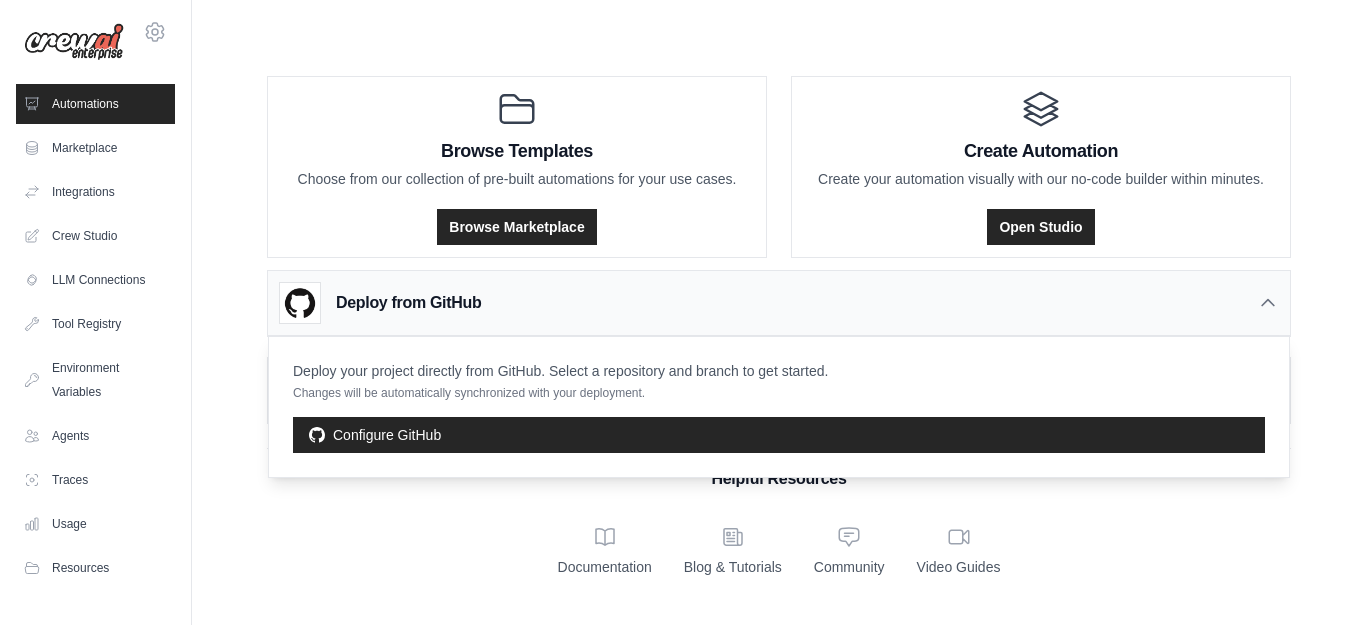 click on "Deploy from GitHub" at bounding box center [779, 303] 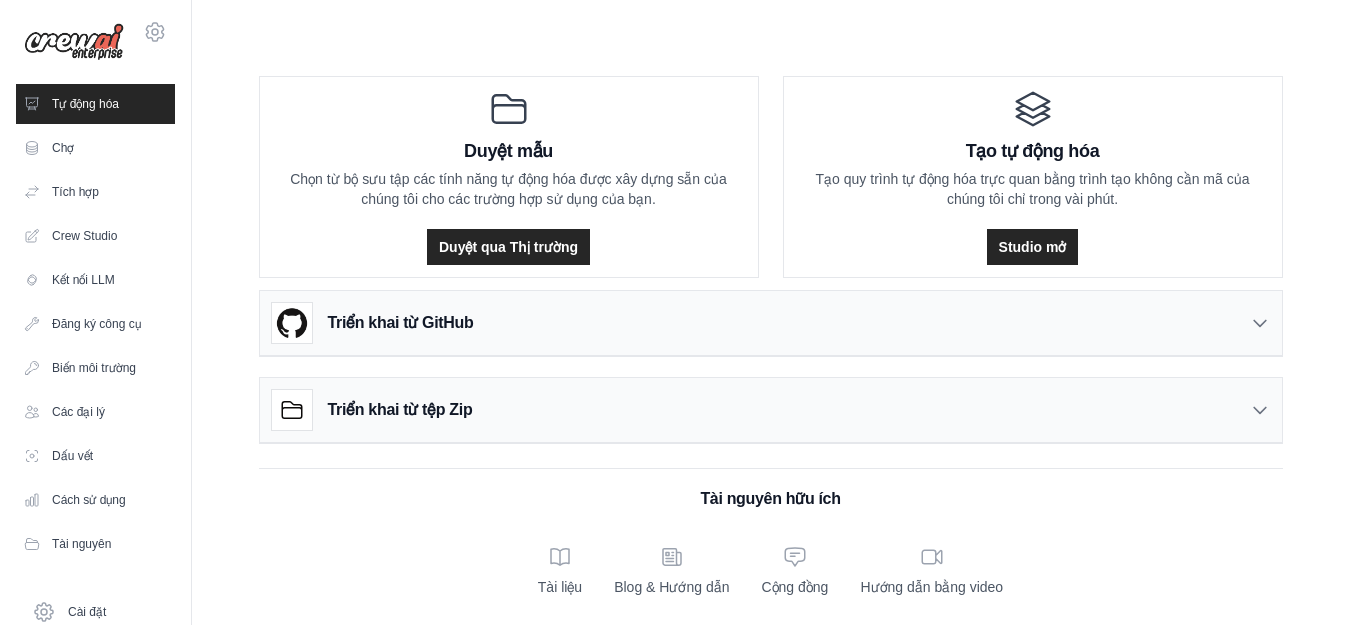 click on "Triển khai từ tệp Zip" at bounding box center [771, 410] 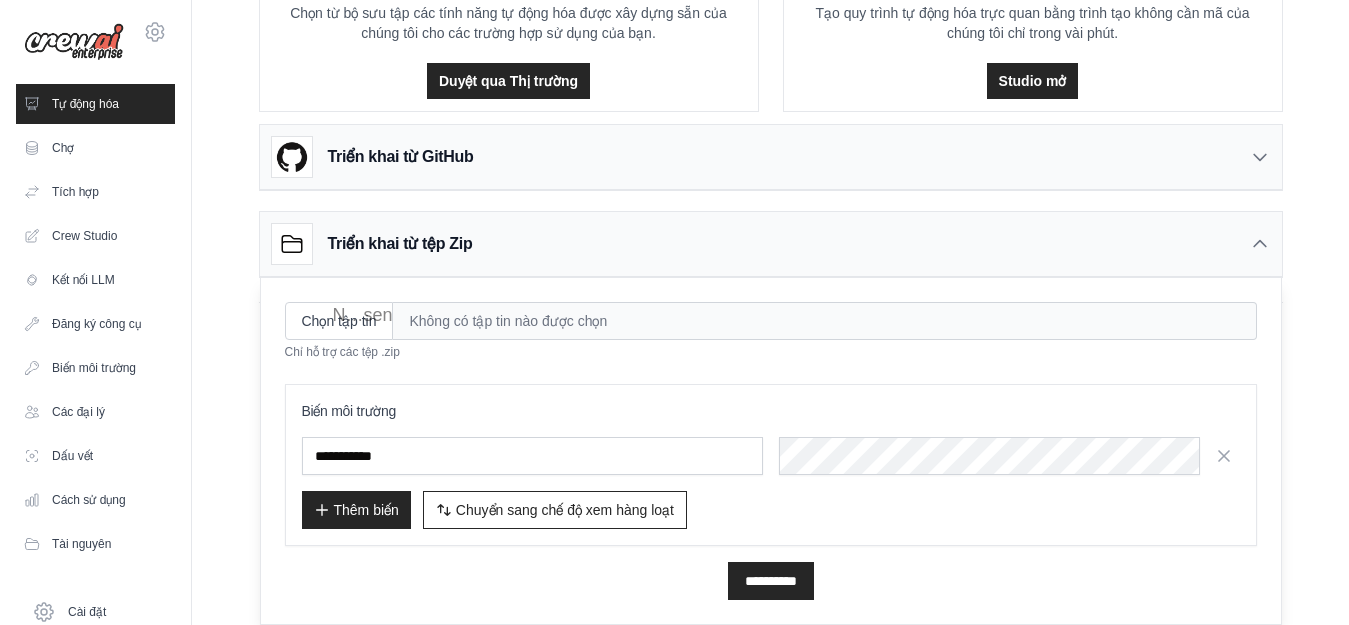 click on "Triển khai từ tệp Zip" at bounding box center [771, 244] 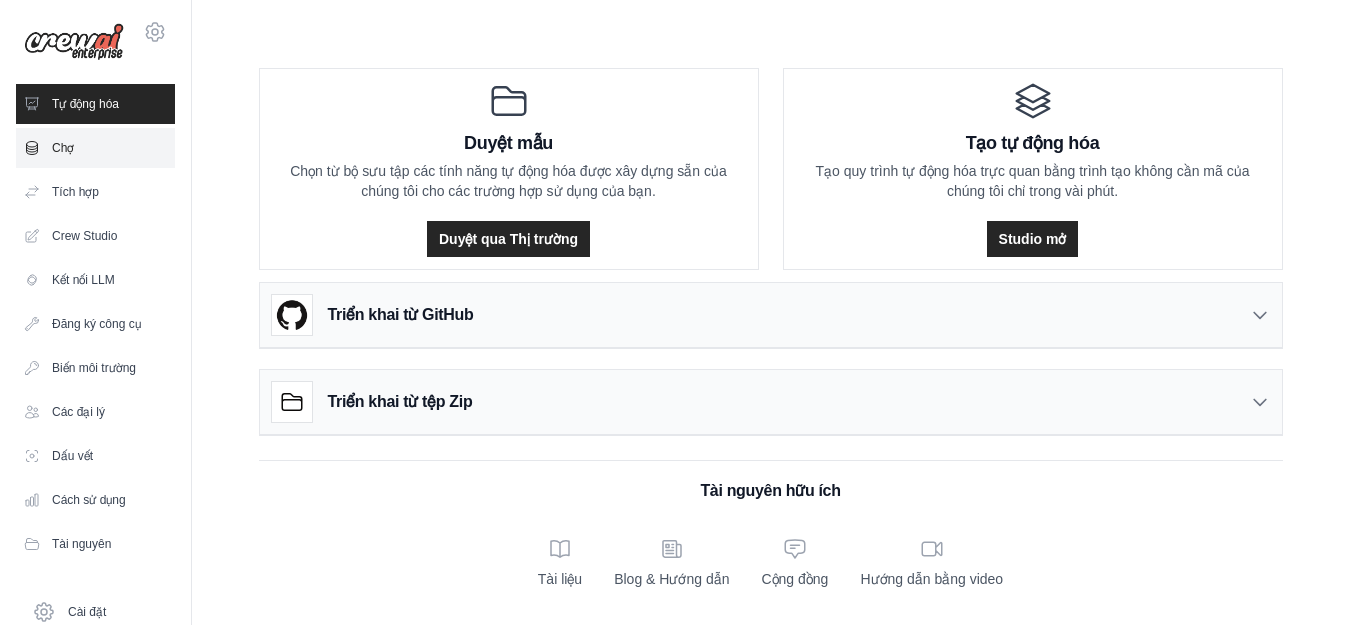 click on "Chợ" at bounding box center (95, 148) 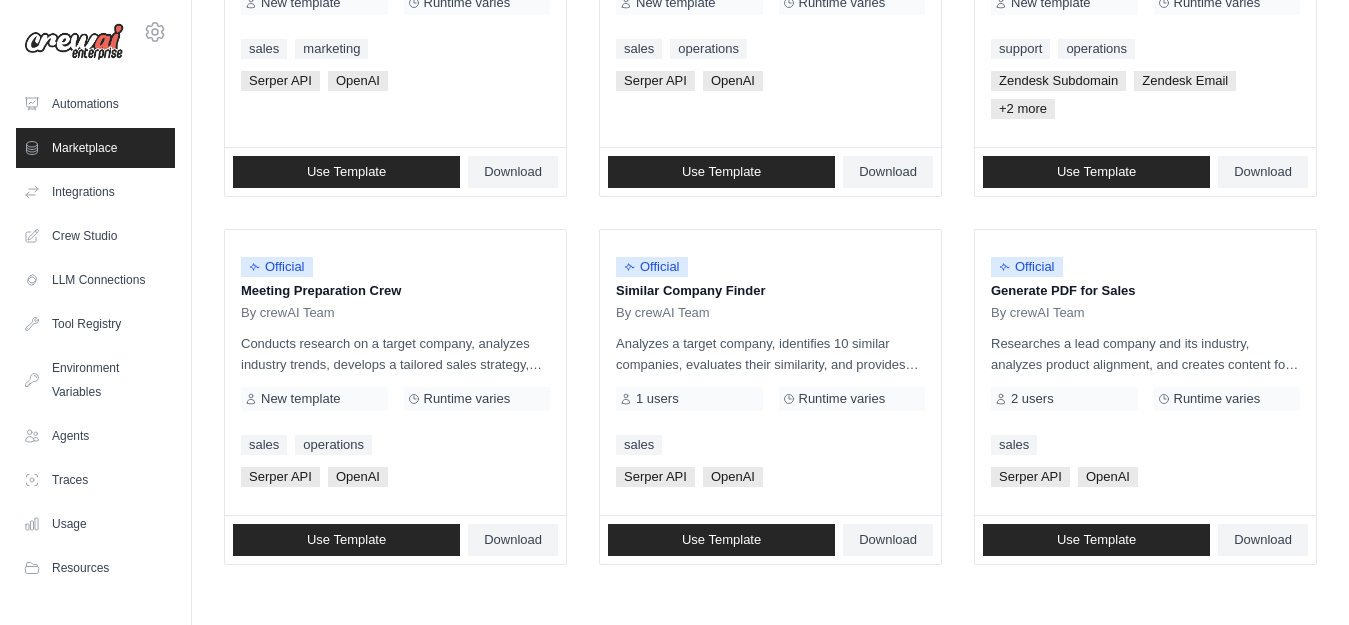 scroll, scrollTop: 1284, scrollLeft: 0, axis: vertical 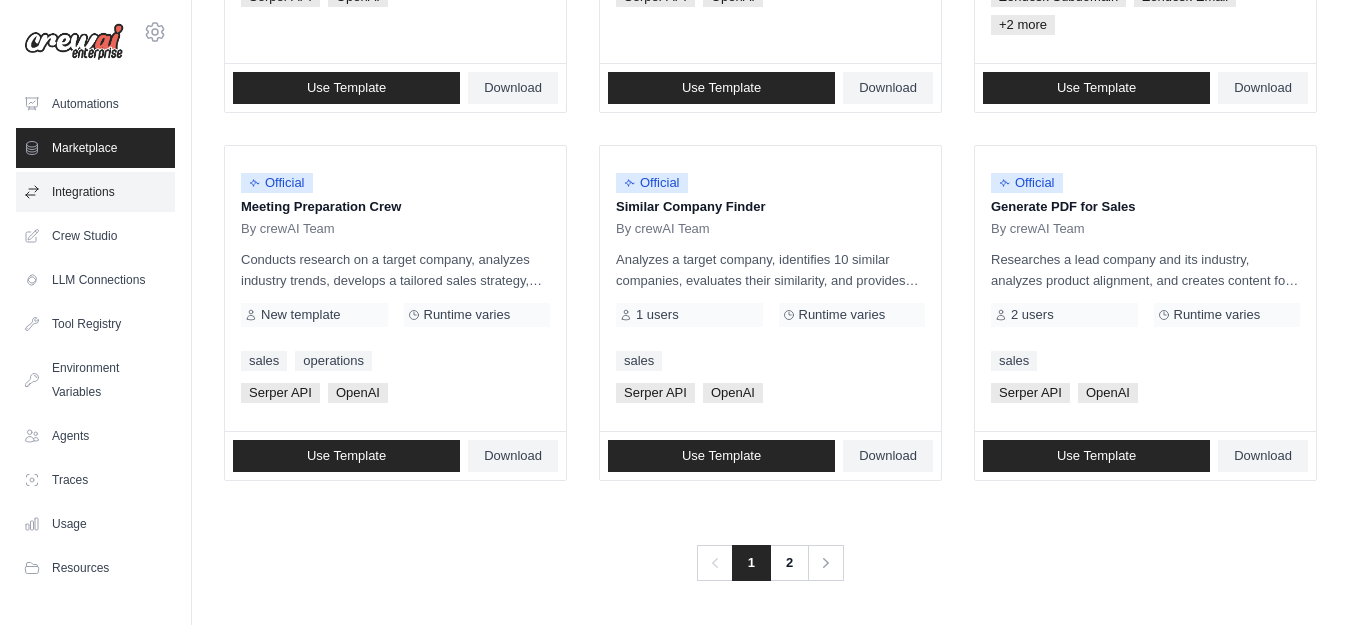 click on "Integrations" at bounding box center (95, 192) 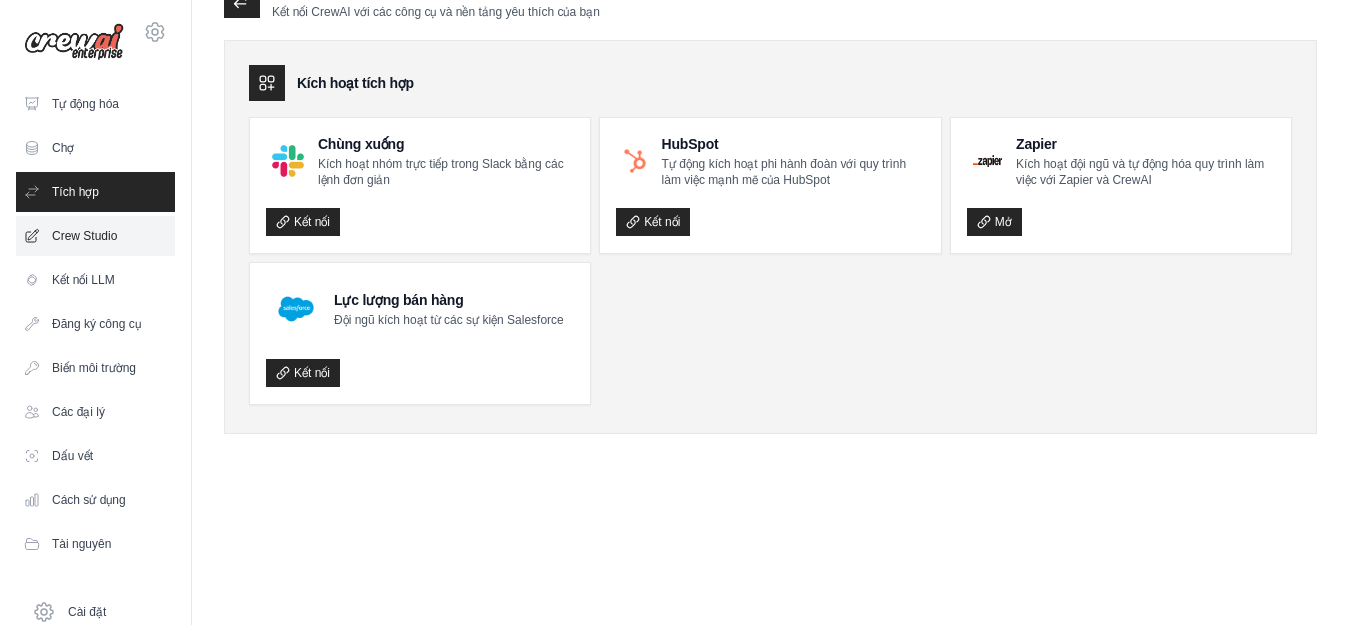scroll, scrollTop: 0, scrollLeft: 0, axis: both 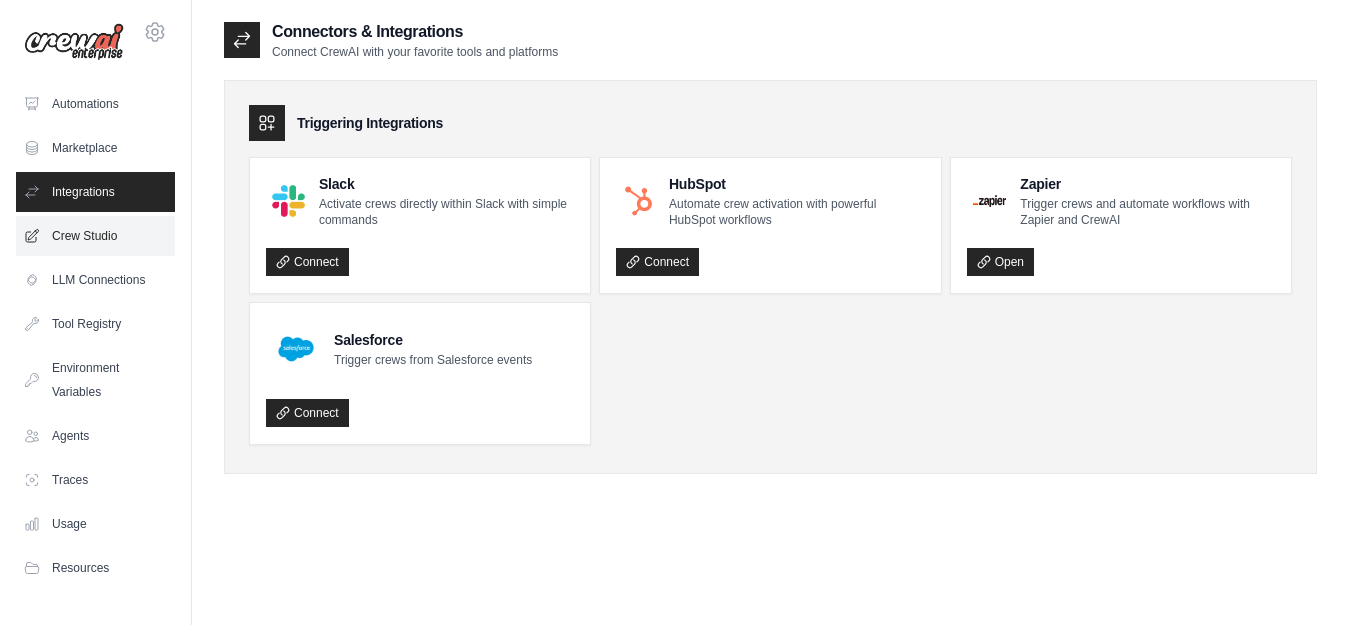 click on "Crew Studio" at bounding box center (95, 236) 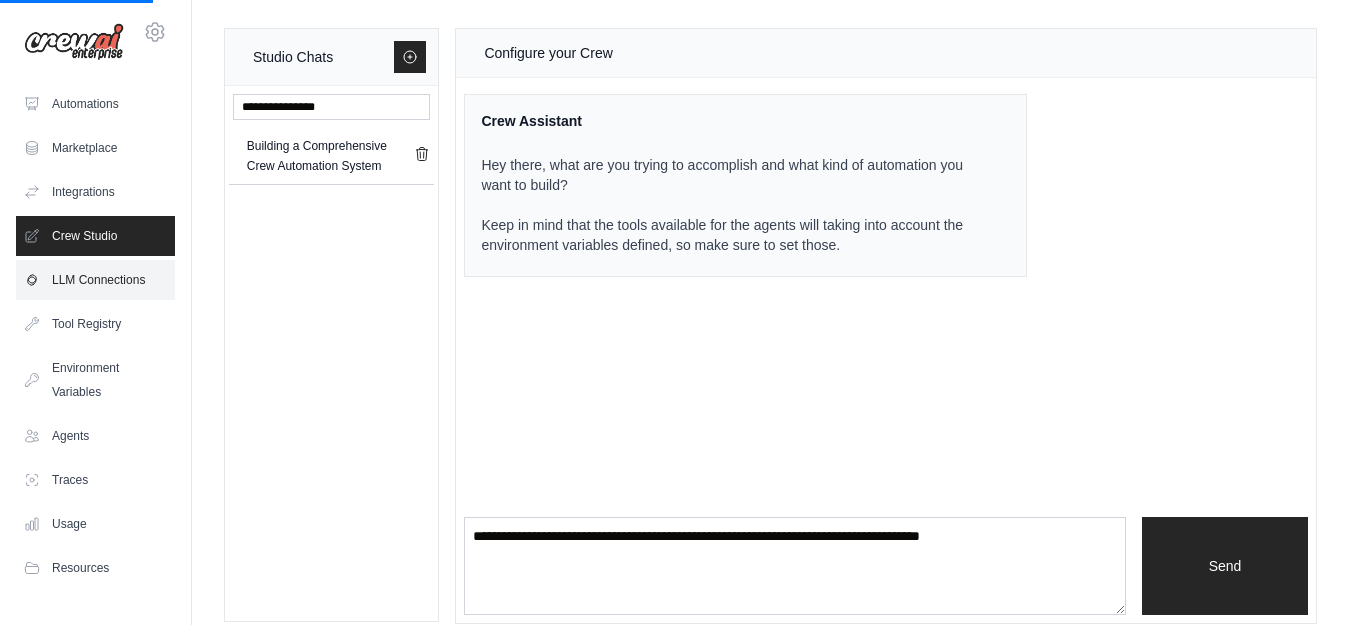 click on "LLM Connections" at bounding box center [95, 280] 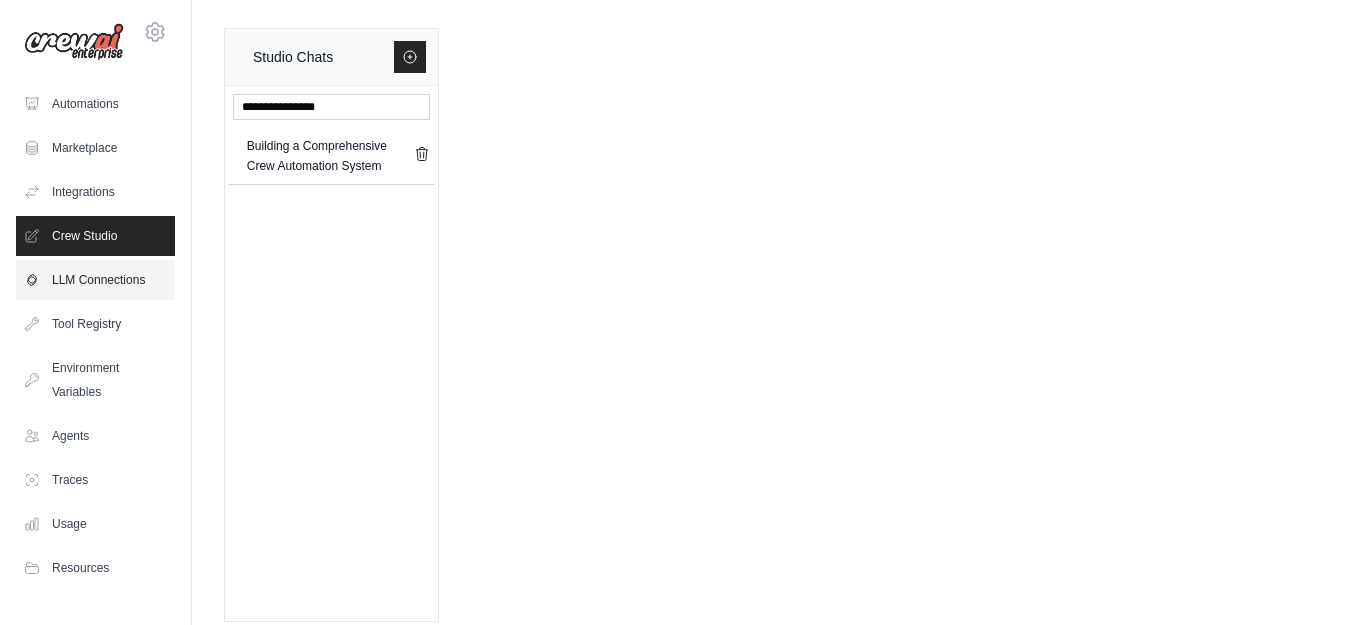 click on "LLM Connections" at bounding box center (95, 280) 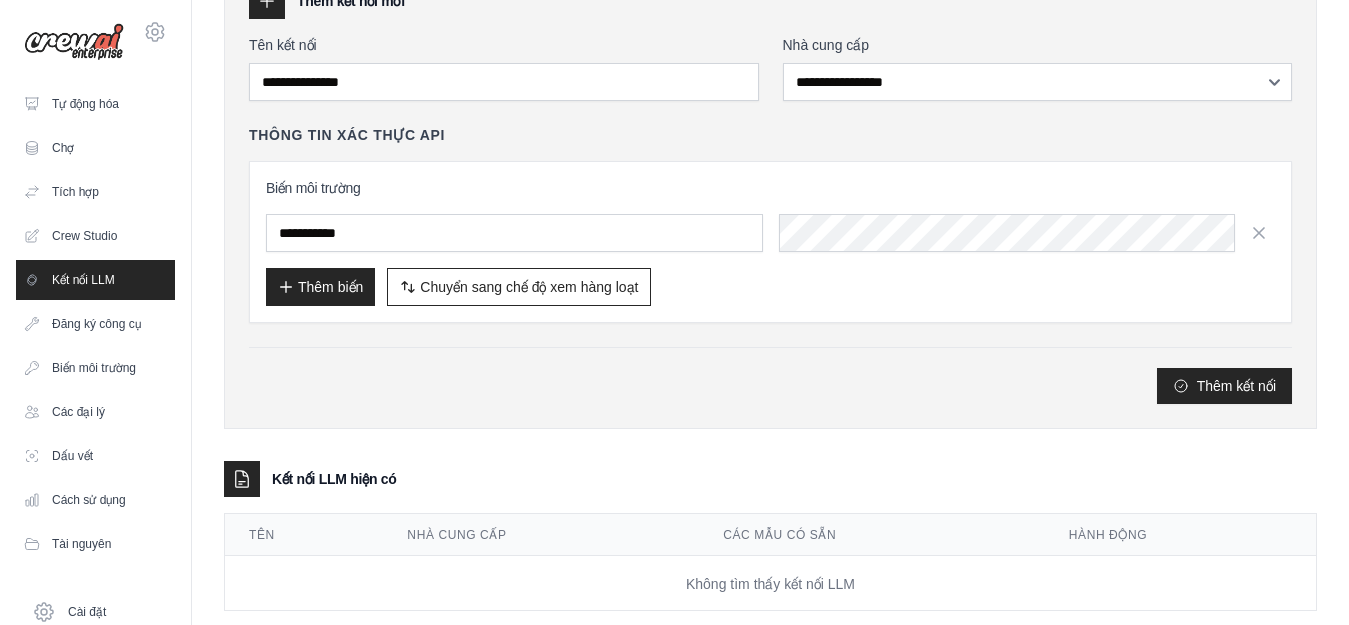 scroll, scrollTop: 160, scrollLeft: 0, axis: vertical 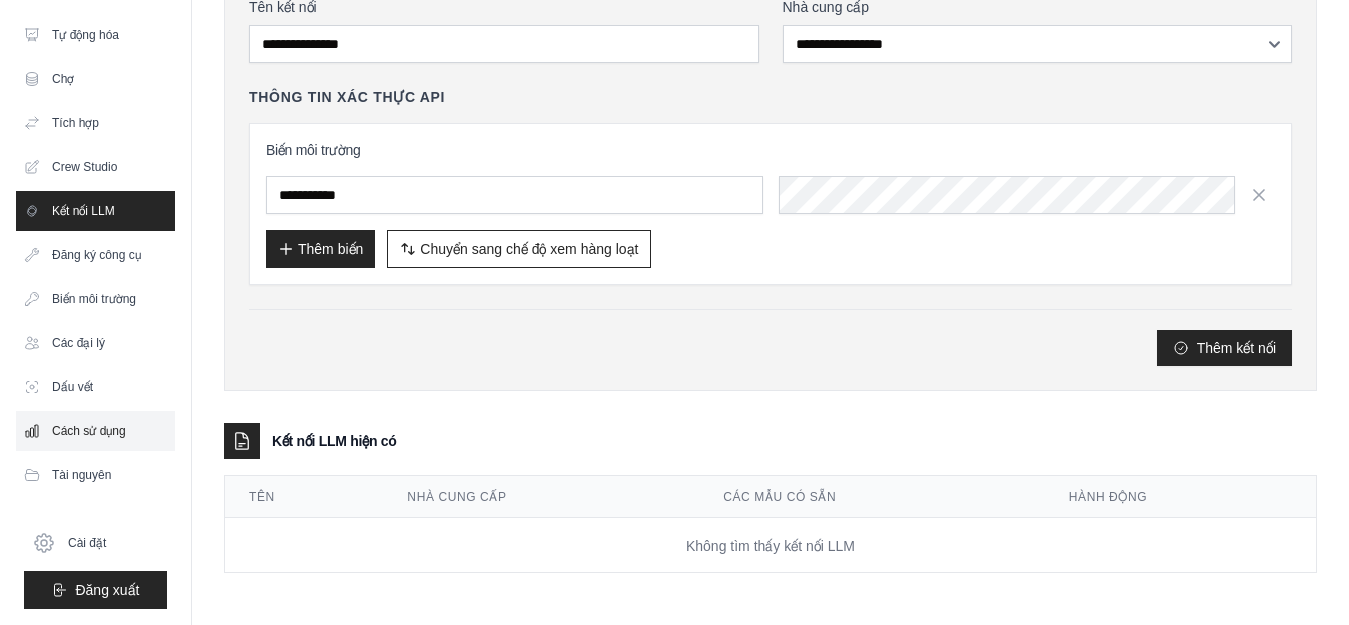 click on "Cách sử dụng" at bounding box center (95, 431) 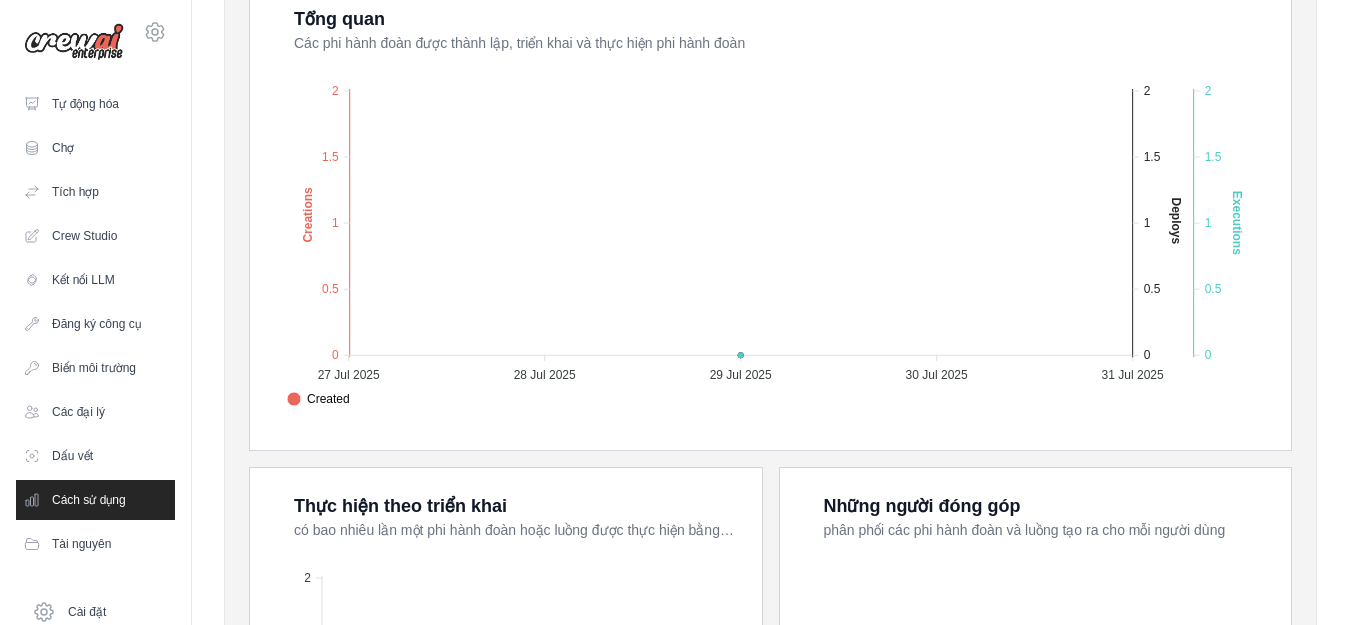 scroll, scrollTop: 0, scrollLeft: 0, axis: both 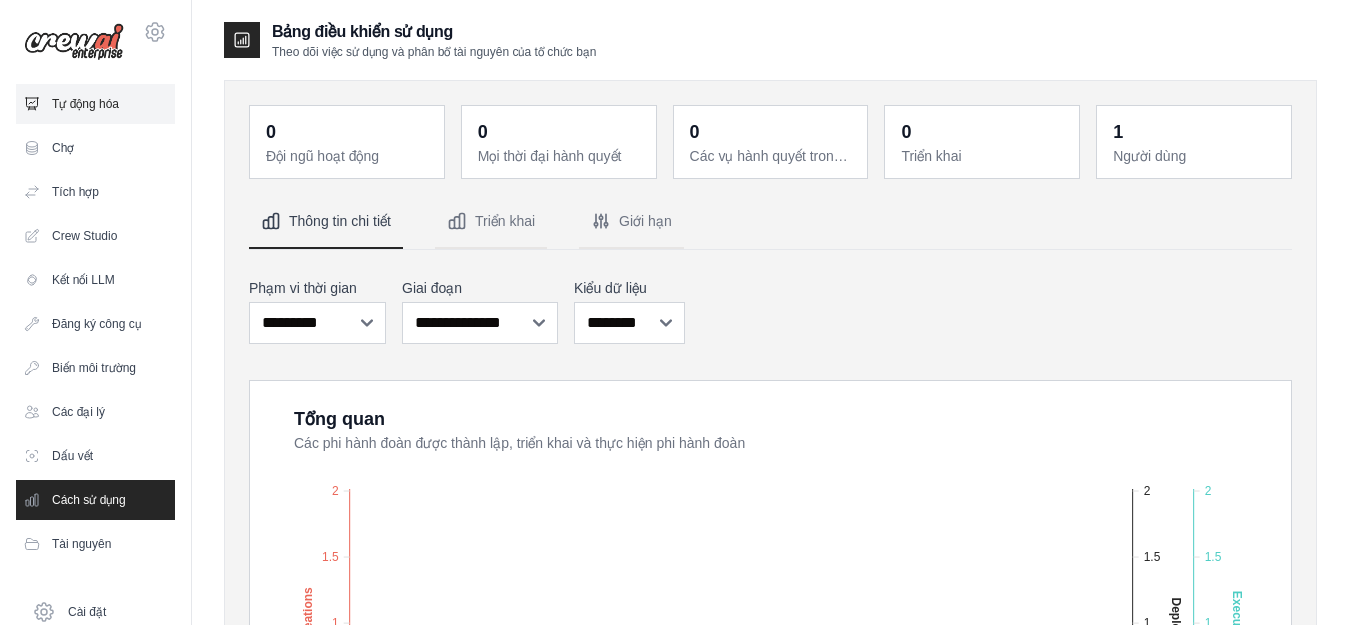 click on "Tự động hóa" at bounding box center (95, 104) 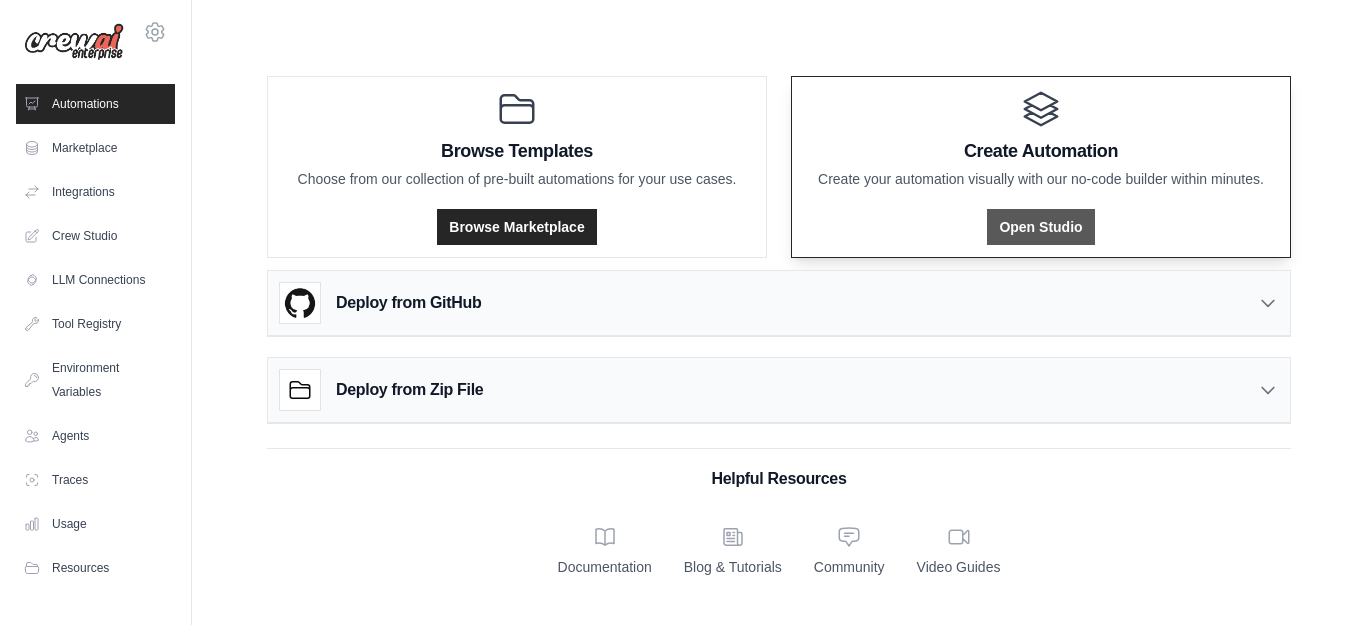 click on "Open Studio" at bounding box center (1040, 227) 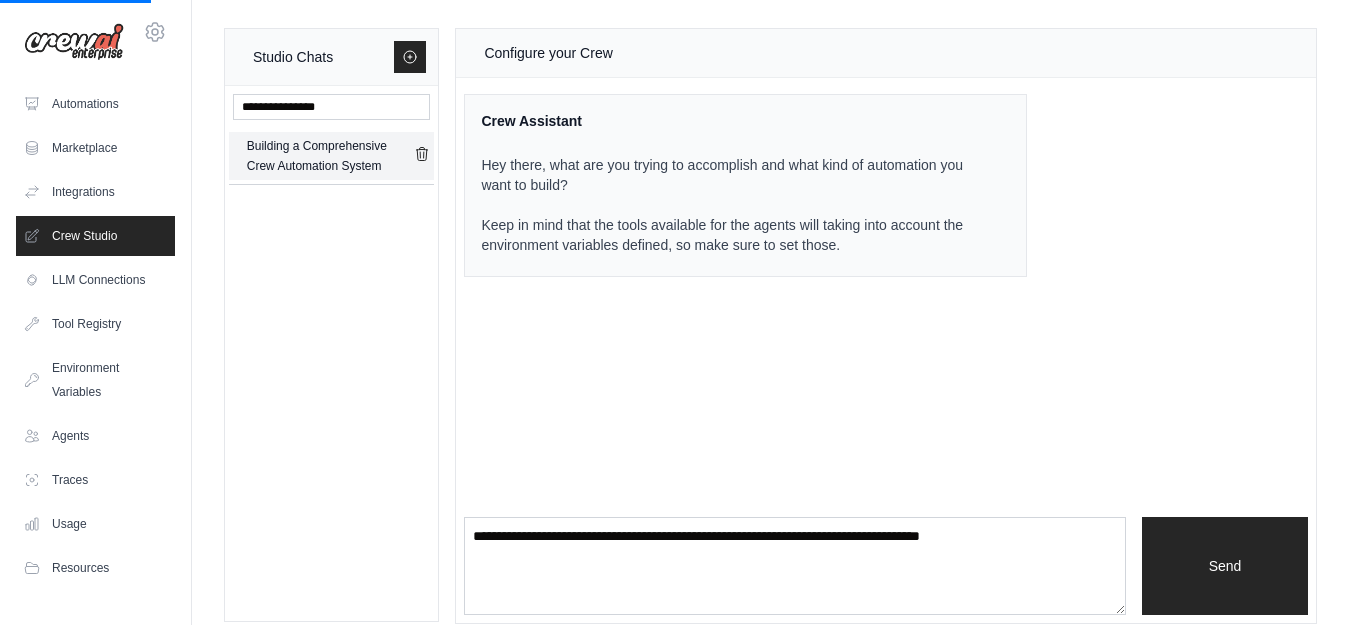 click on "Building a Comprehensive Crew Automation System" at bounding box center [331, 156] 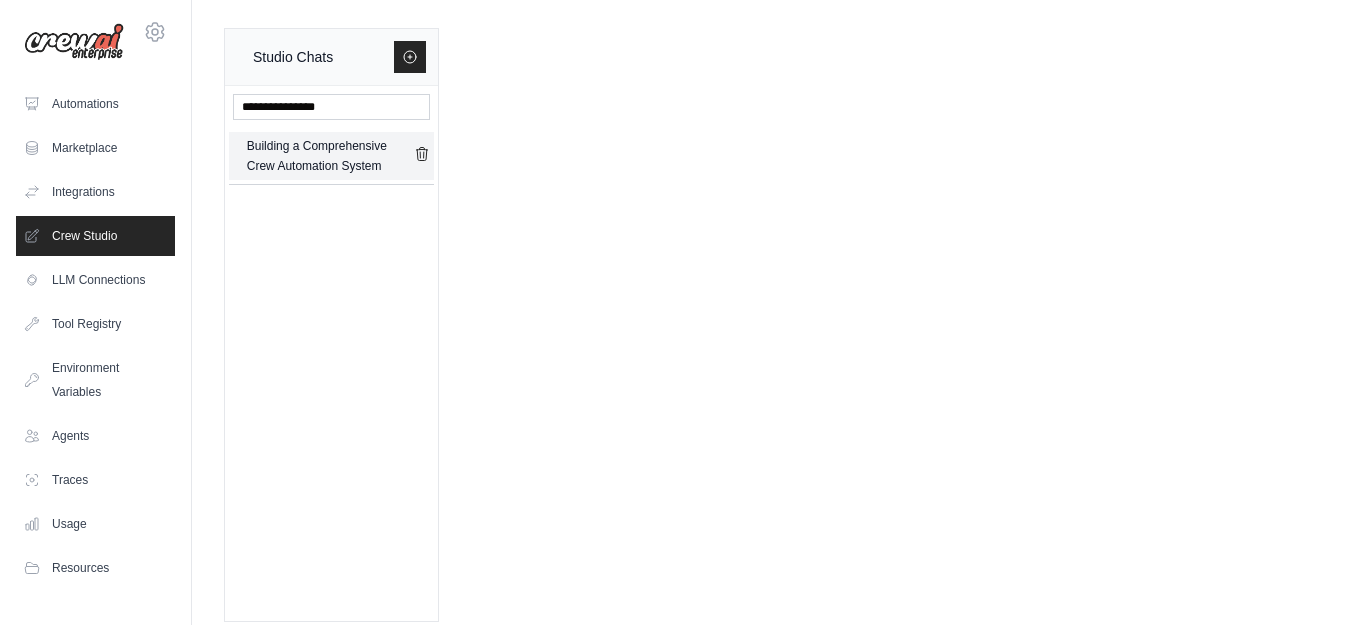 click on "Building a Comprehensive Crew Automation System" at bounding box center [331, 156] 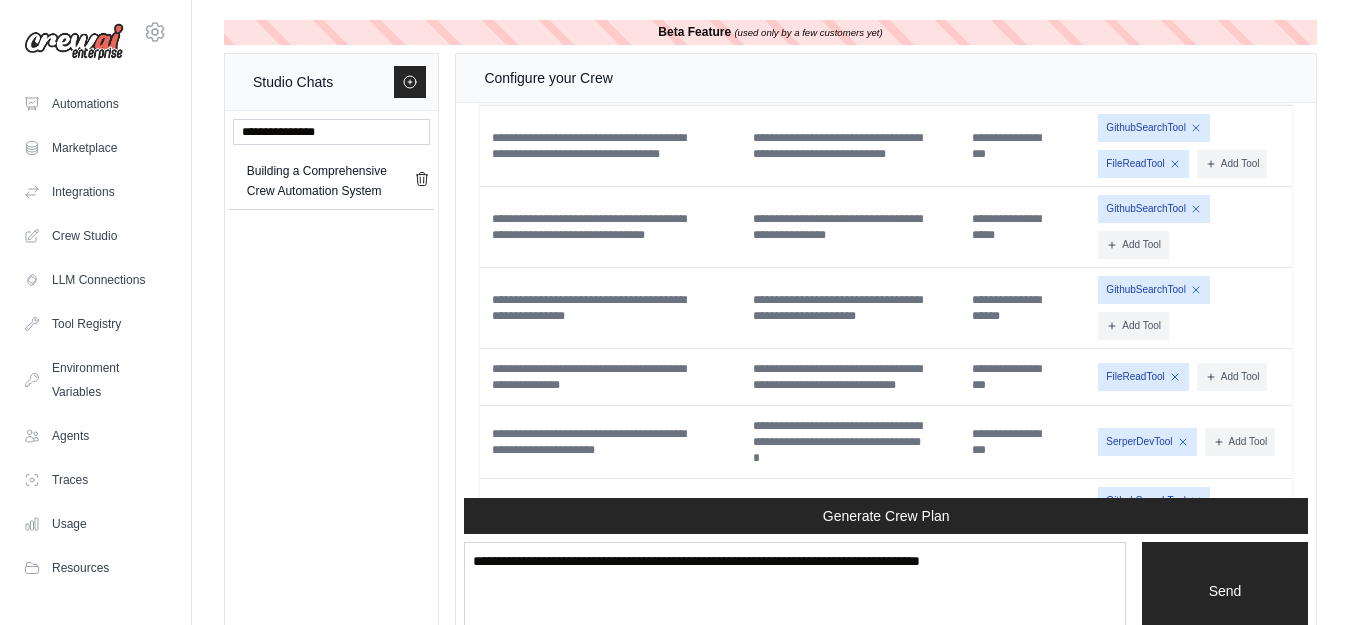 scroll, scrollTop: 4288, scrollLeft: 0, axis: vertical 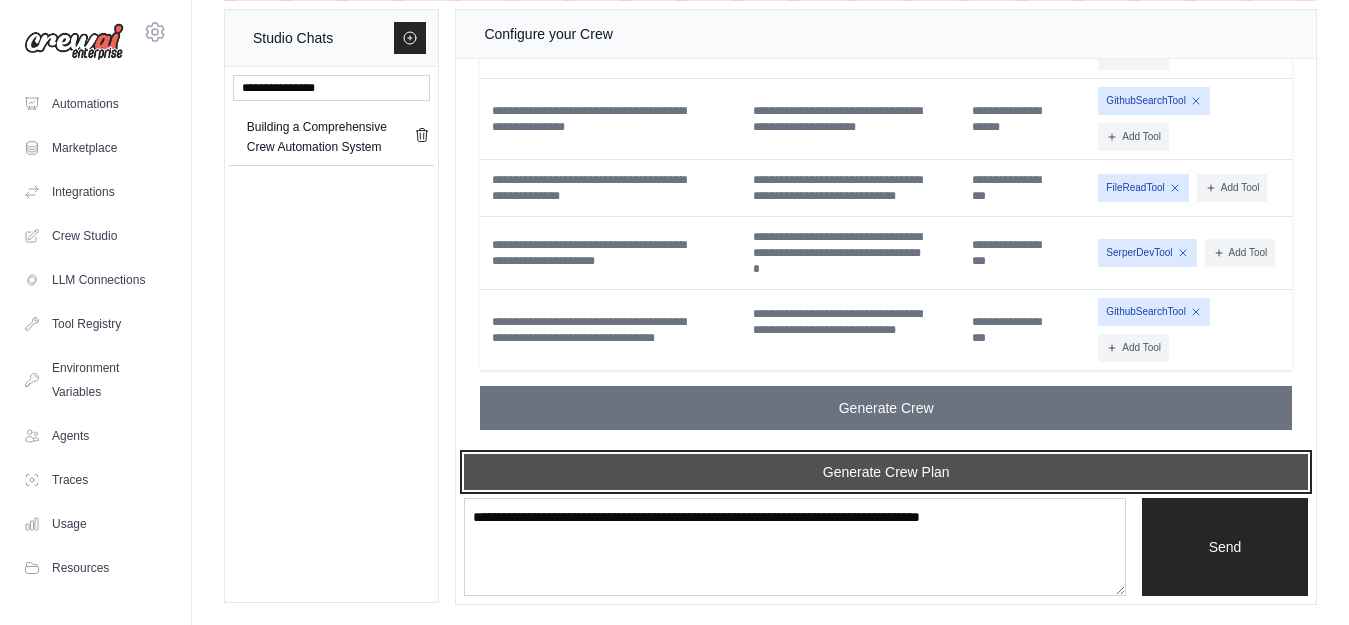 click on "Generate Crew Plan" at bounding box center [886, 472] 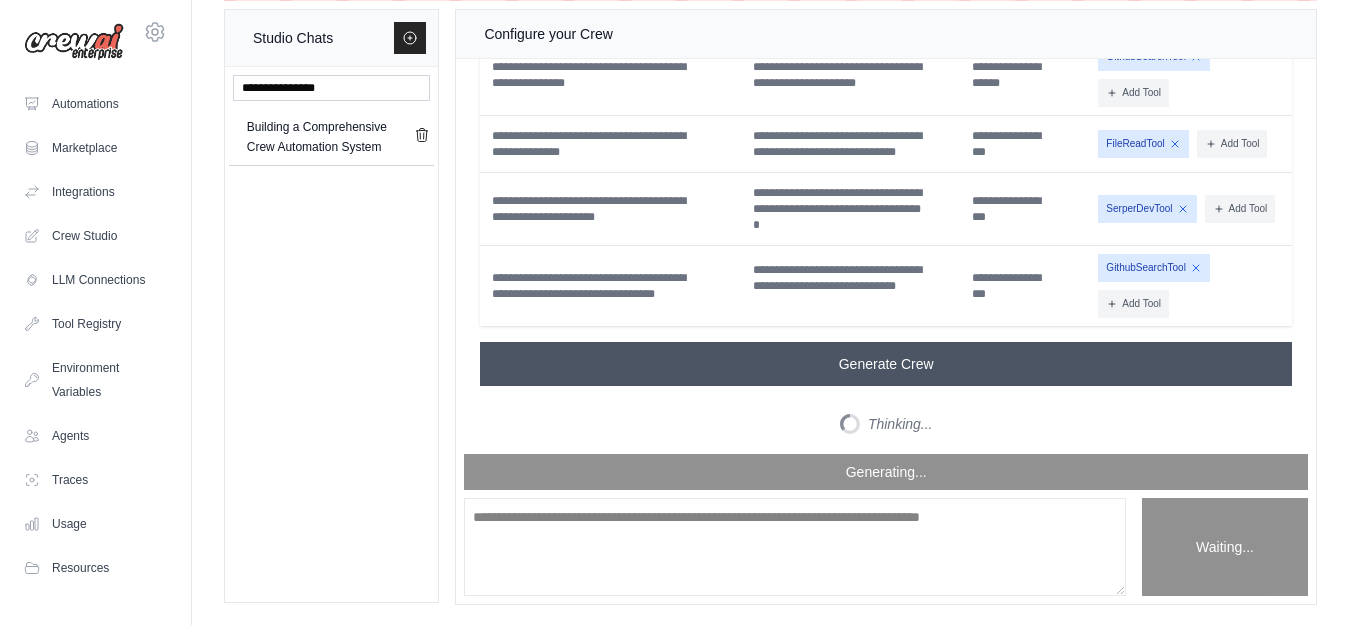 click on "Generate Crew" at bounding box center [886, 364] 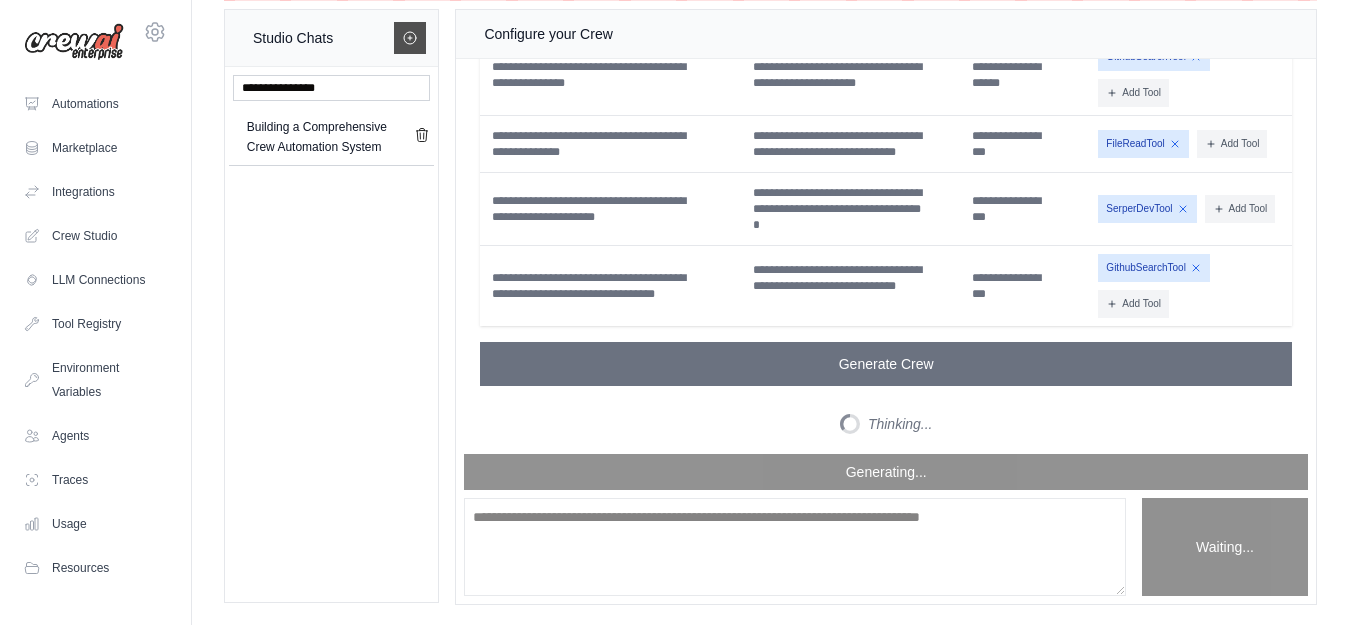 type 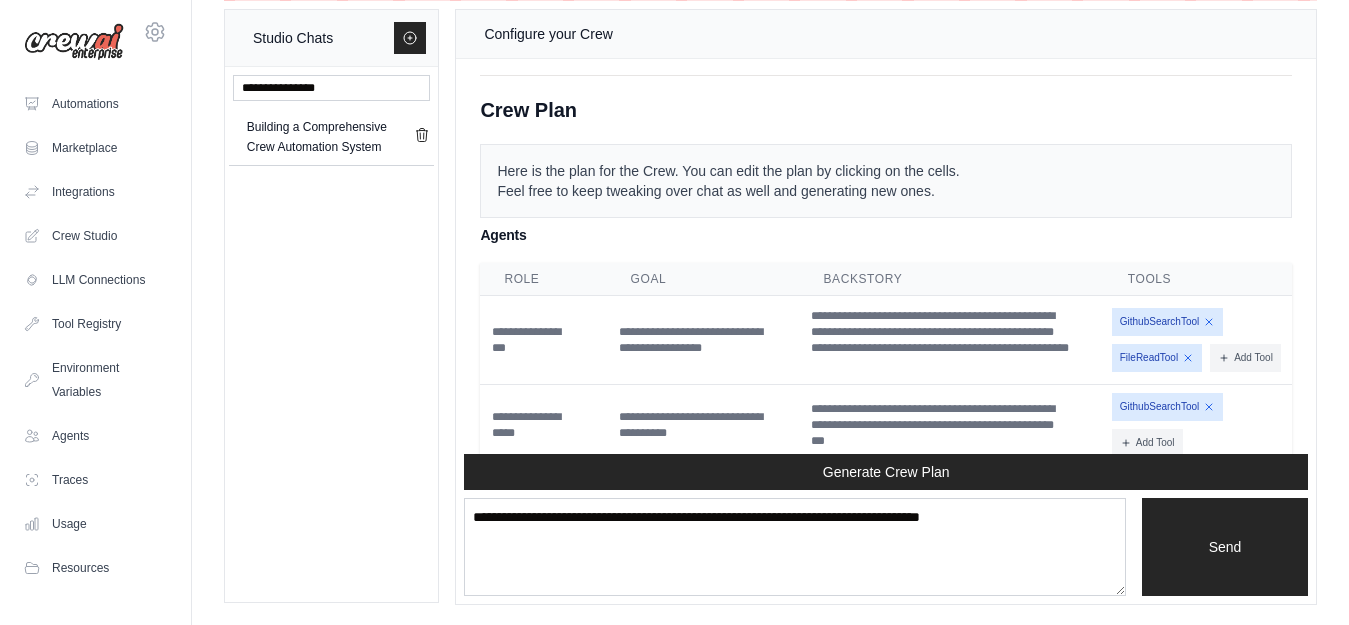 scroll, scrollTop: 4413, scrollLeft: 0, axis: vertical 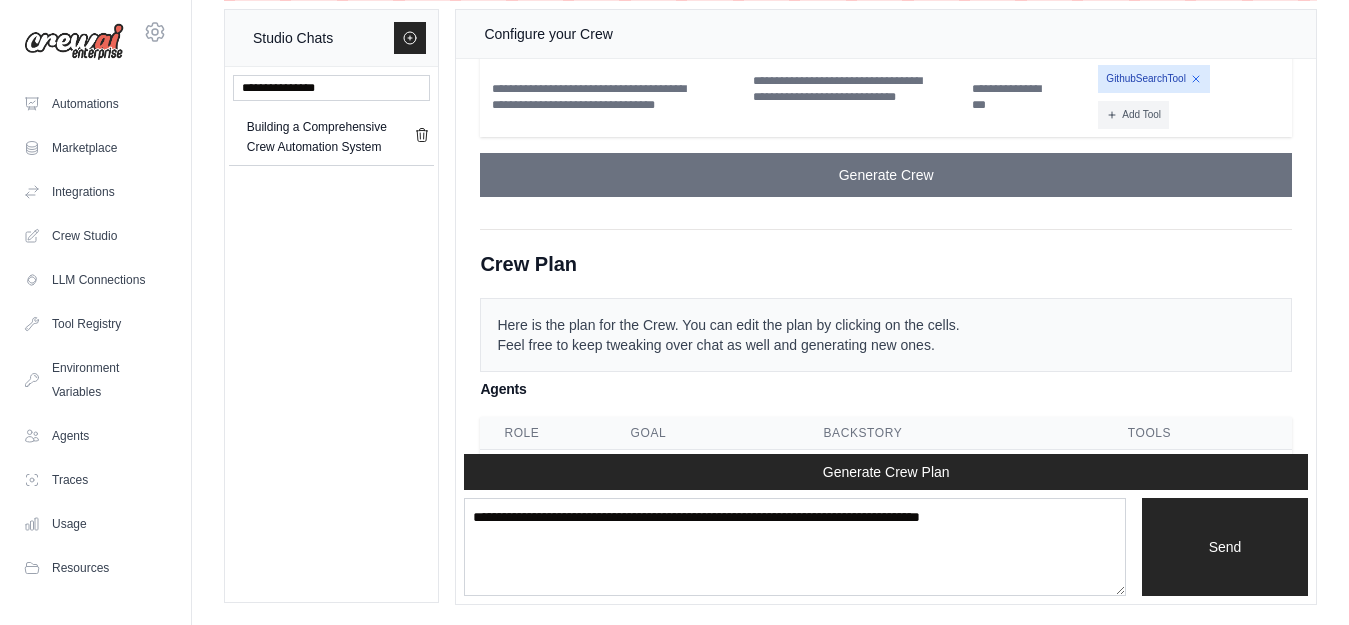 drag, startPoint x: 841, startPoint y: 274, endPoint x: 837, endPoint y: 380, distance: 106.07545 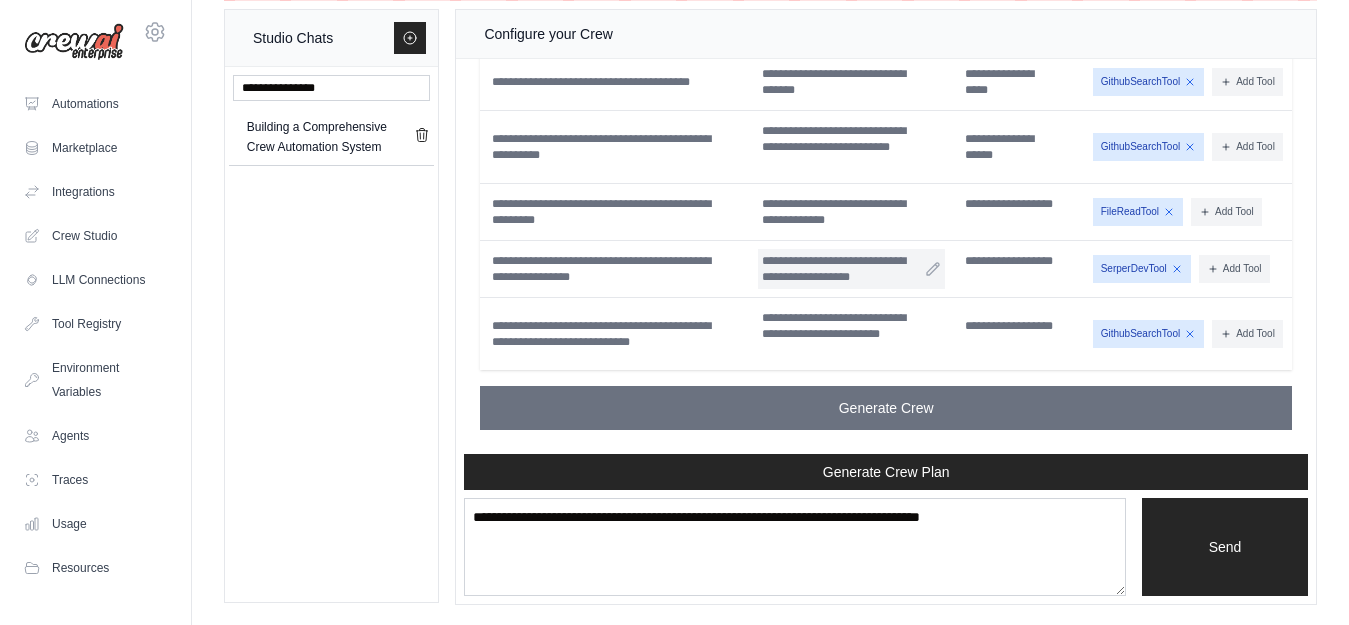 scroll, scrollTop: 5413, scrollLeft: 0, axis: vertical 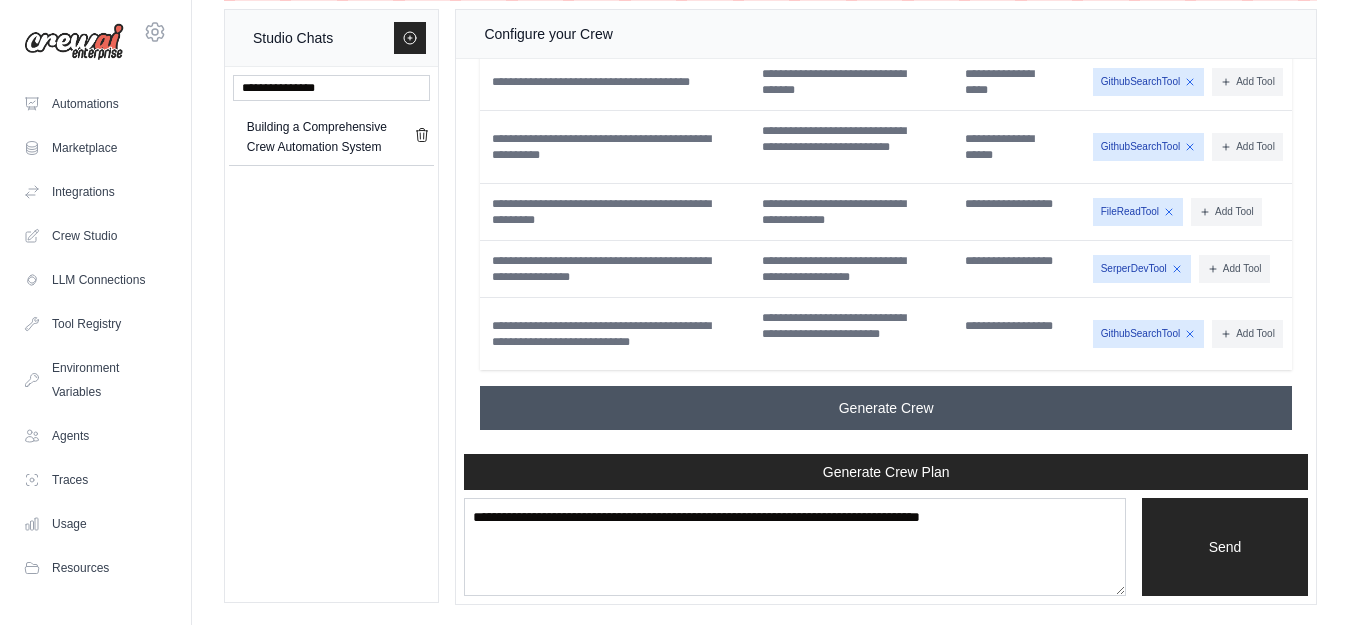 click on "Generate Crew" at bounding box center (886, 408) 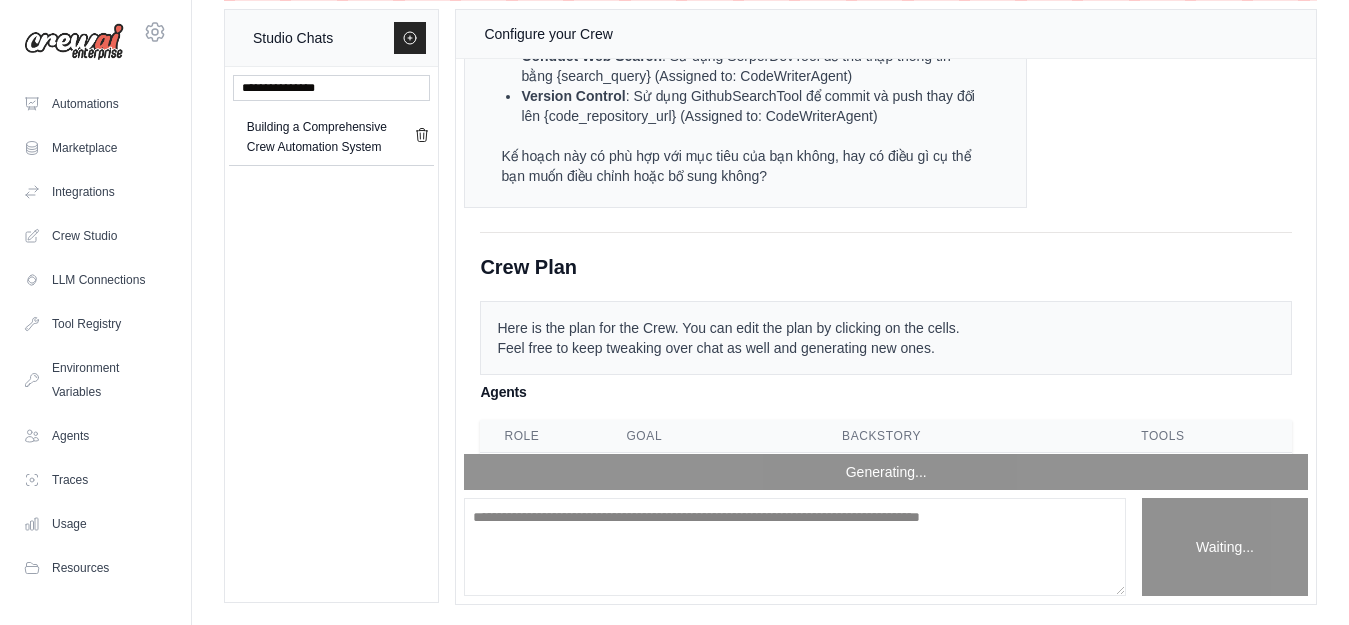 scroll, scrollTop: 3213, scrollLeft: 0, axis: vertical 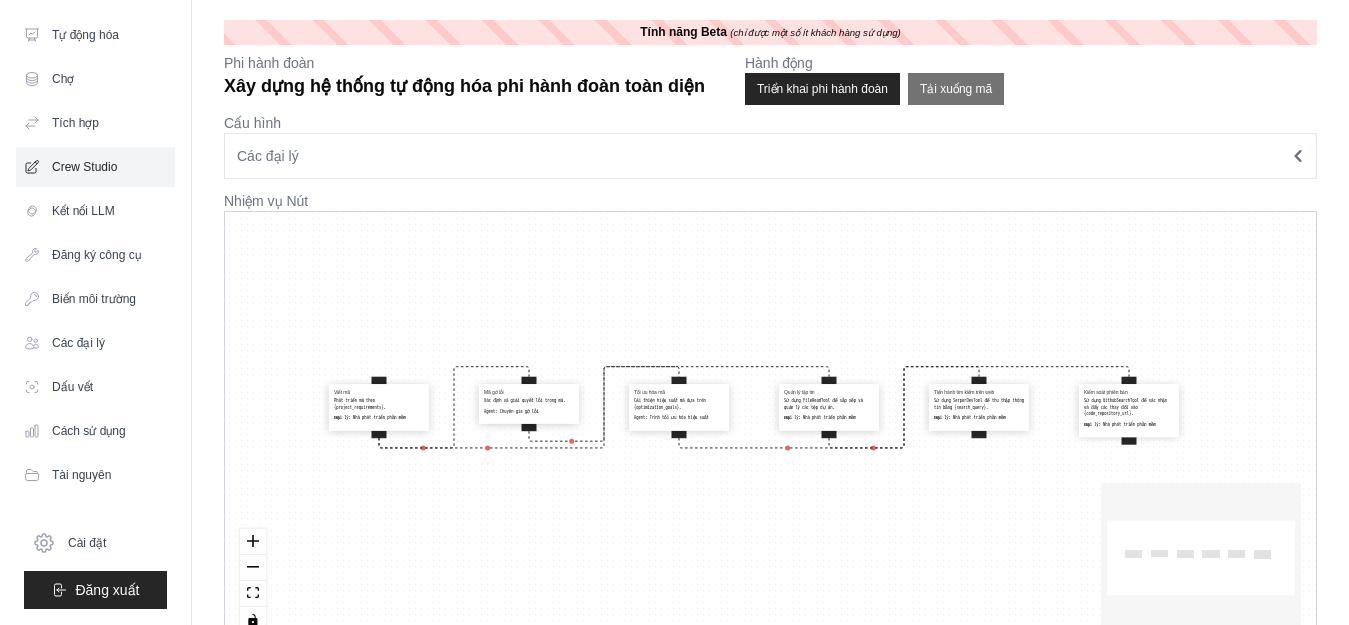 click on "Crew Studio" at bounding box center [84, 167] 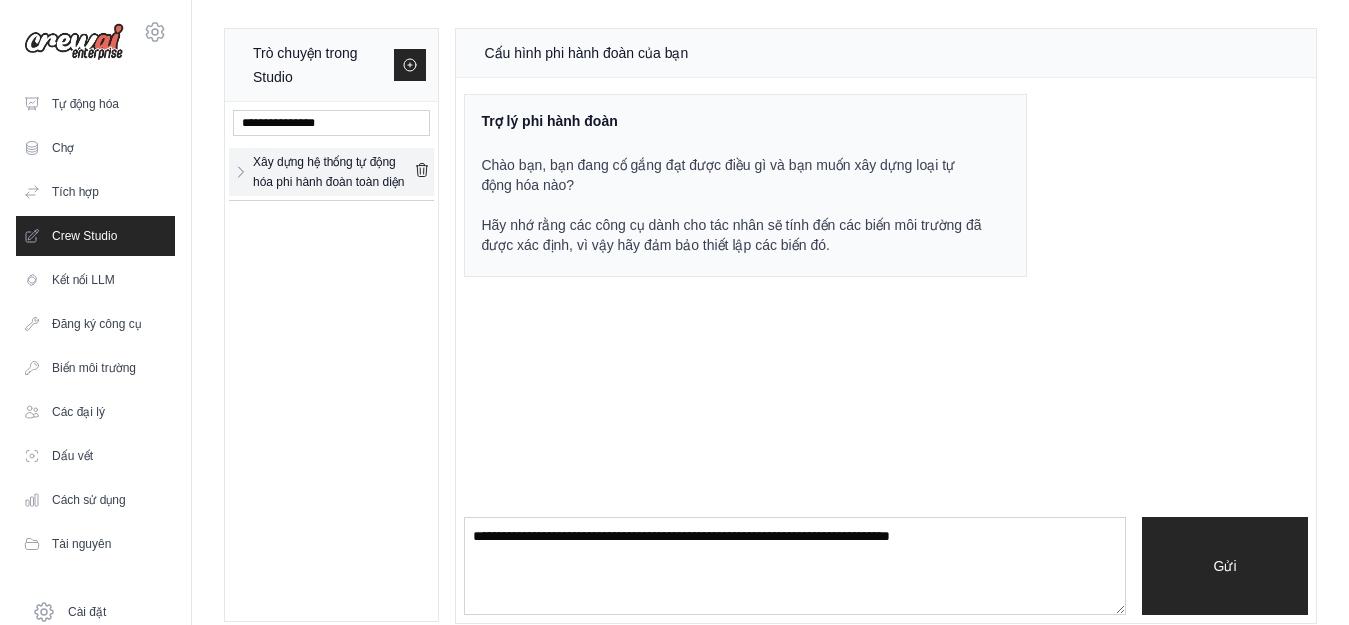 click on "Xây dựng hệ thống tự động hóa phi hành đoàn toàn diện" at bounding box center [333, 172] 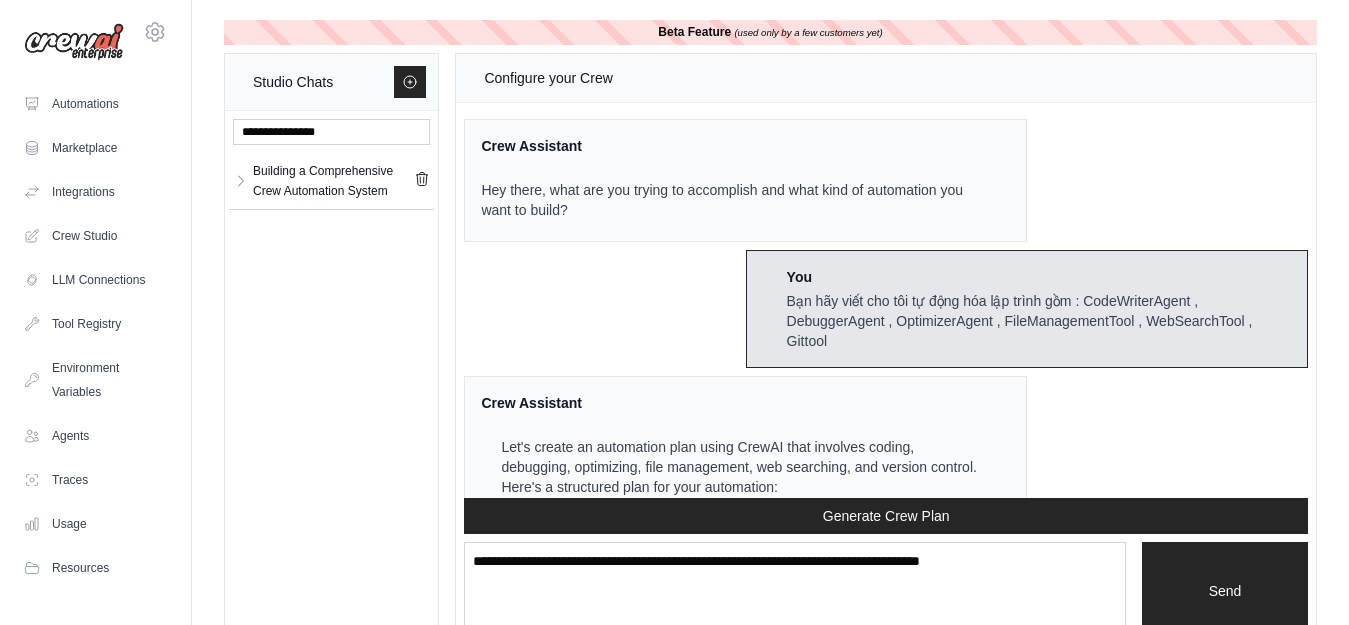 scroll, scrollTop: 5413, scrollLeft: 0, axis: vertical 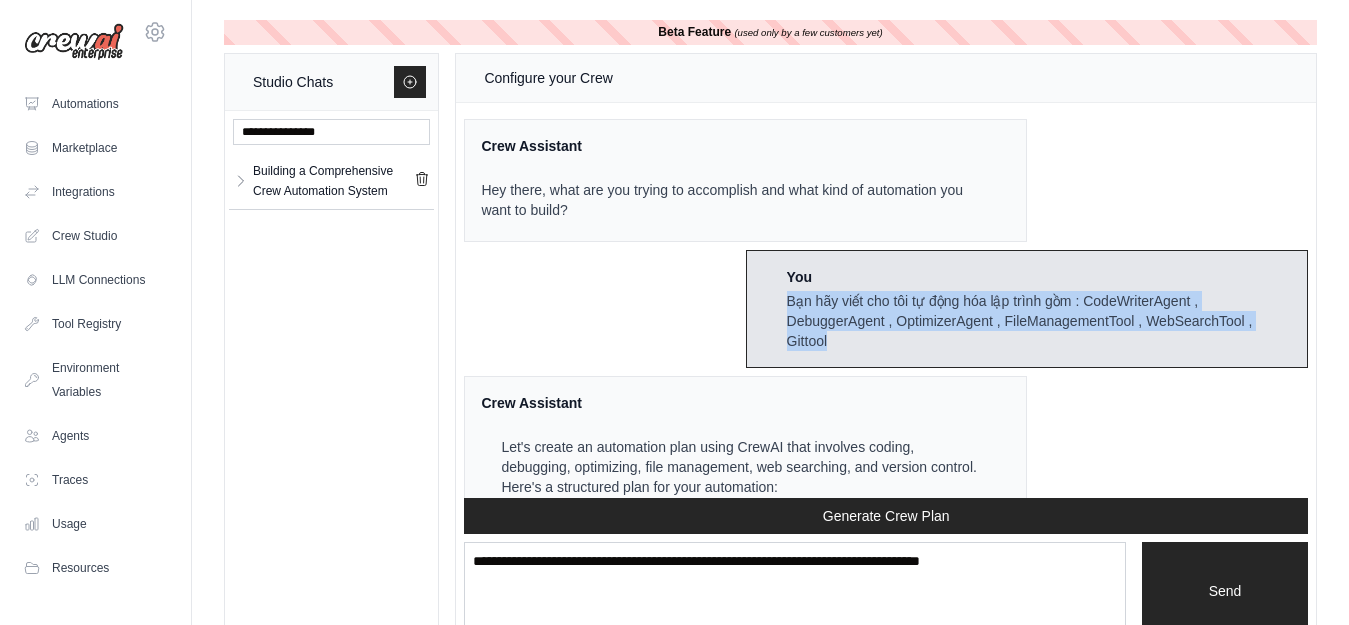 drag, startPoint x: 820, startPoint y: 341, endPoint x: 774, endPoint y: 300, distance: 61.6198 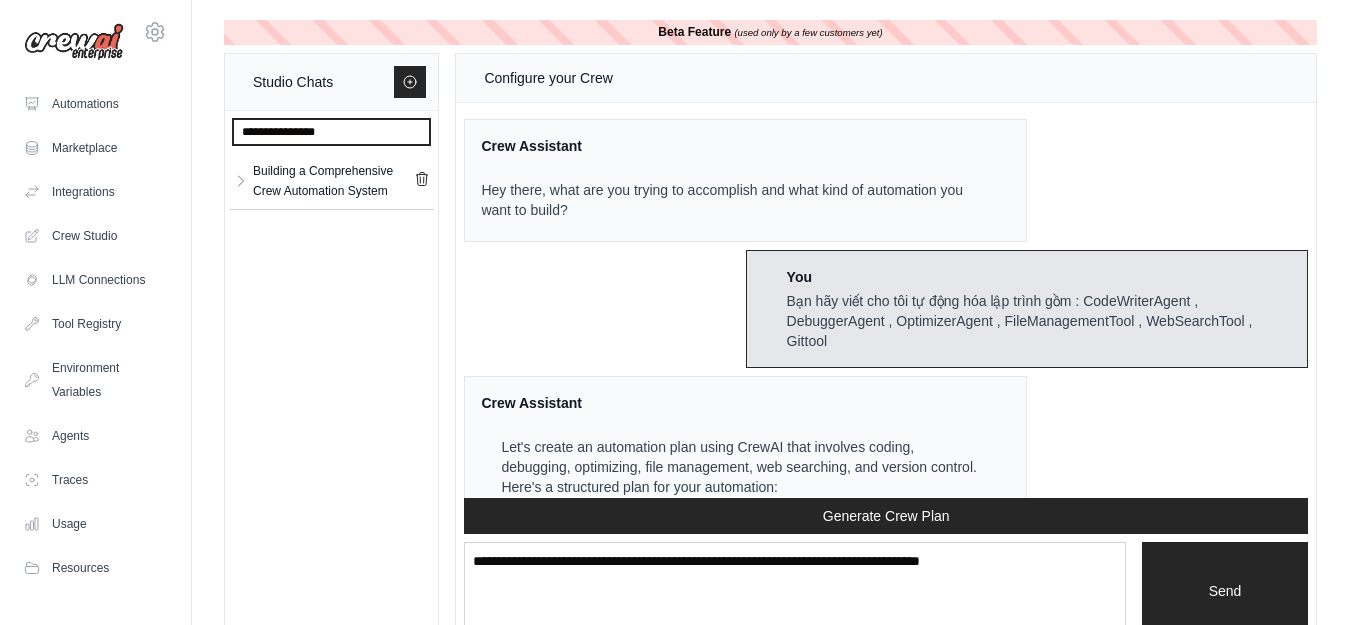 click at bounding box center (331, 132) 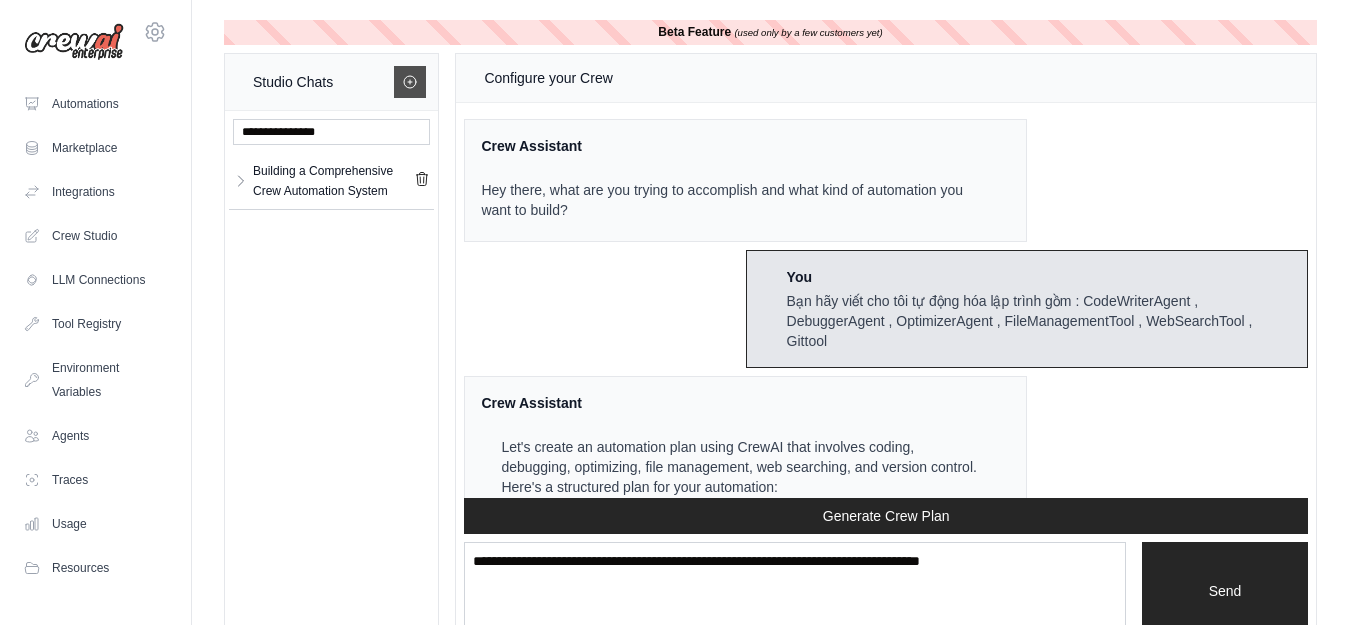 click 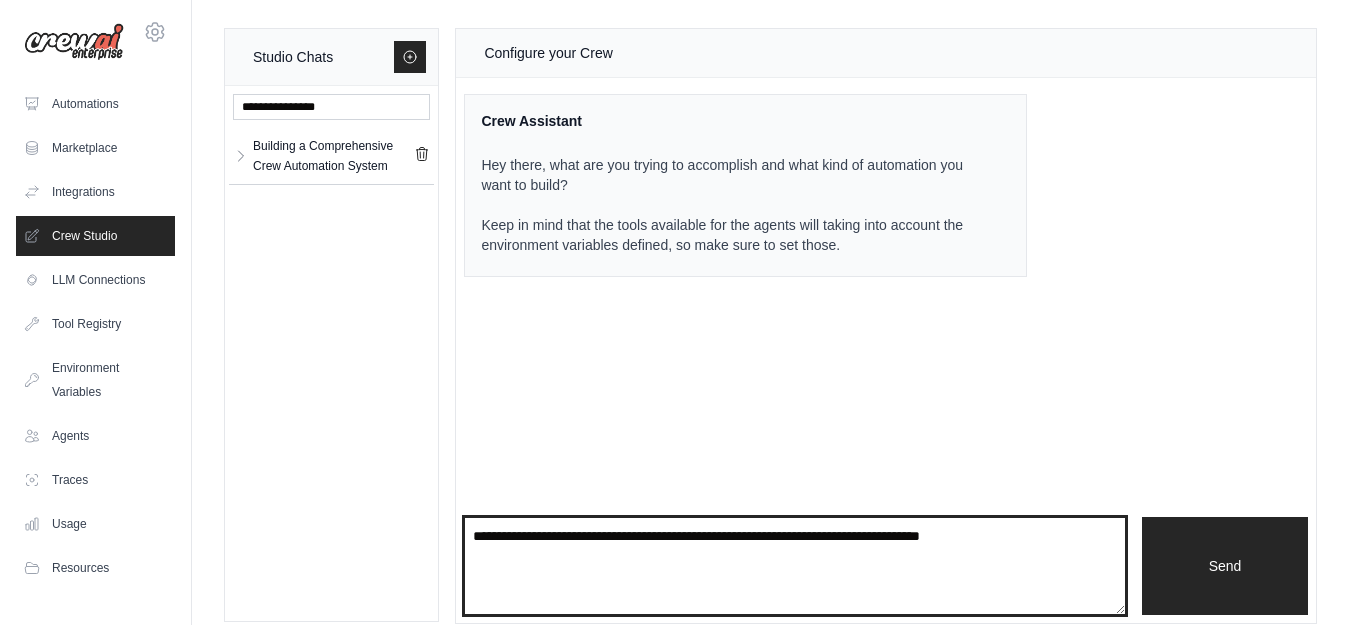 paste on "**********" 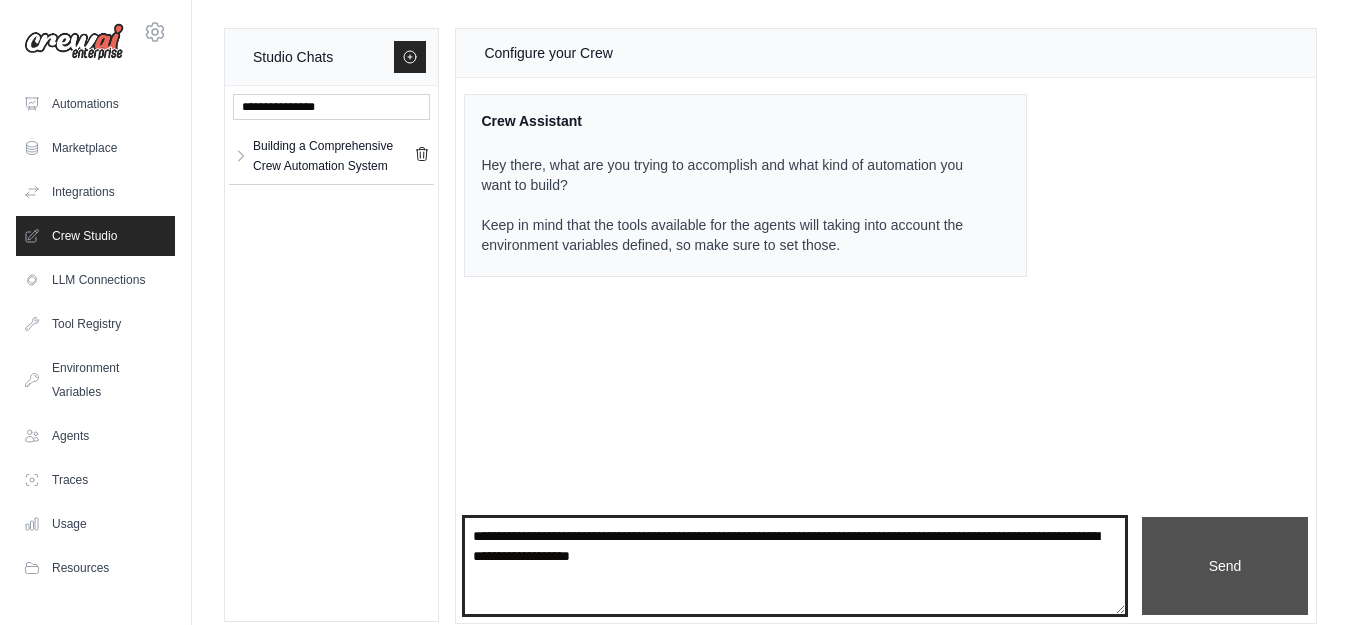 type on "**********" 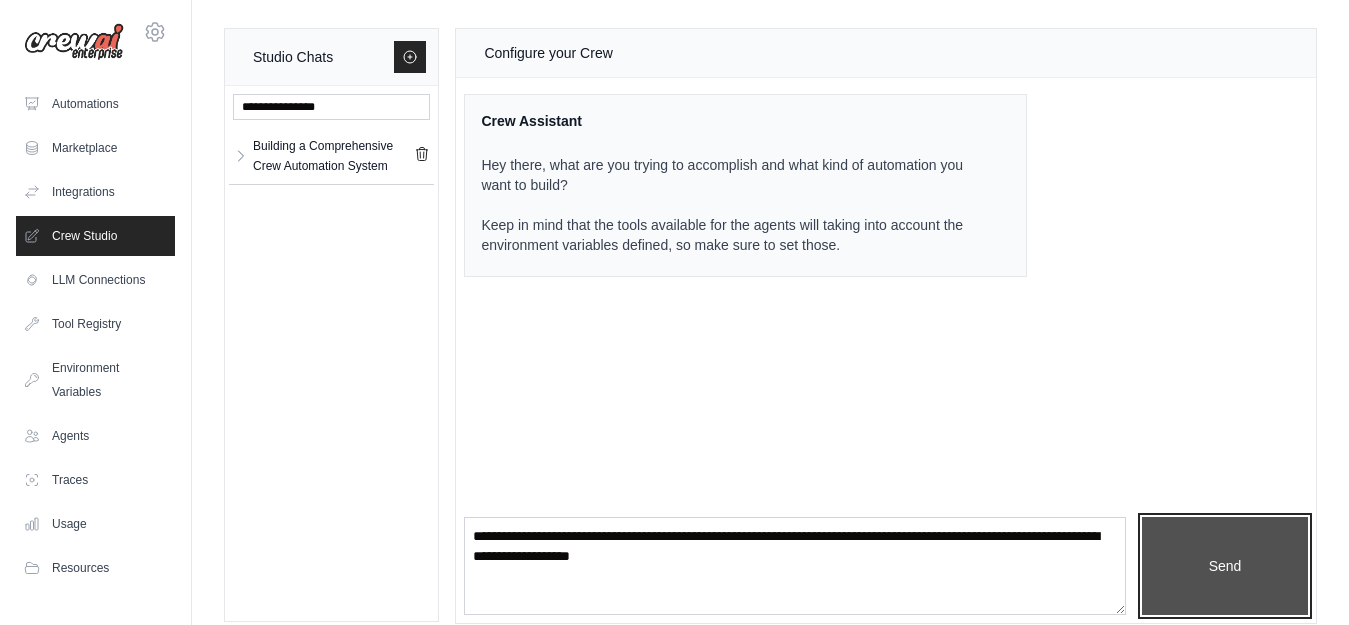 click on "Send" at bounding box center (1225, 566) 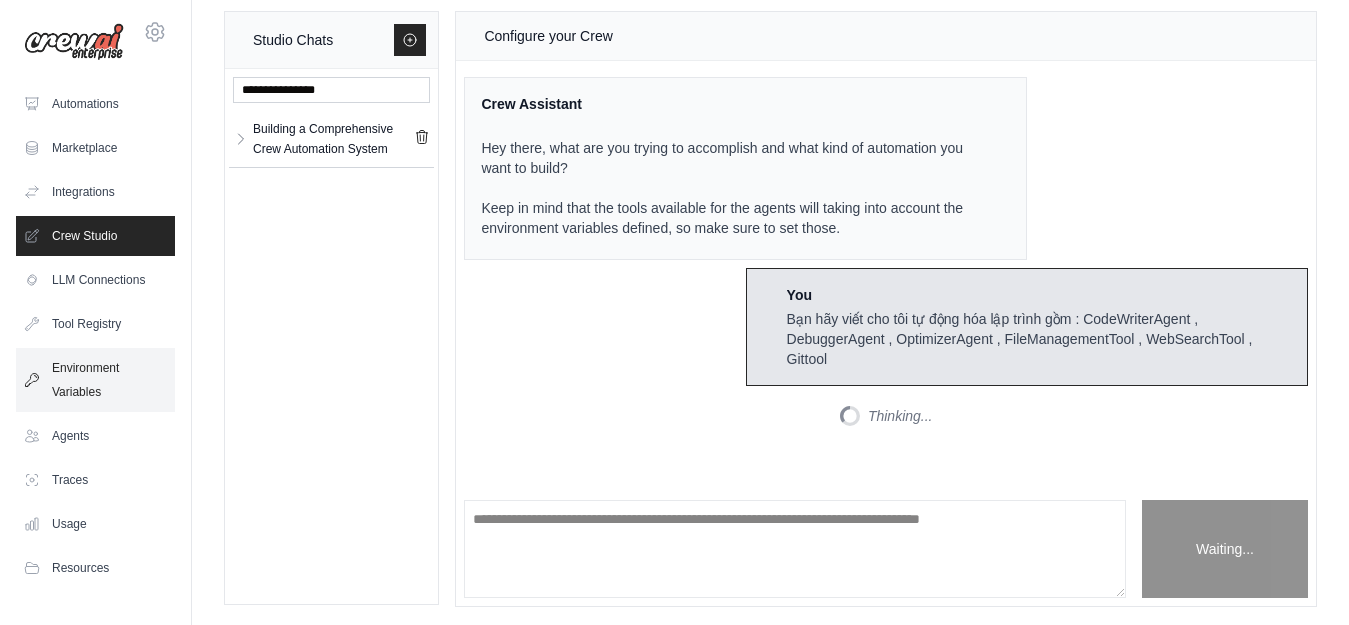 scroll, scrollTop: 19, scrollLeft: 0, axis: vertical 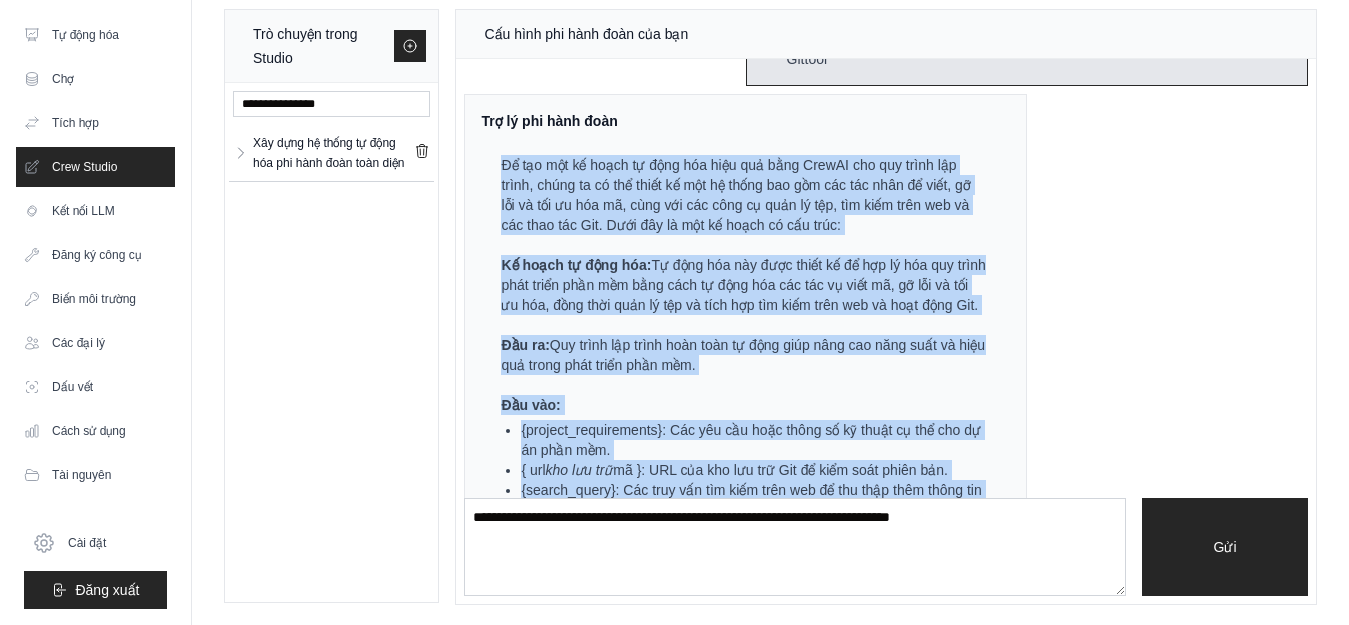 drag, startPoint x: 793, startPoint y: 451, endPoint x: 506, endPoint y: 163, distance: 406.587 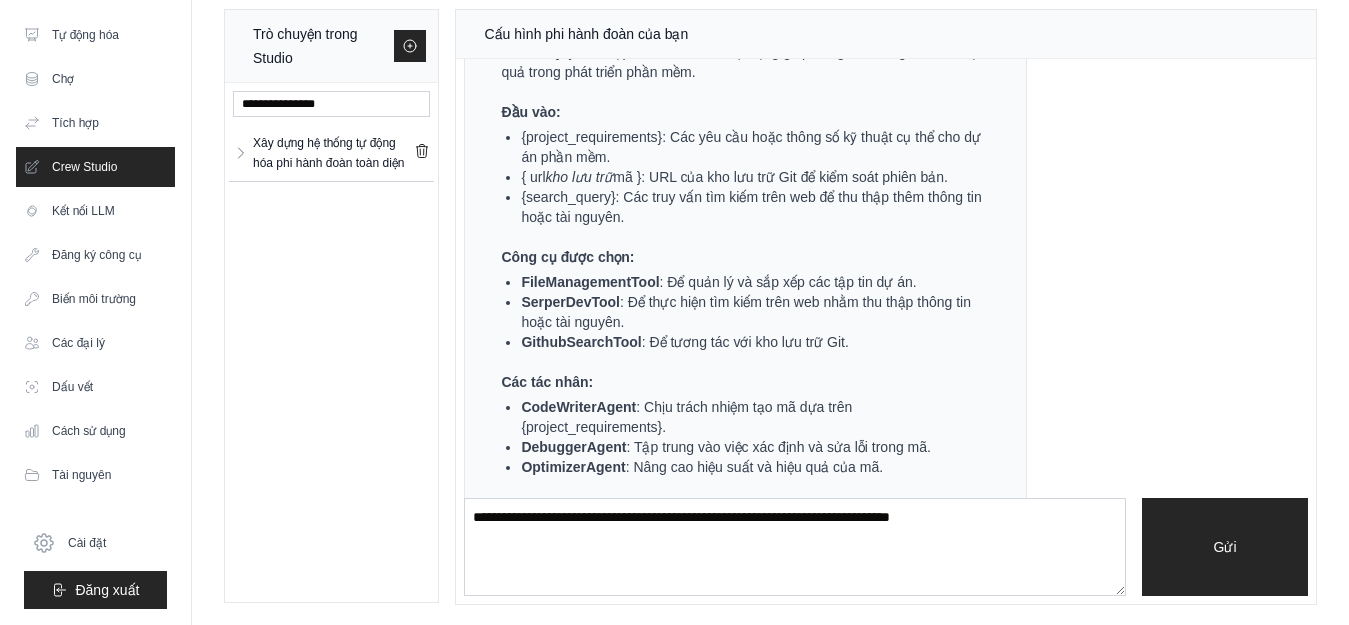scroll, scrollTop: 598, scrollLeft: 0, axis: vertical 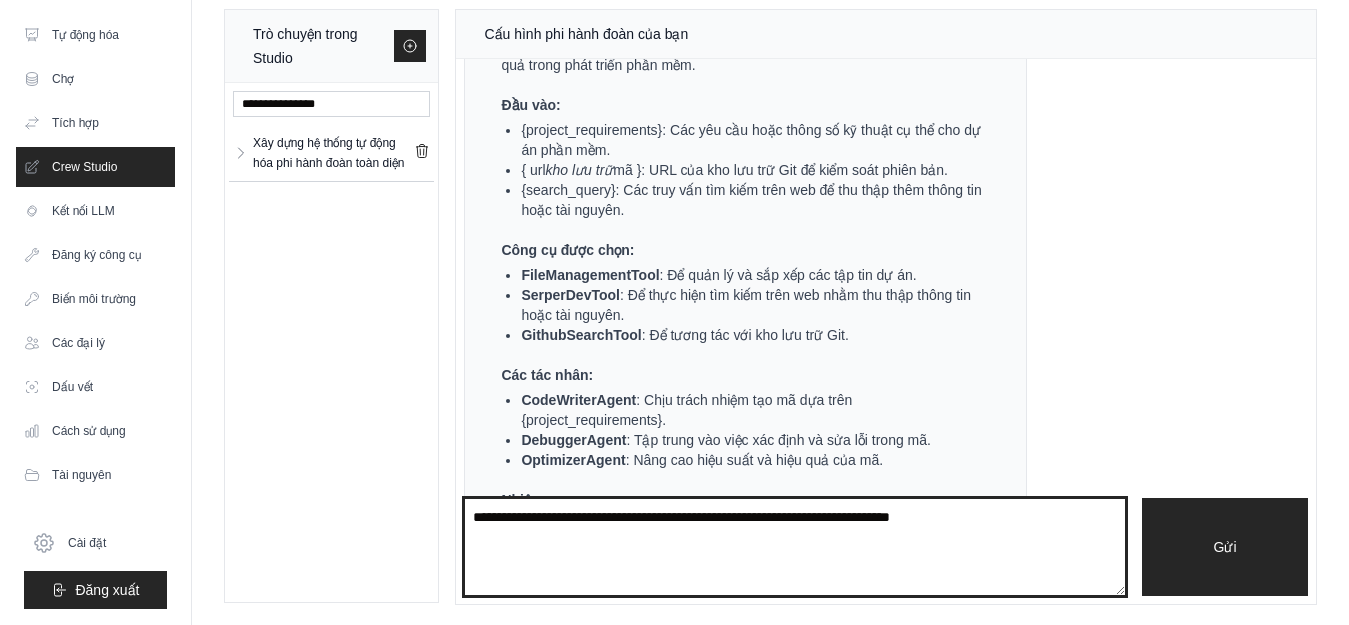 click at bounding box center (795, 547) 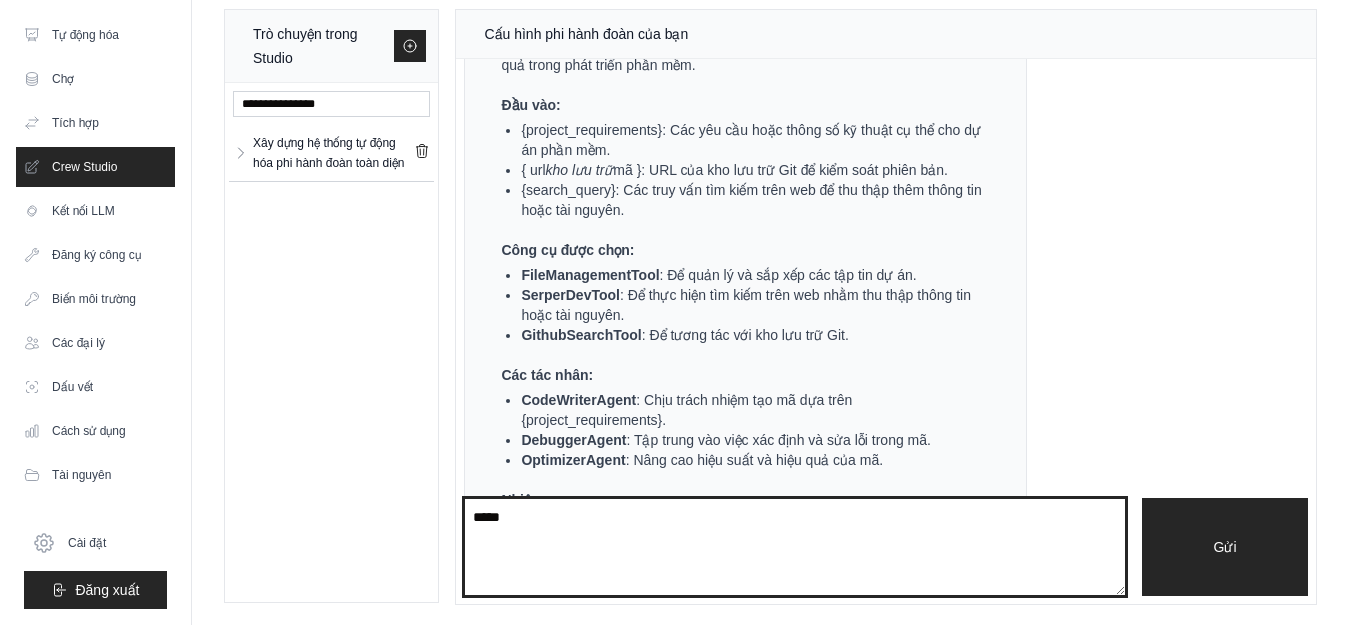 paste on "**********" 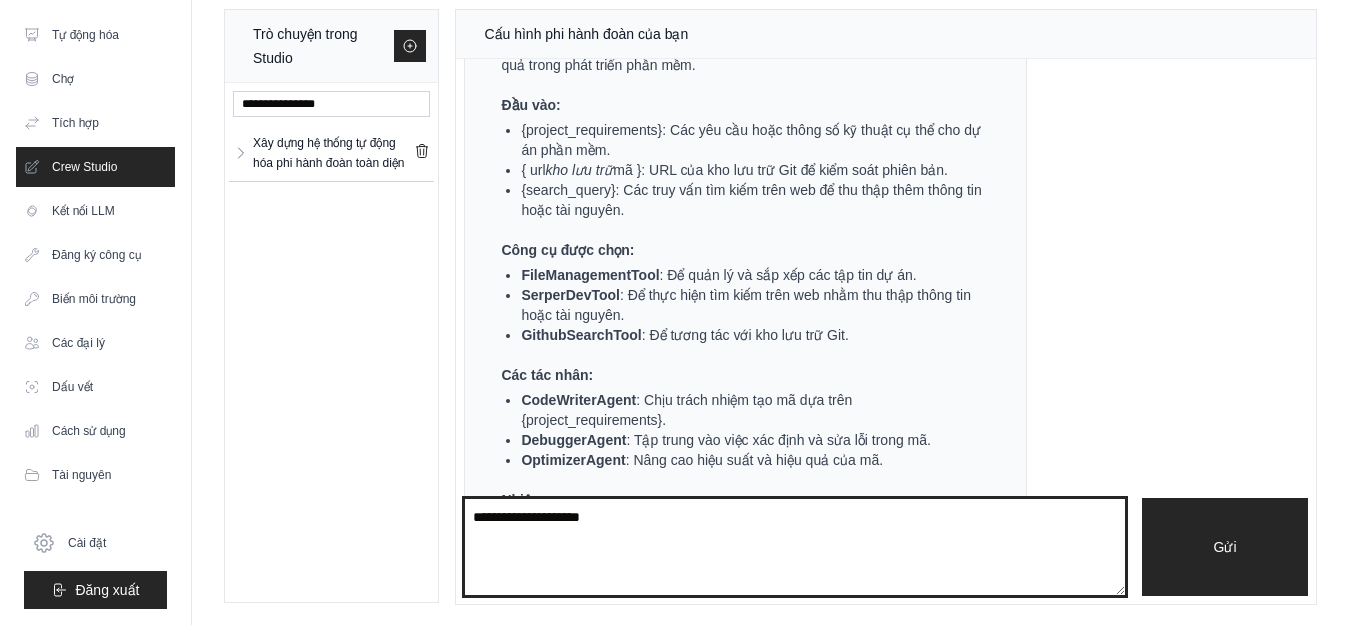 drag, startPoint x: 721, startPoint y: 527, endPoint x: 656, endPoint y: 520, distance: 65.37584 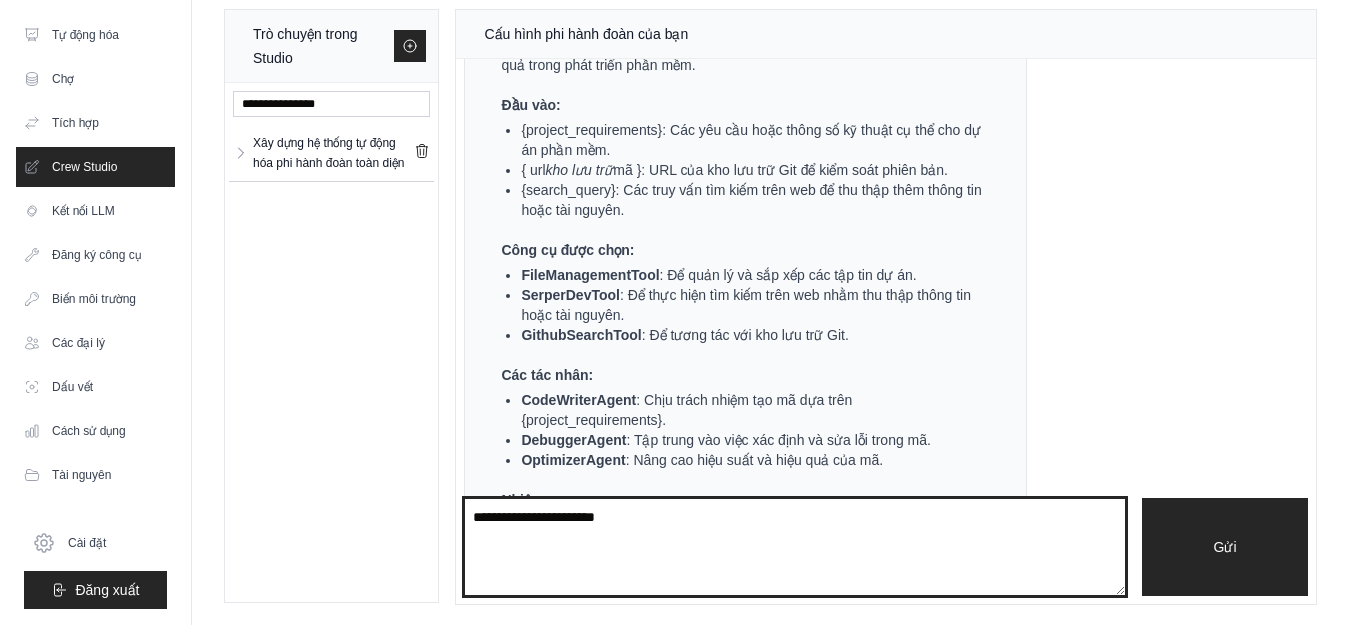 paste on "**********" 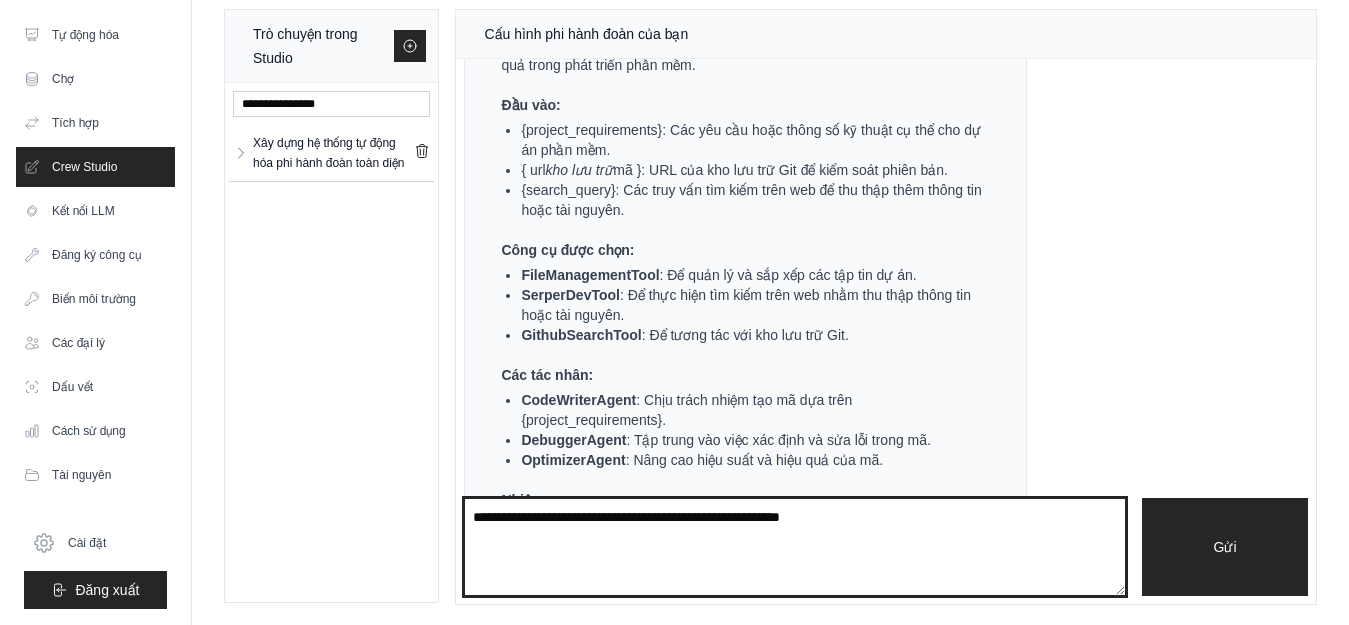 paste on "**********" 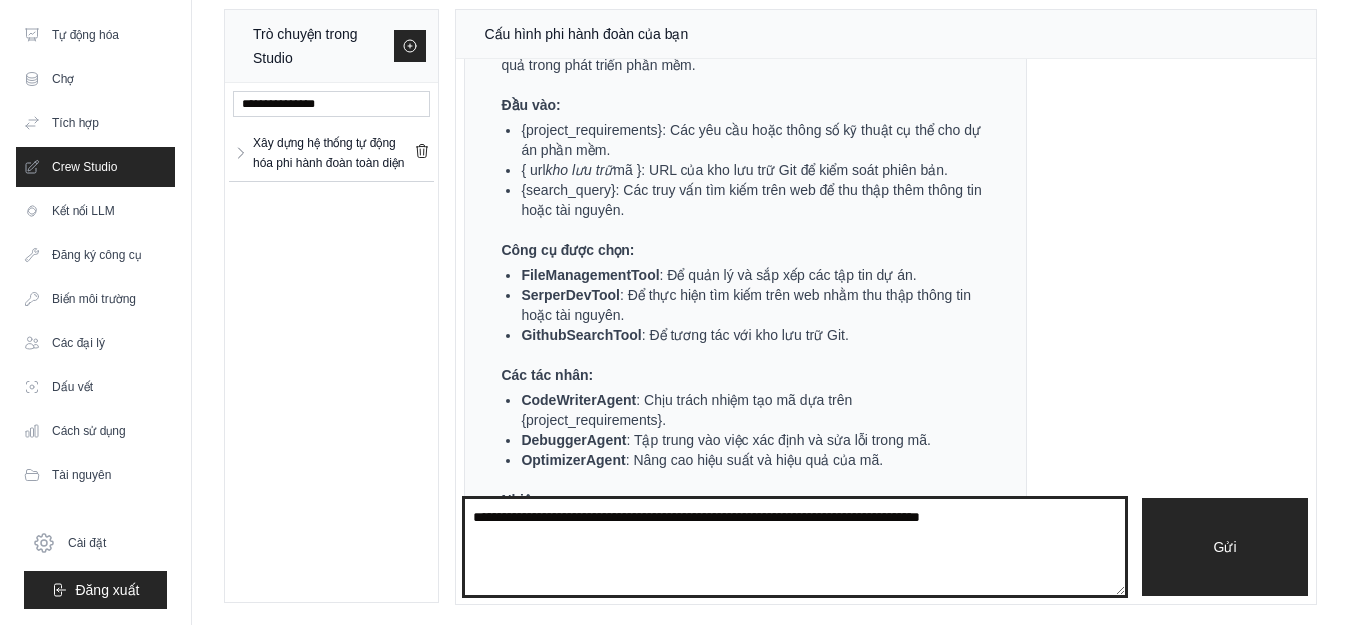 paste on "**********" 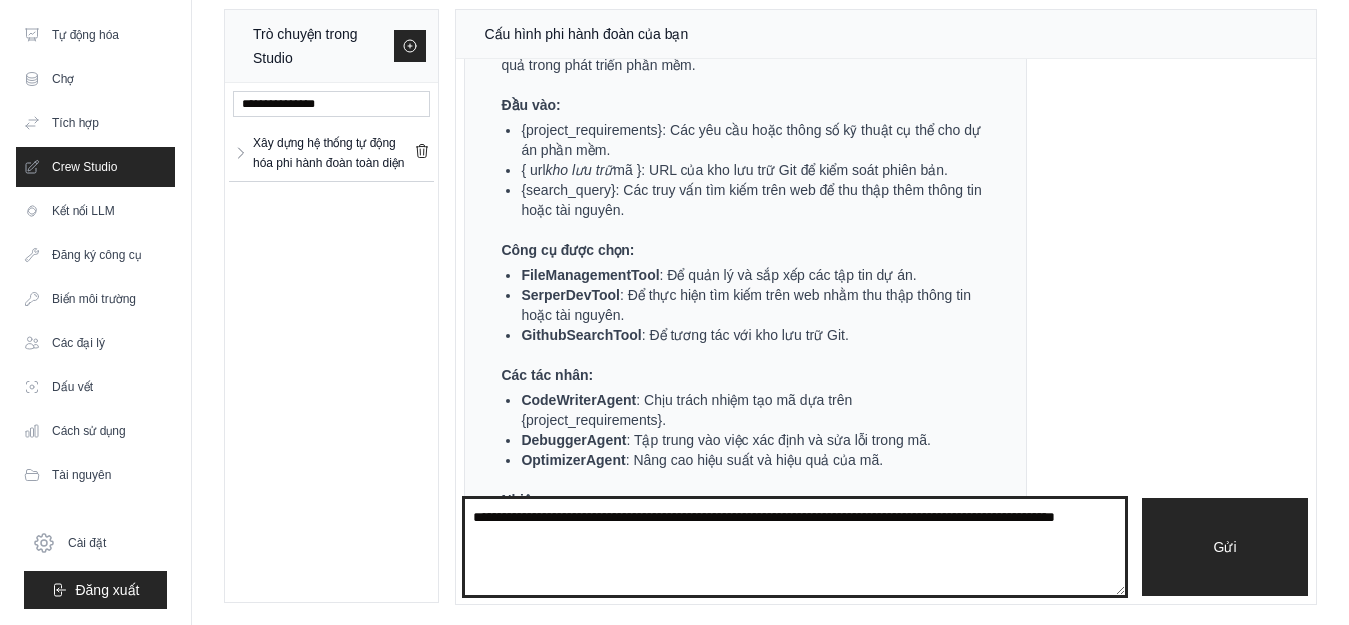 paste on "**********" 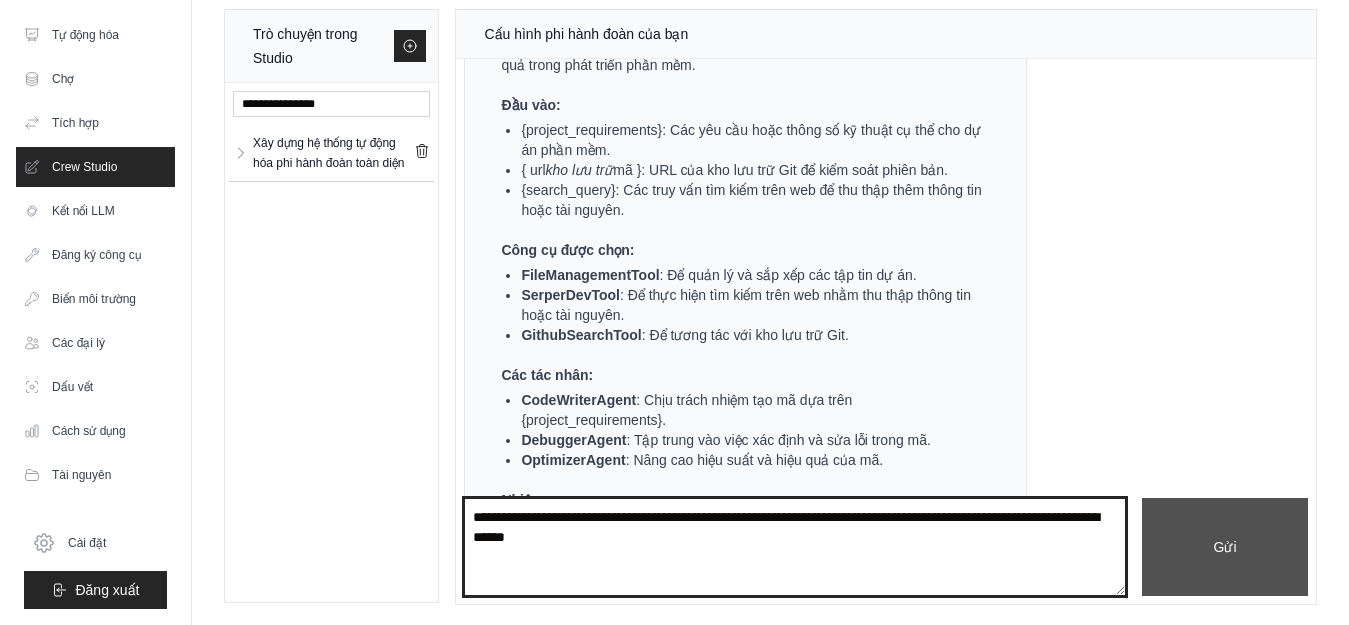 type on "**********" 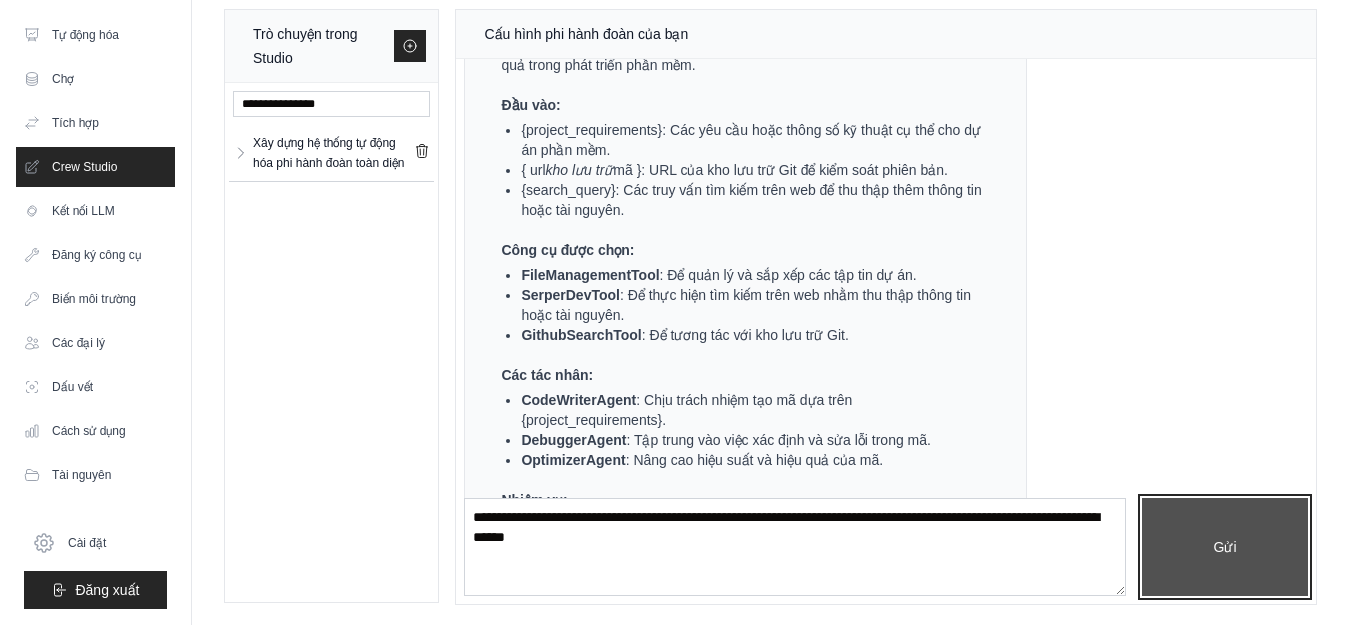 click on "Gửi" at bounding box center [1225, 547] 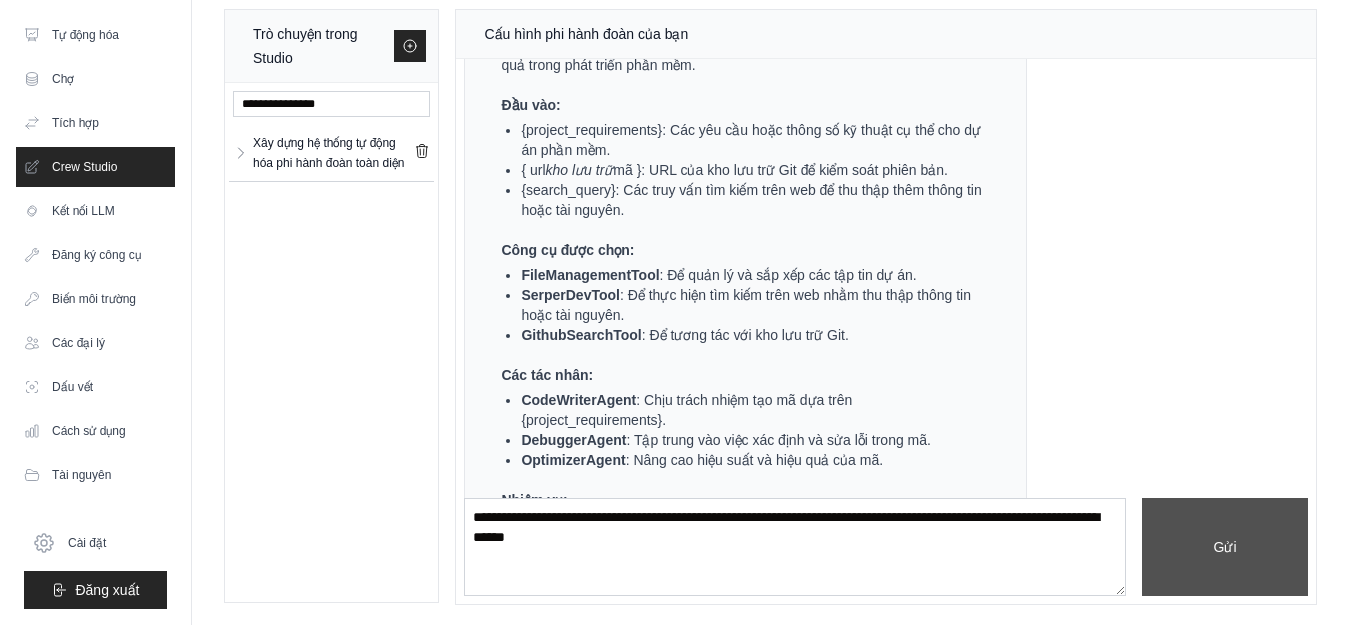 type 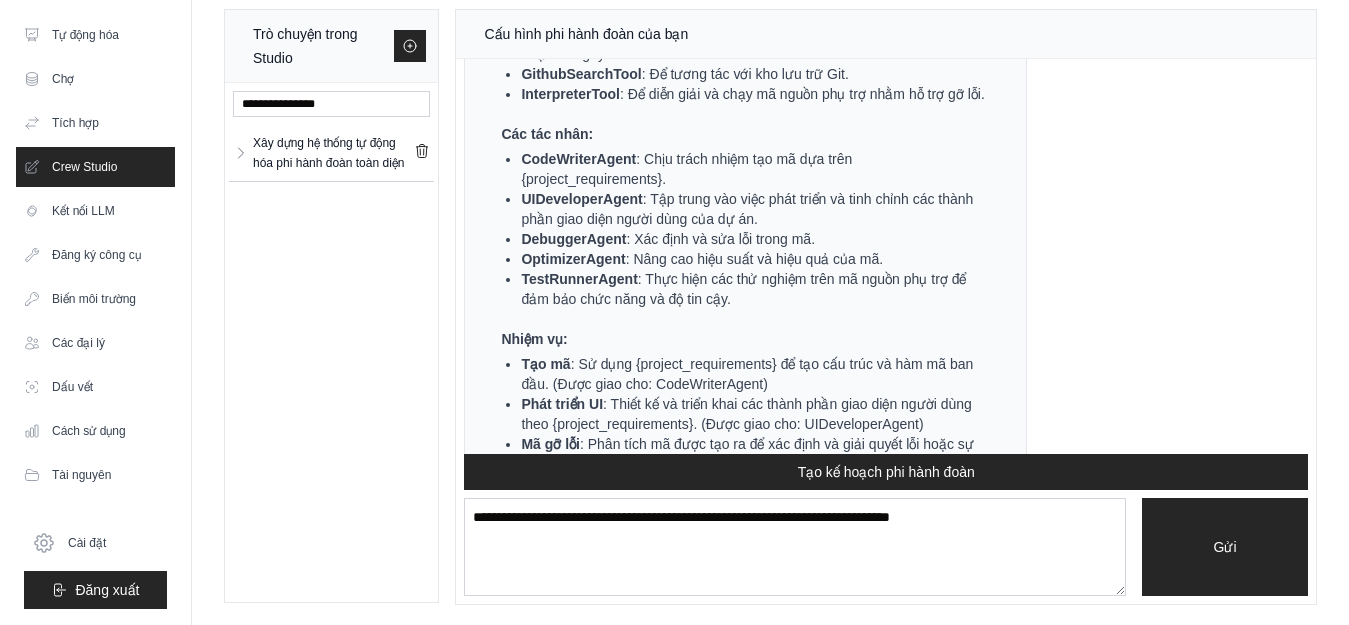 scroll, scrollTop: 2100, scrollLeft: 0, axis: vertical 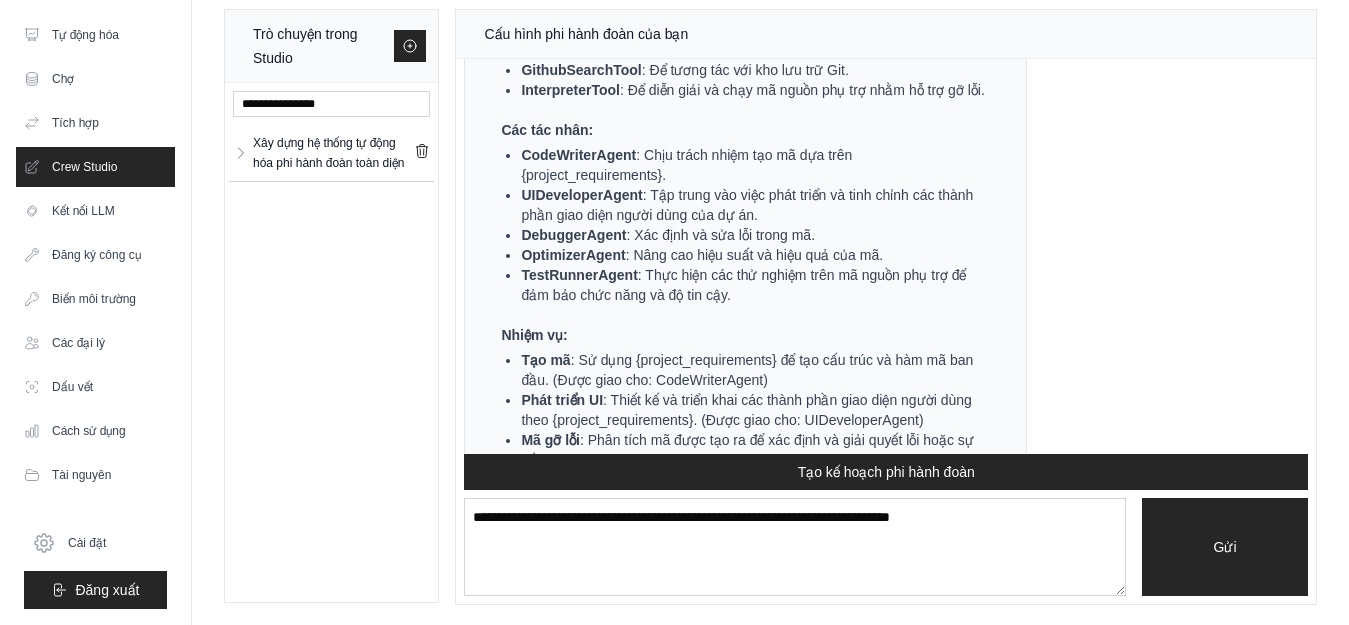 click on ": Chịu trách nhiệm tạo mã dựa trên {project_requirements}." at bounding box center (686, 165) 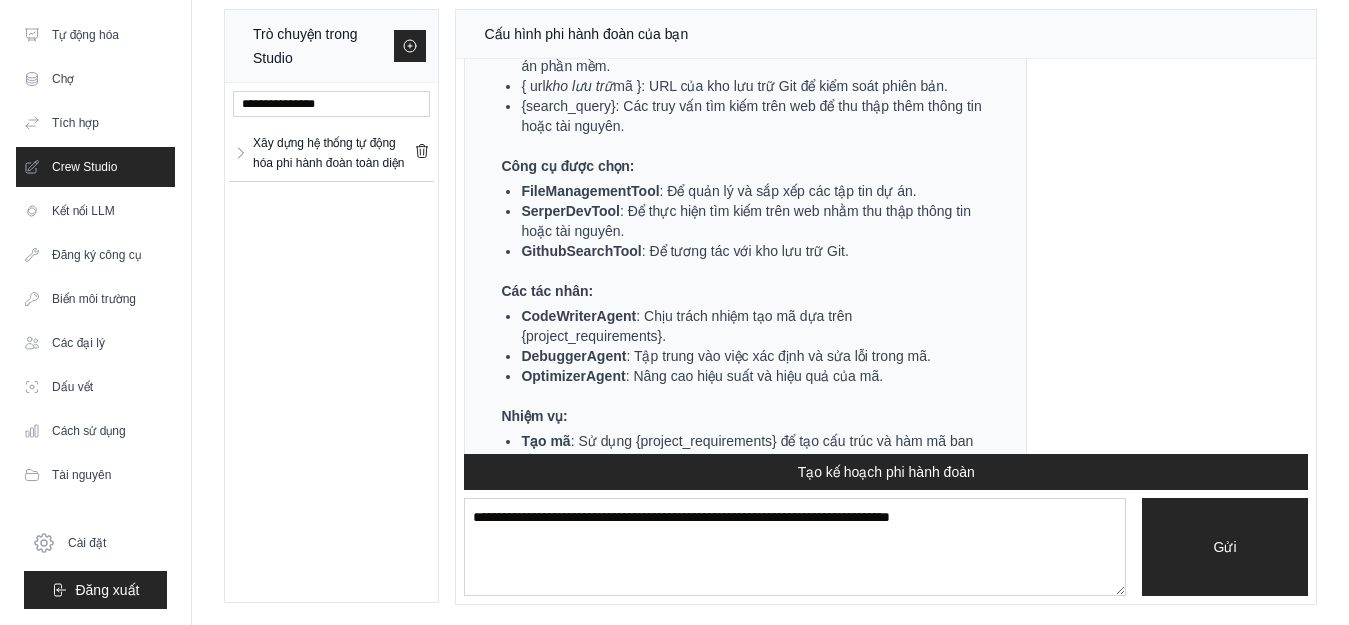 scroll, scrollTop: 700, scrollLeft: 0, axis: vertical 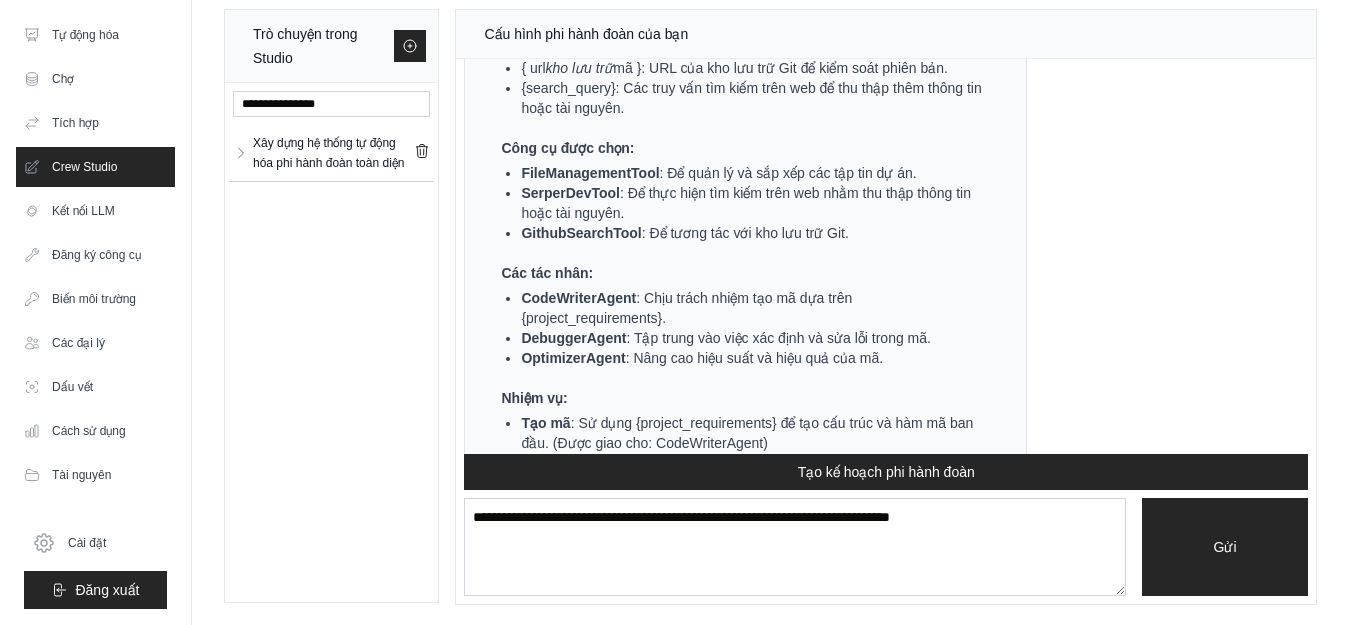 click on "CodeWriterAgent" at bounding box center [578, 298] 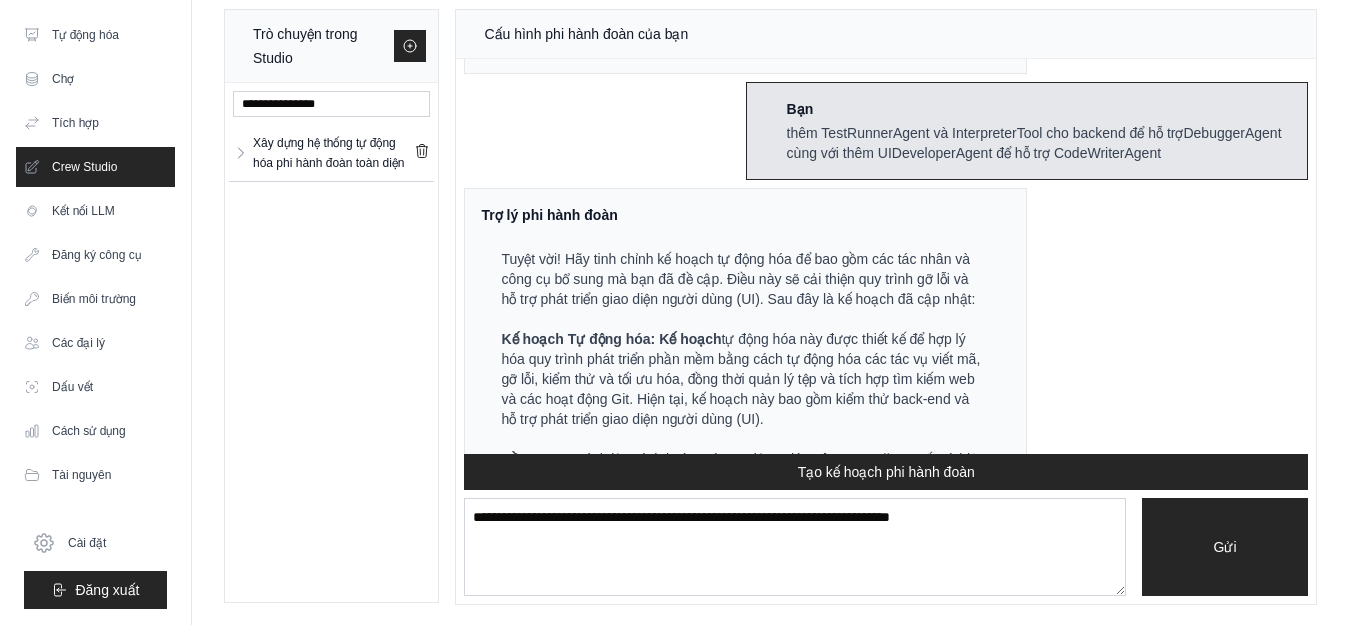 scroll, scrollTop: 1400, scrollLeft: 0, axis: vertical 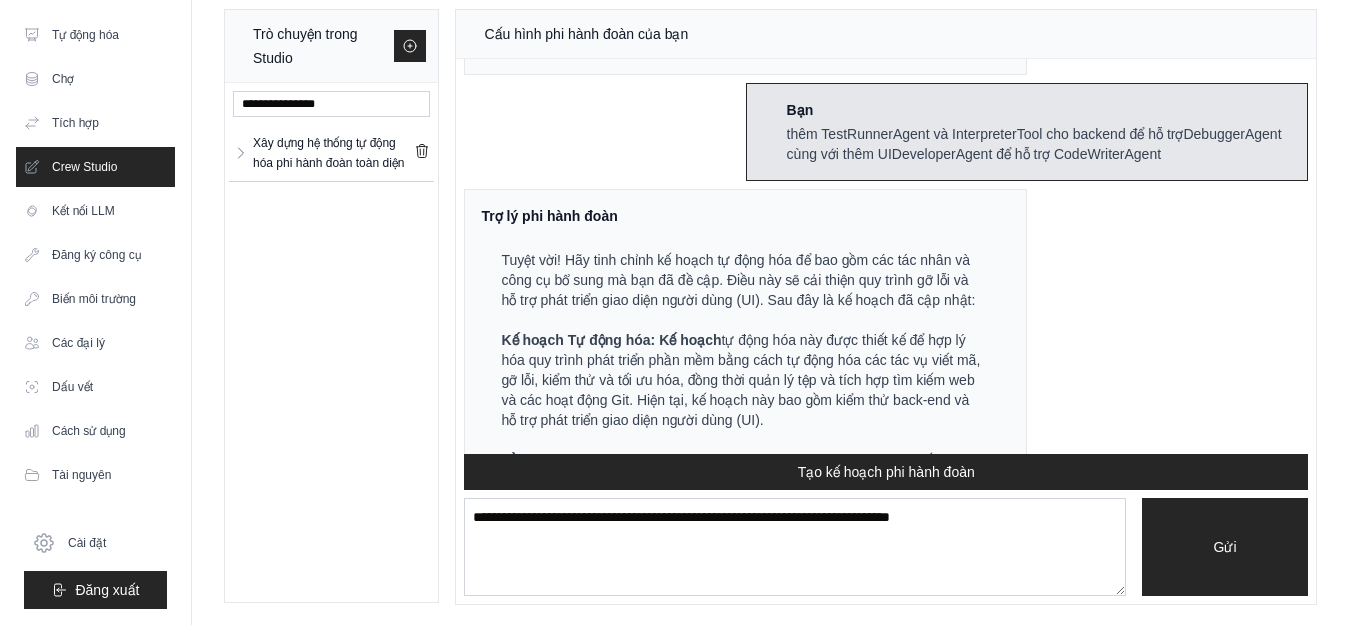 click on "thêm TestRunnerAgent và InterpreterTool cho backend để hỗ trợDebuggerAgent cùng với thêm UIDeveloperAgent để hỗ trợ CodeWriterAgent" at bounding box center (1034, 144) 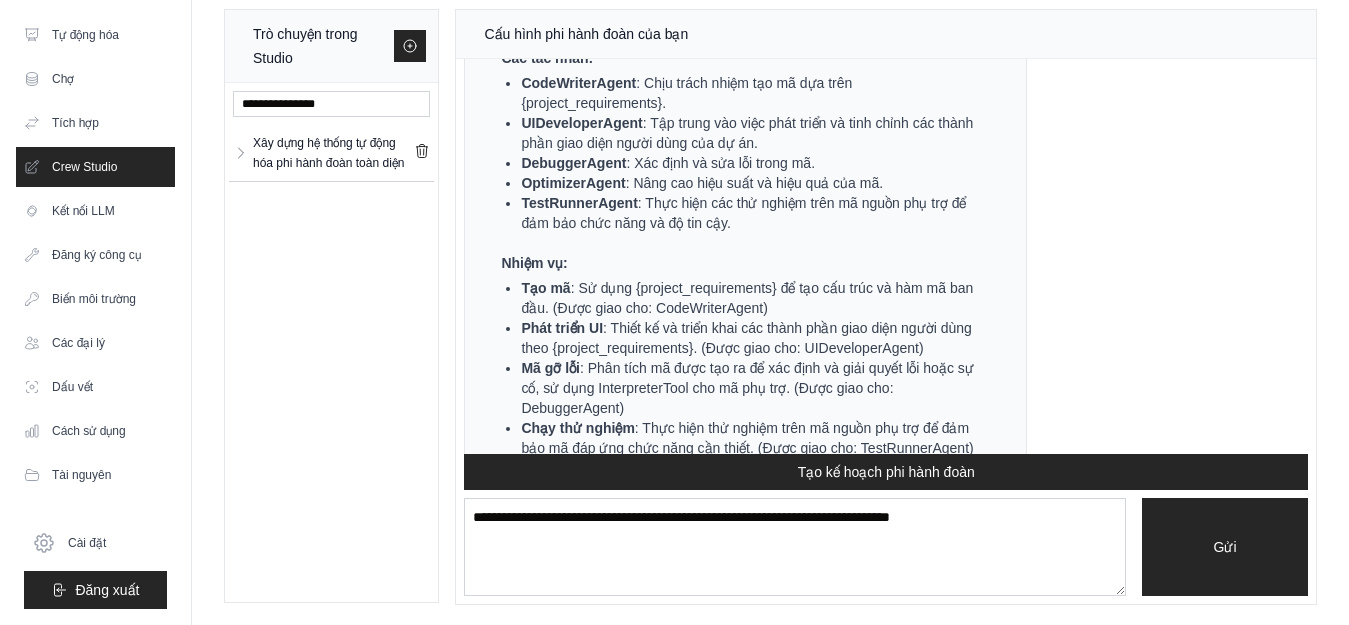 scroll, scrollTop: 2200, scrollLeft: 0, axis: vertical 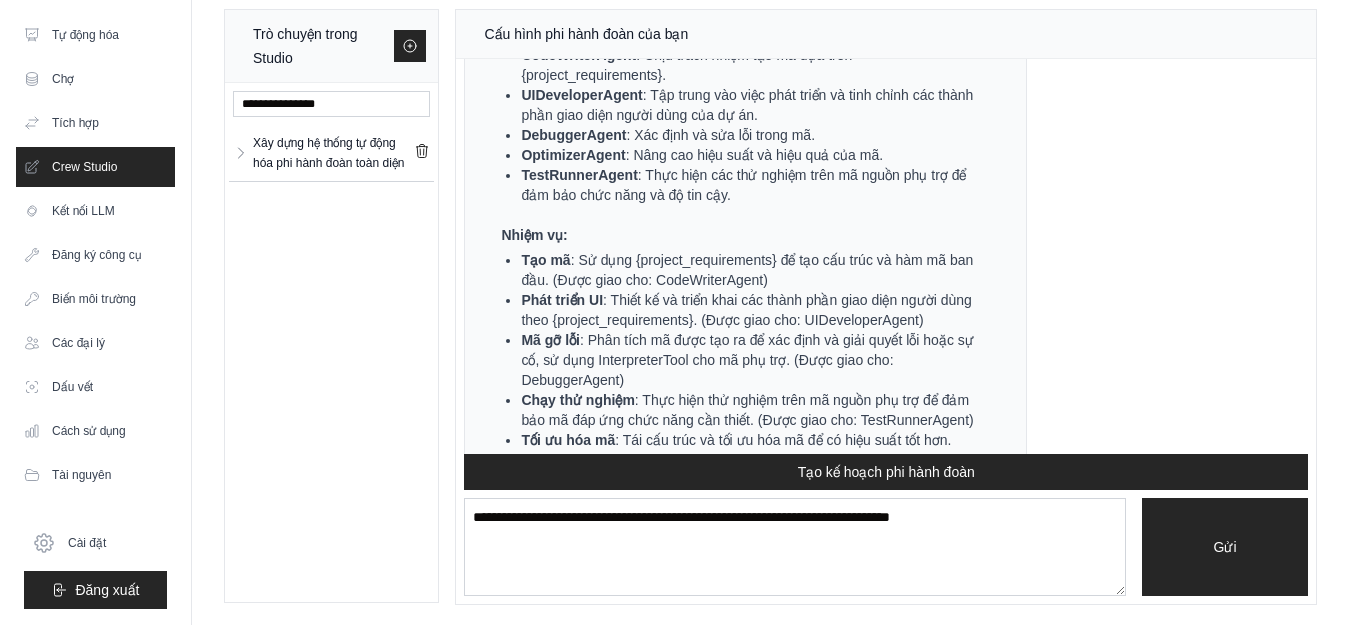 click on "CodeWriterAgent" at bounding box center (578, 55) 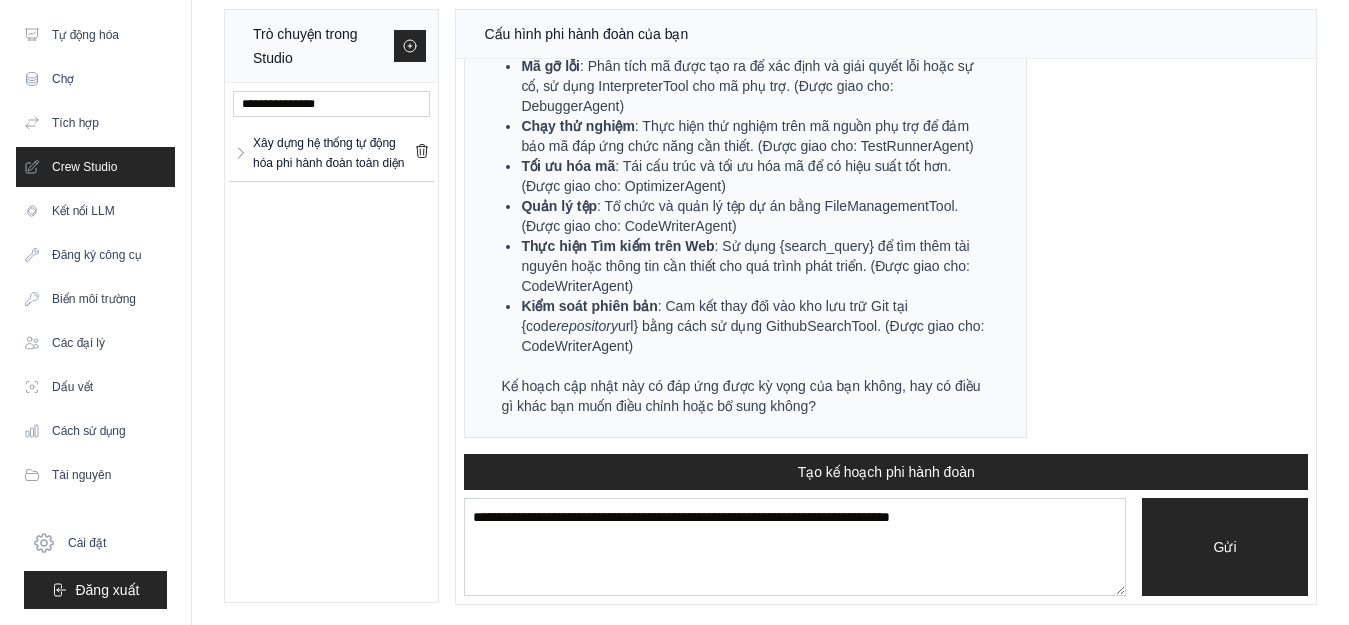 scroll, scrollTop: 2574, scrollLeft: 0, axis: vertical 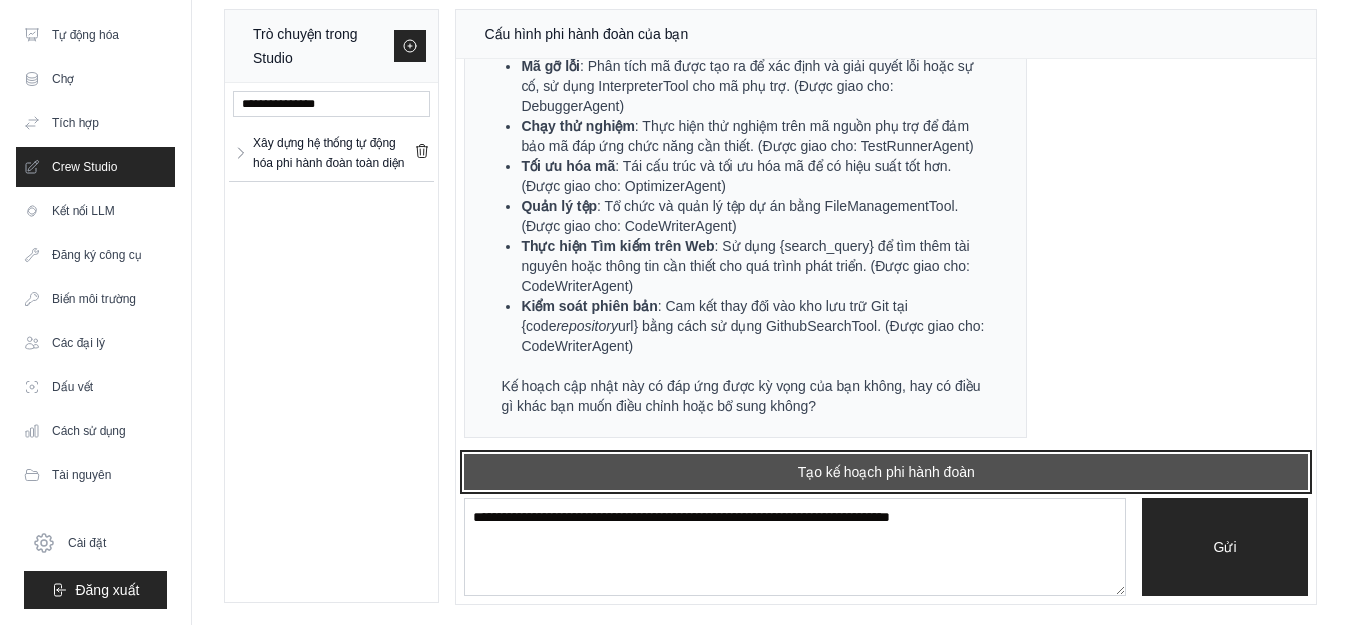click on "Tạo kế hoạch phi hành đoàn" at bounding box center [886, 472] 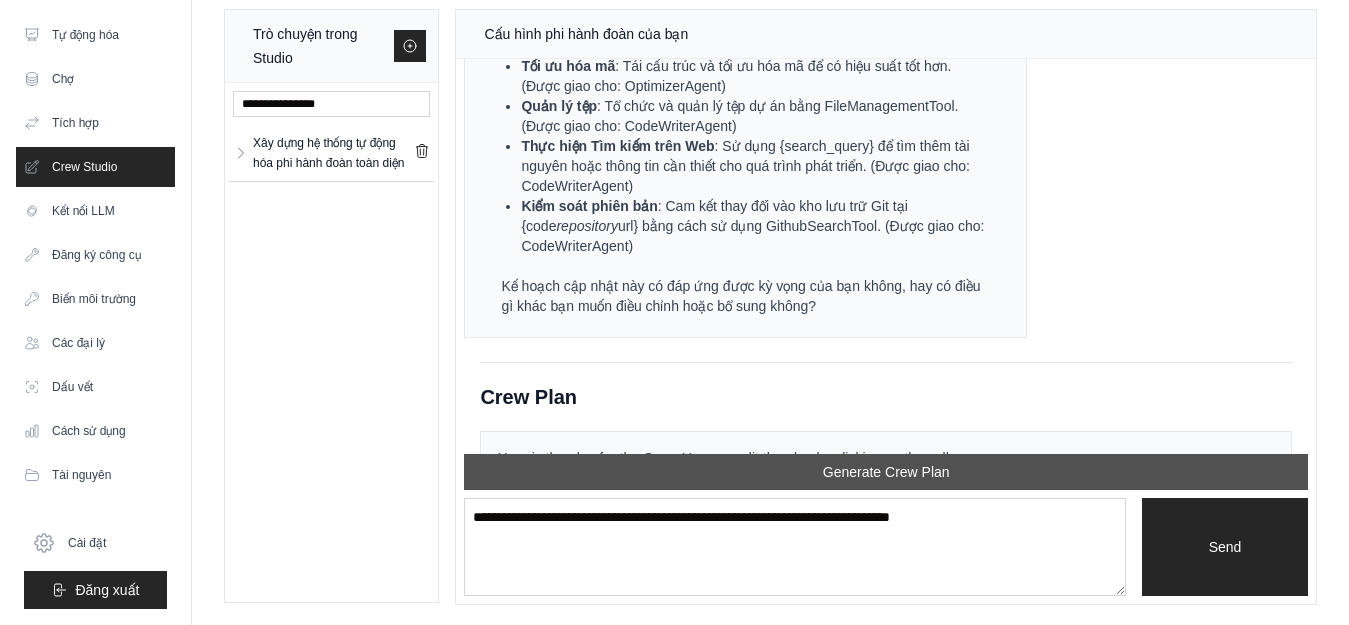 scroll, scrollTop: 4027, scrollLeft: 0, axis: vertical 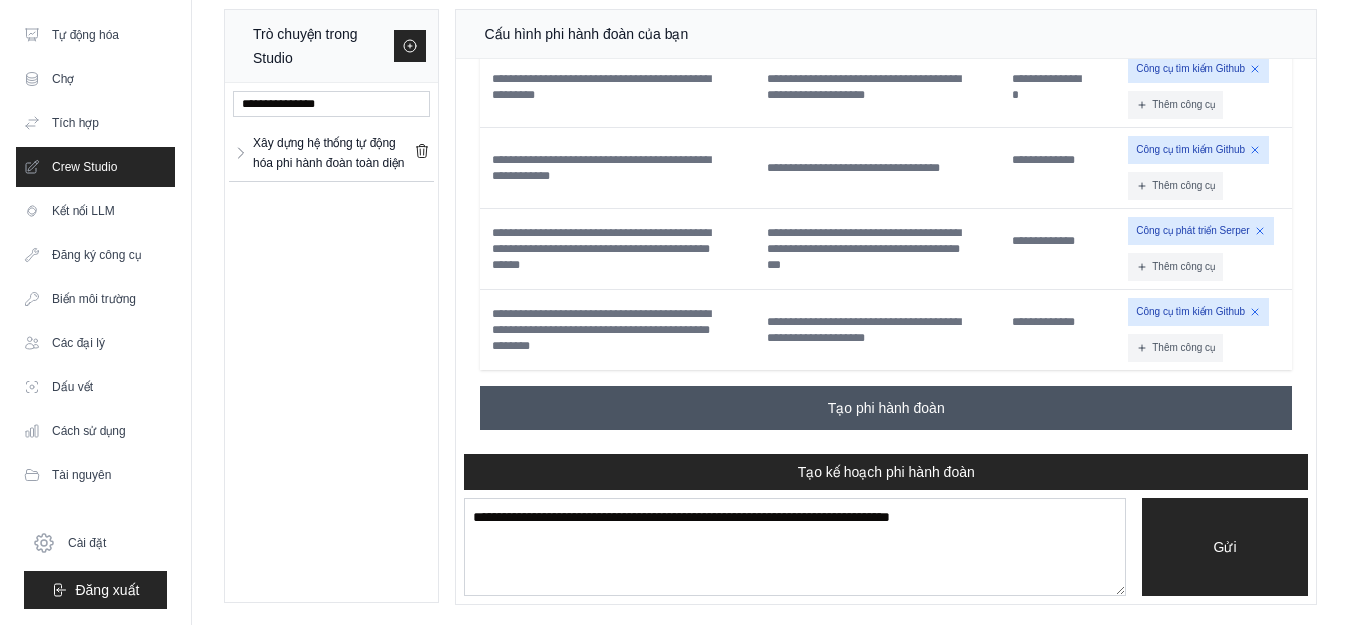 click on "Tạo phi hành đoàn" at bounding box center (886, 408) 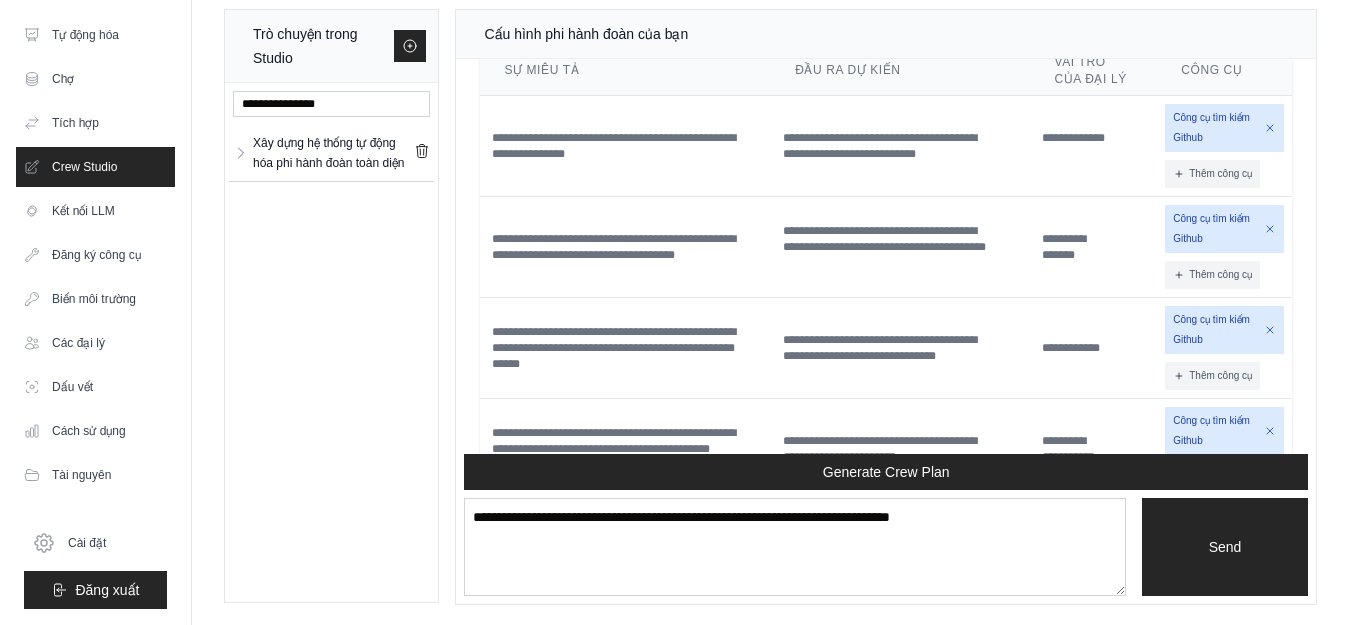 scroll, scrollTop: 4308, scrollLeft: 0, axis: vertical 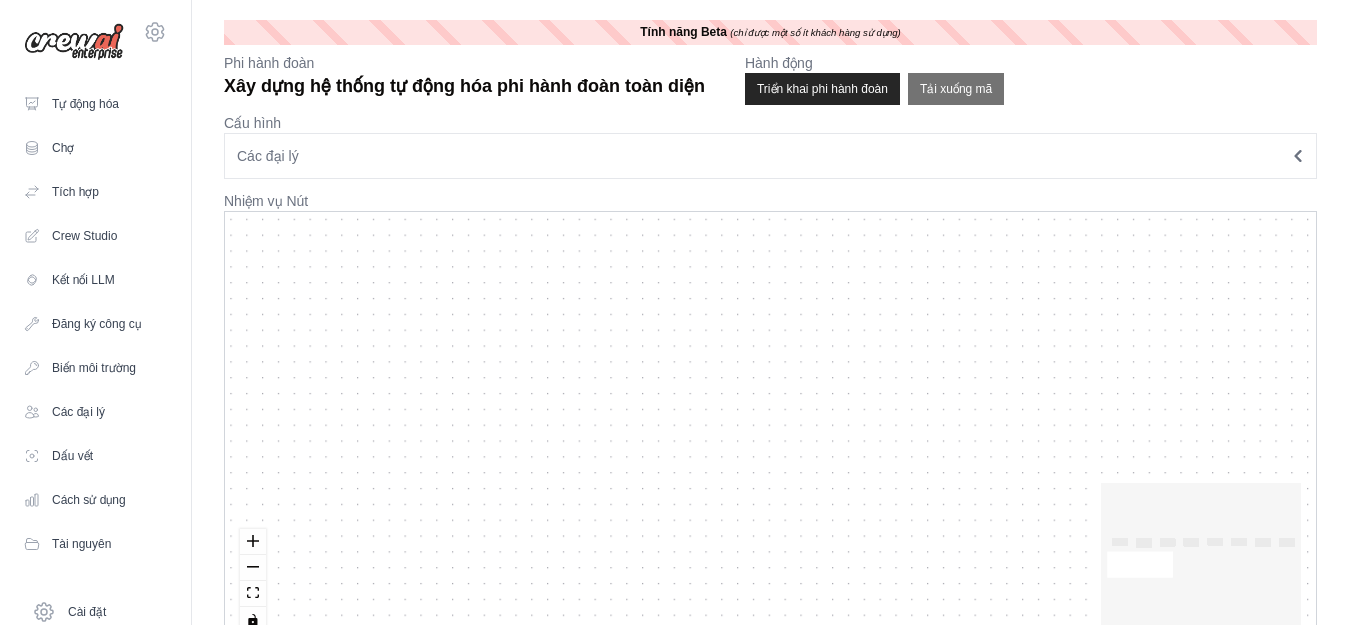 drag, startPoint x: 439, startPoint y: 527, endPoint x: 876, endPoint y: 182, distance: 556.77106 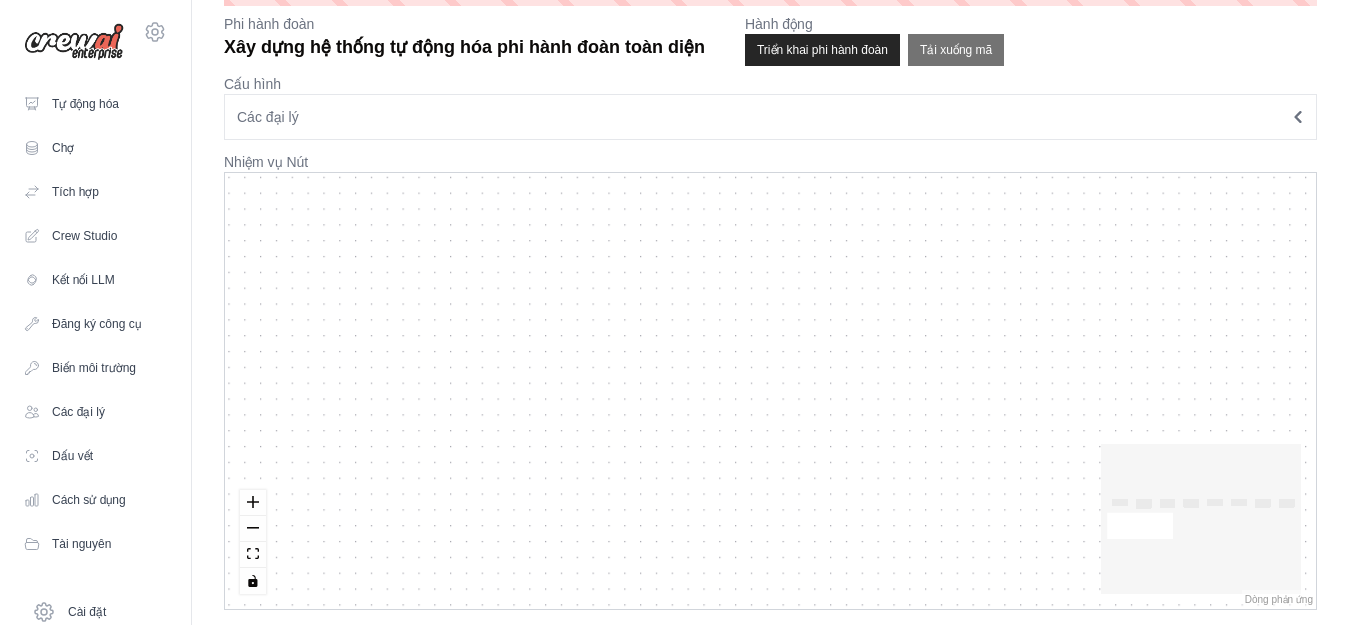 scroll, scrollTop: 44, scrollLeft: 0, axis: vertical 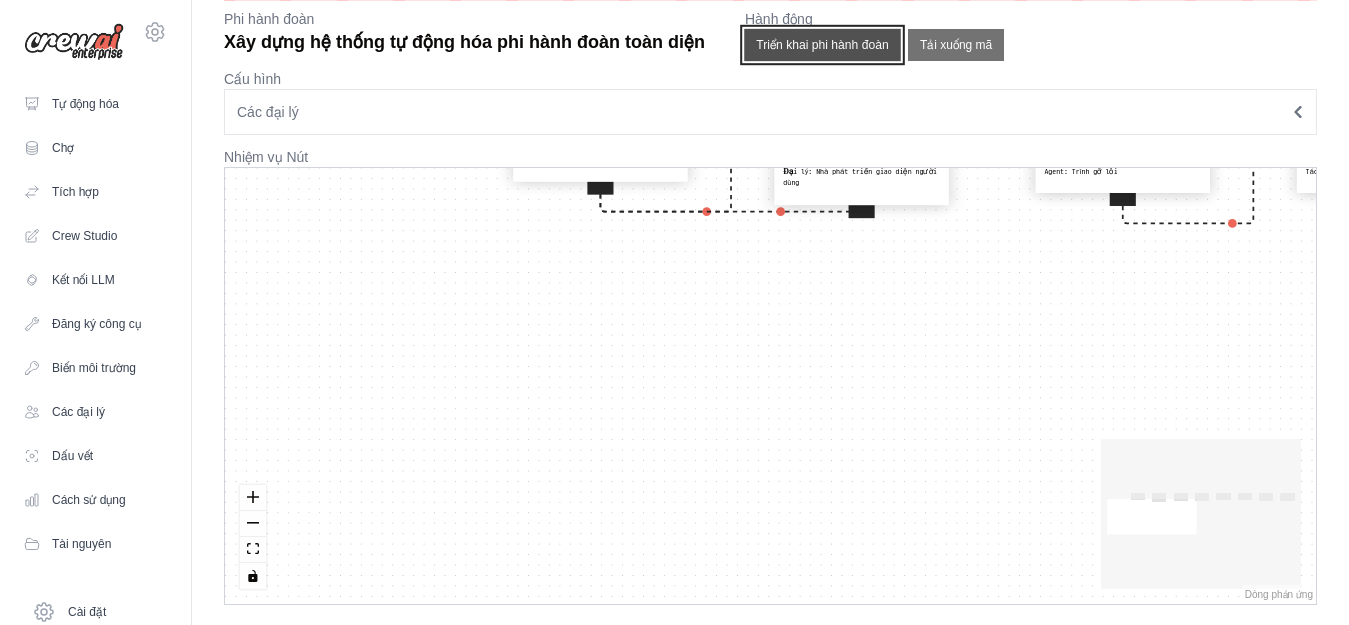 click on "Triển khai phi hành đoàn" at bounding box center [822, 45] 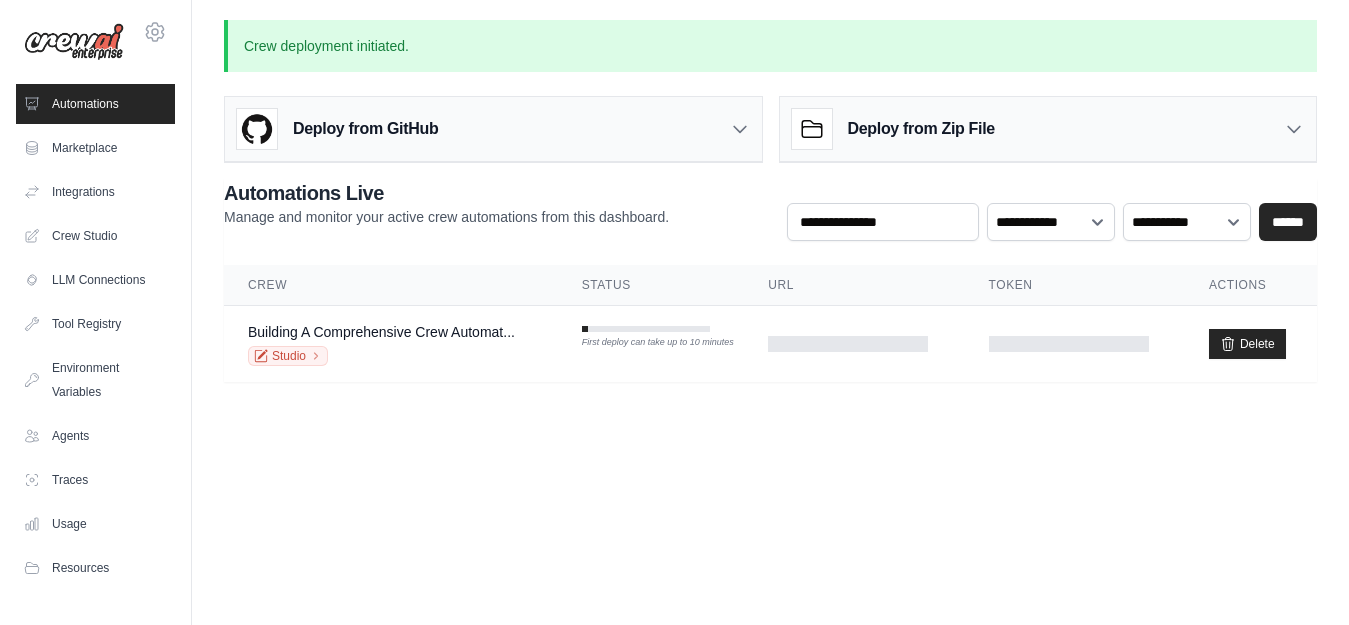 scroll, scrollTop: 0, scrollLeft: 0, axis: both 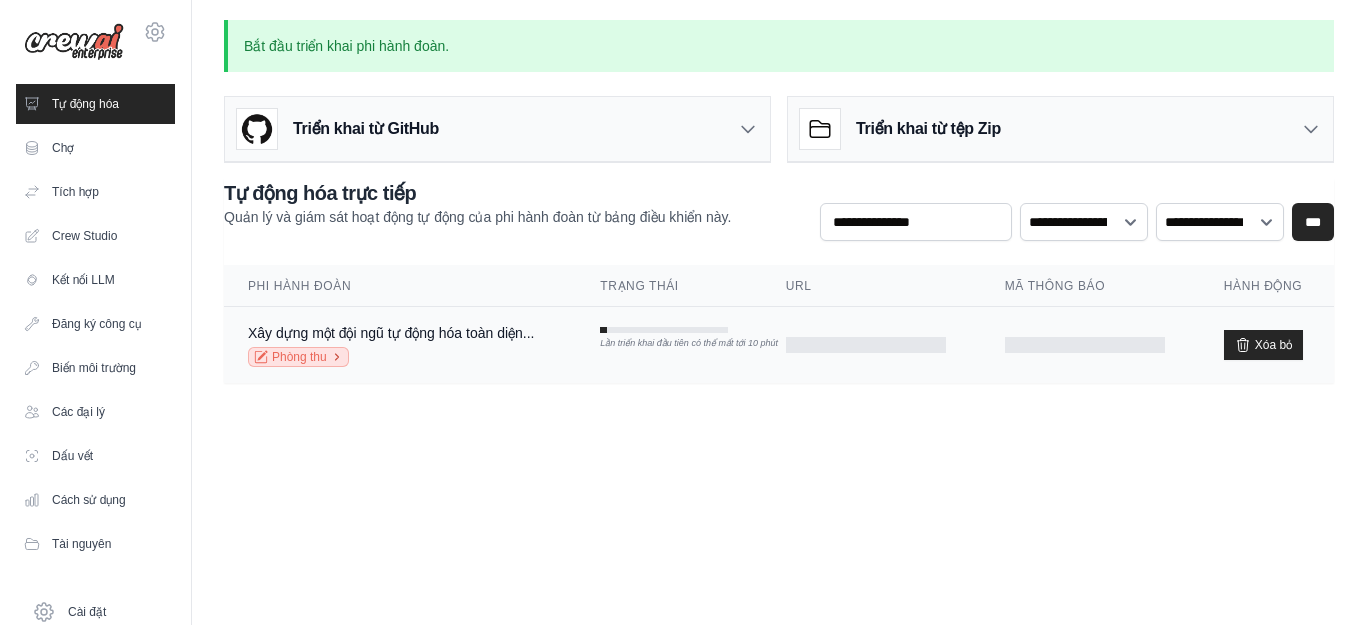 click on "Phòng thu" at bounding box center [299, 357] 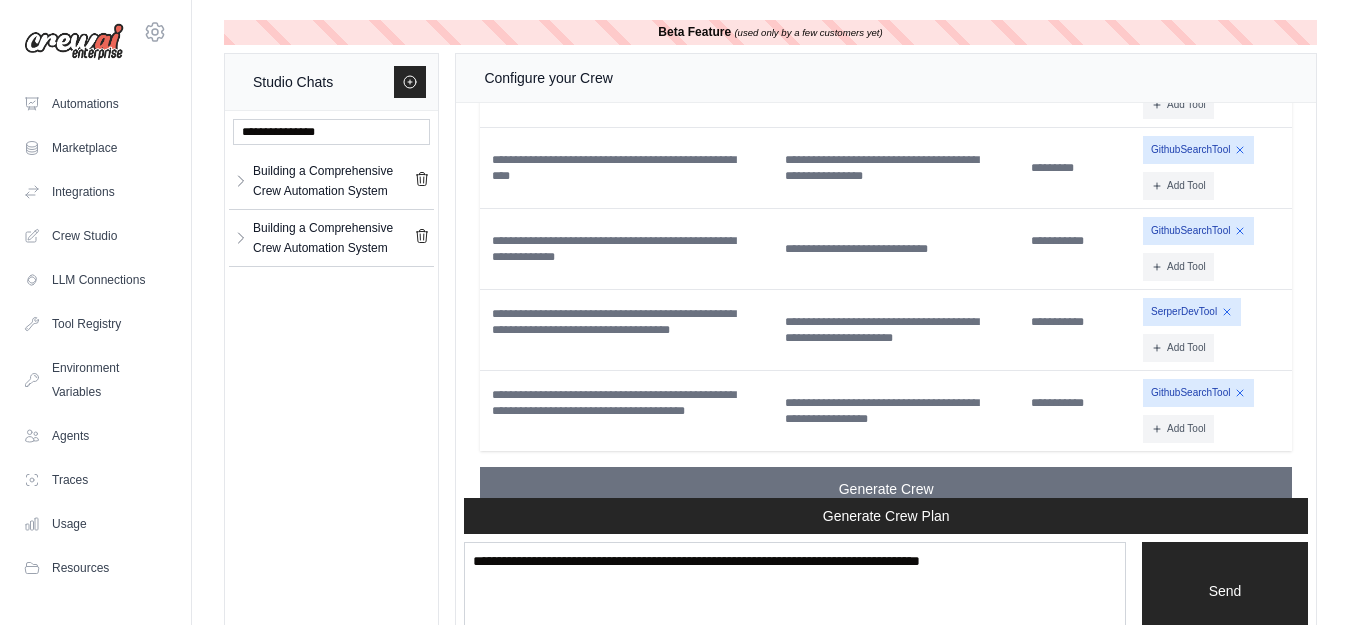 scroll, scrollTop: 3867, scrollLeft: 0, axis: vertical 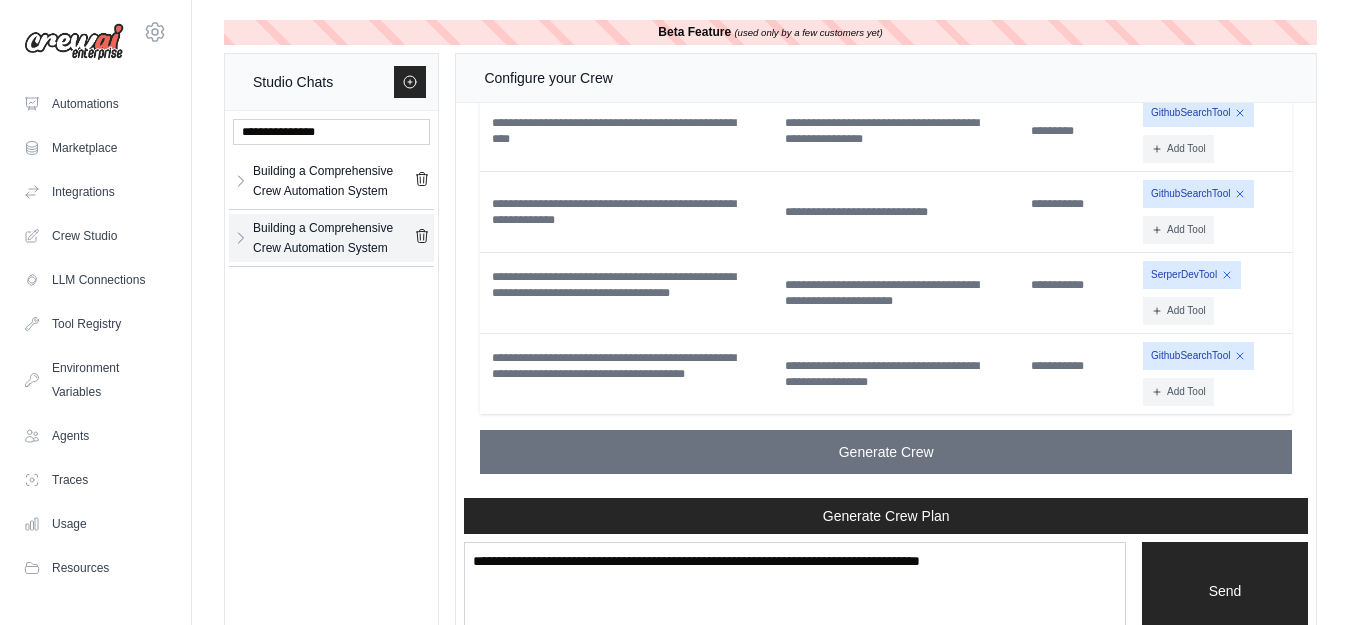 click on "Building a Comprehensive Crew Automation System" at bounding box center [333, 238] 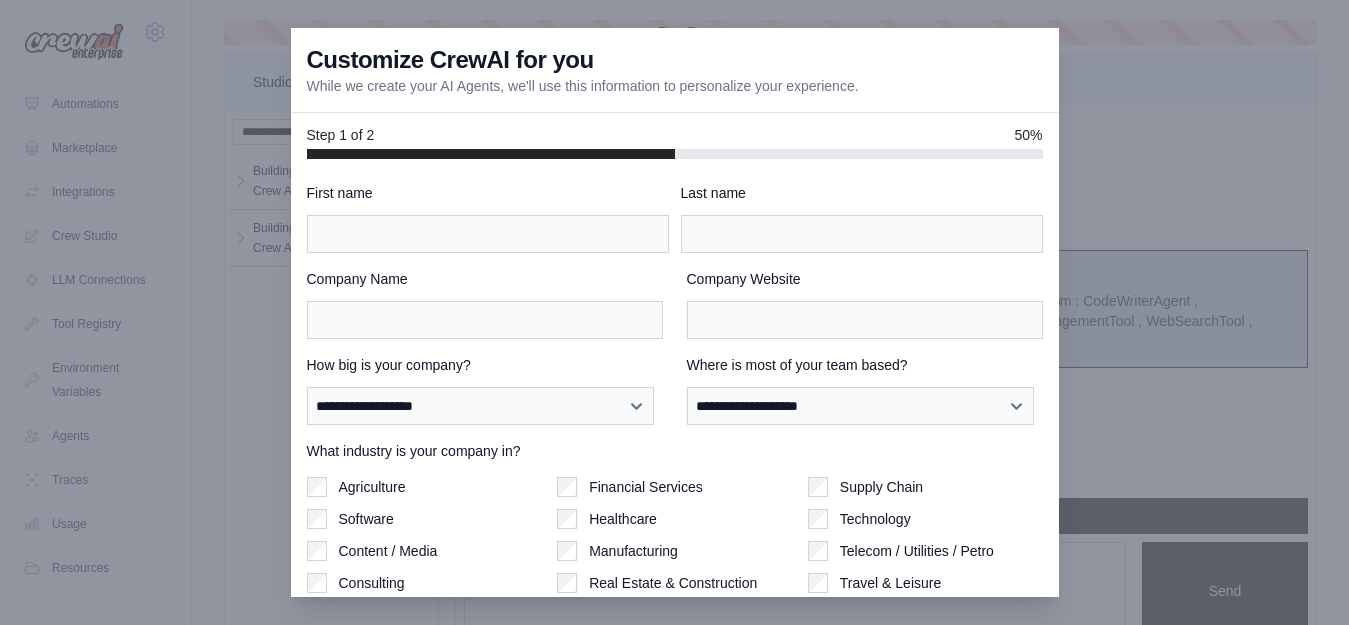 scroll, scrollTop: 5413, scrollLeft: 0, axis: vertical 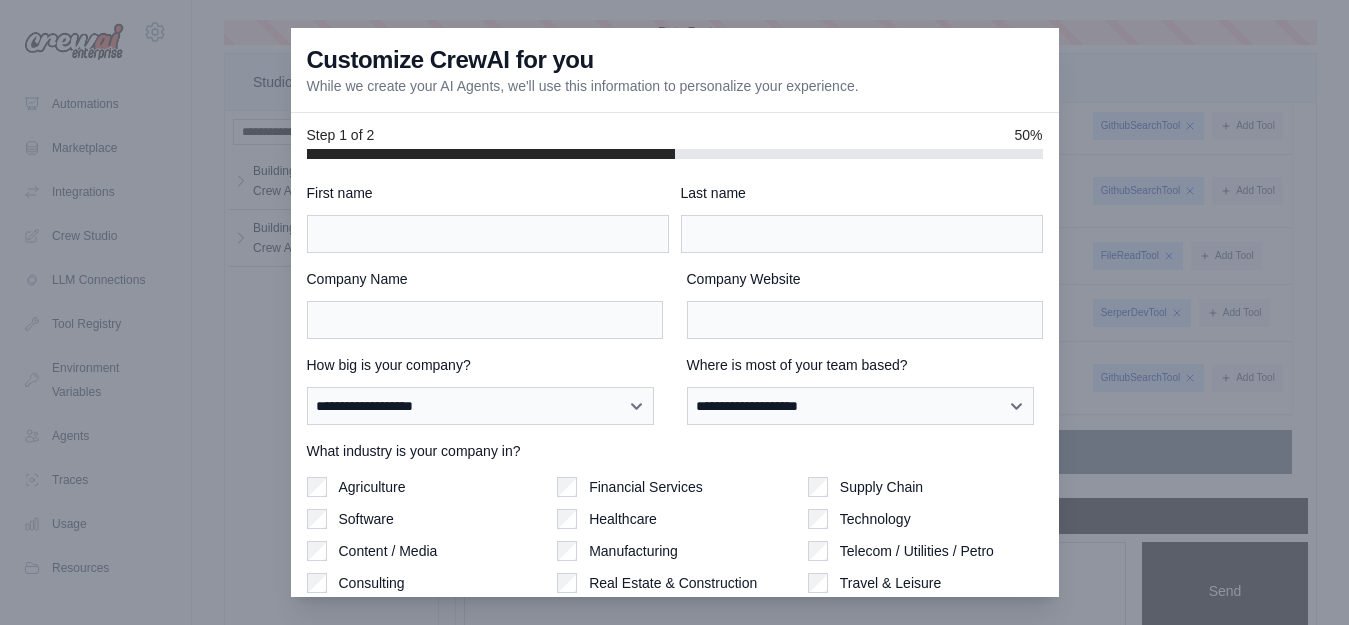 click at bounding box center [674, 312] 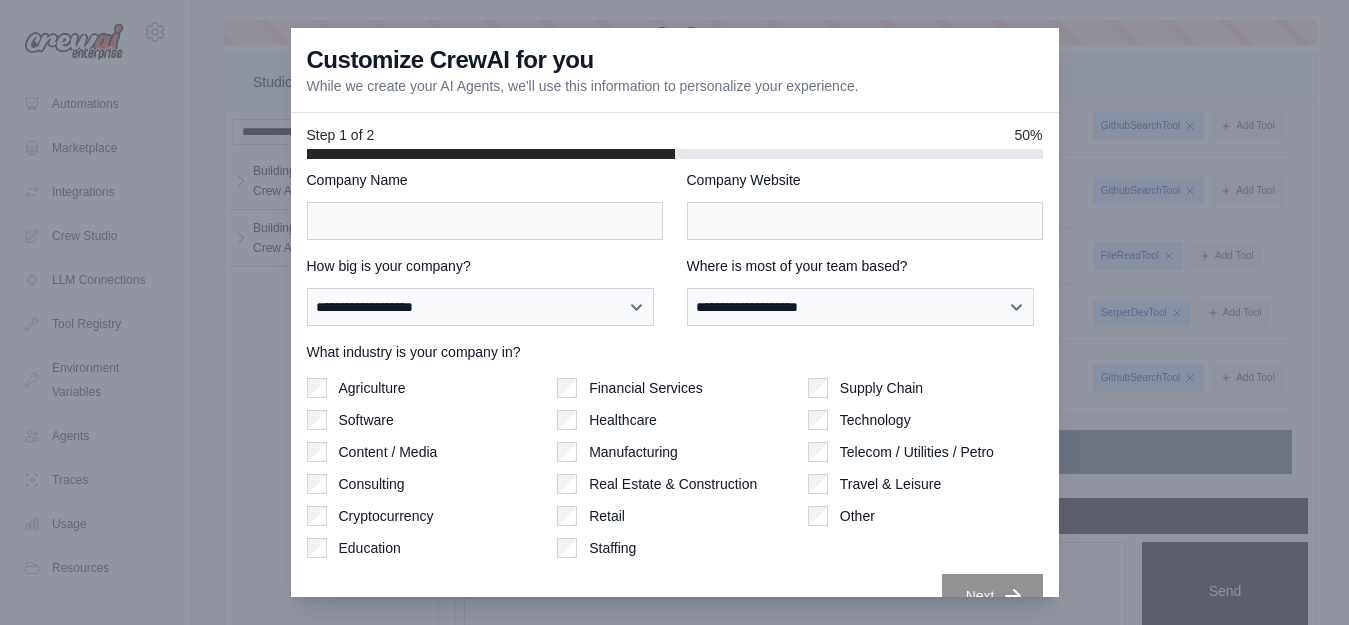 scroll, scrollTop: 136, scrollLeft: 0, axis: vertical 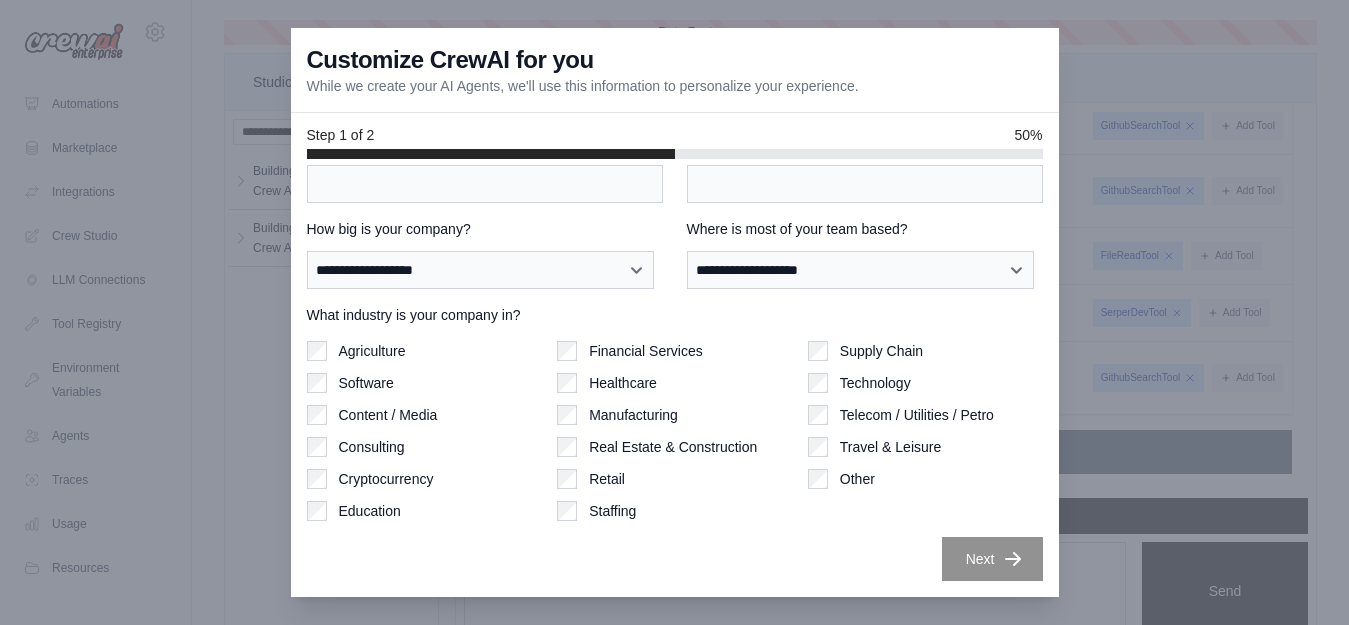 click at bounding box center (674, 312) 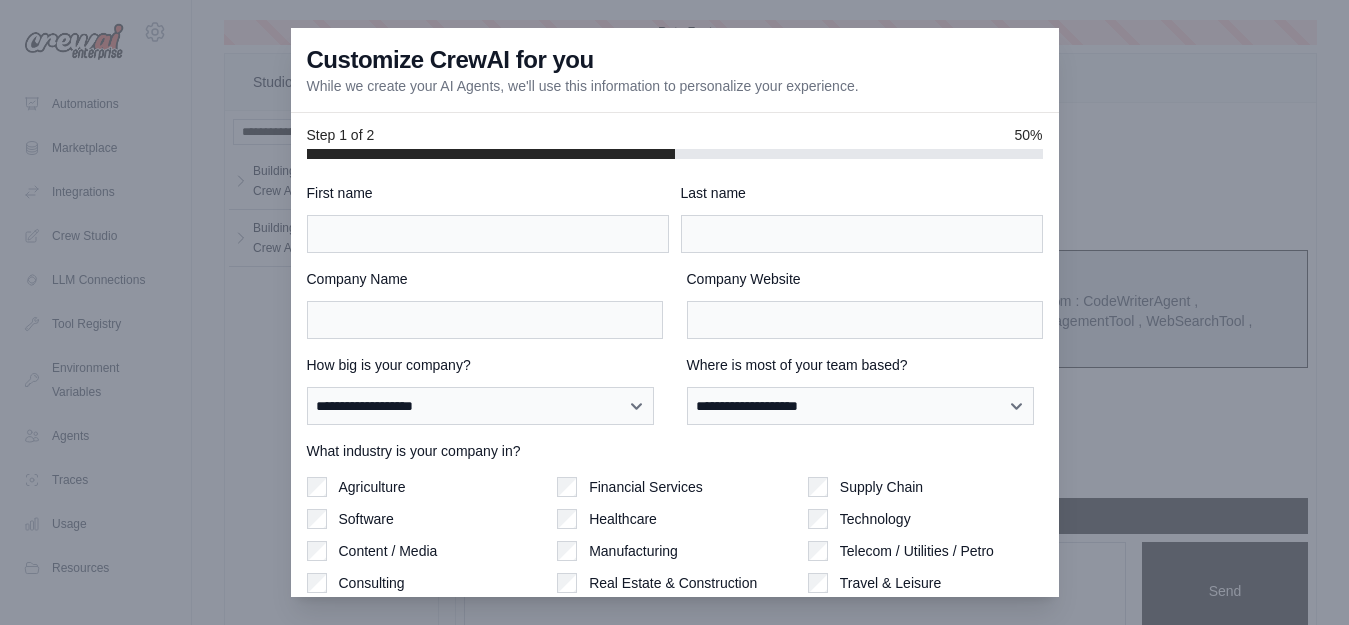 scroll, scrollTop: 0, scrollLeft: 0, axis: both 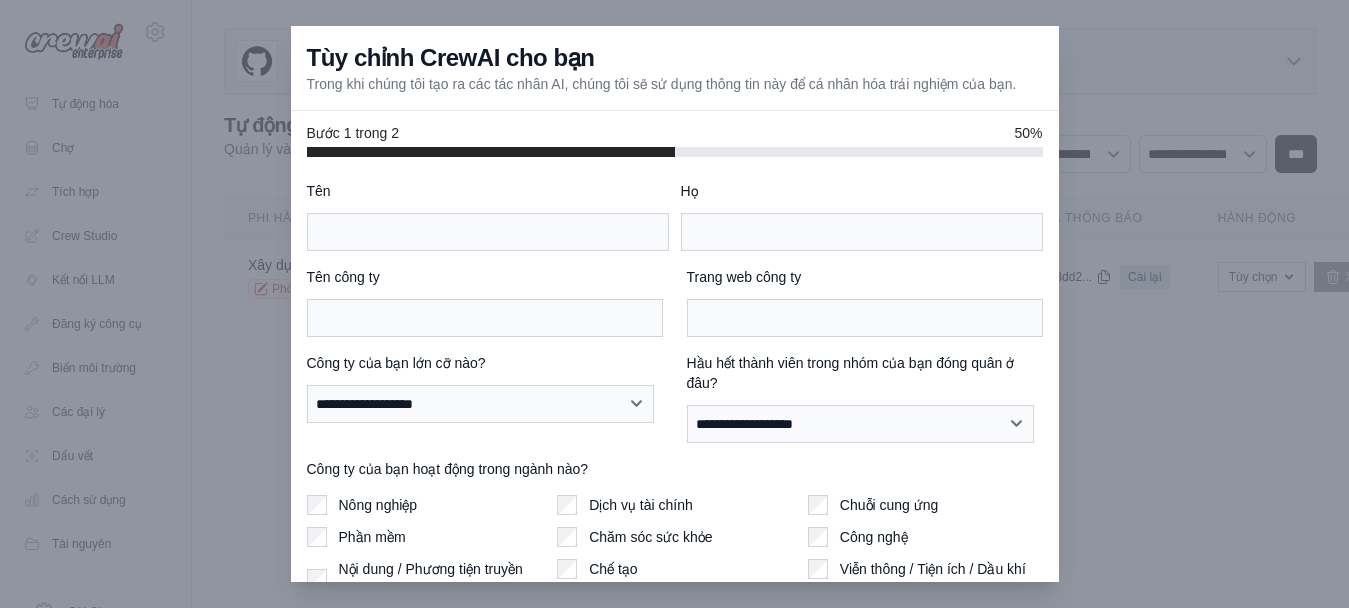 click on "Tên" at bounding box center (488, 216) 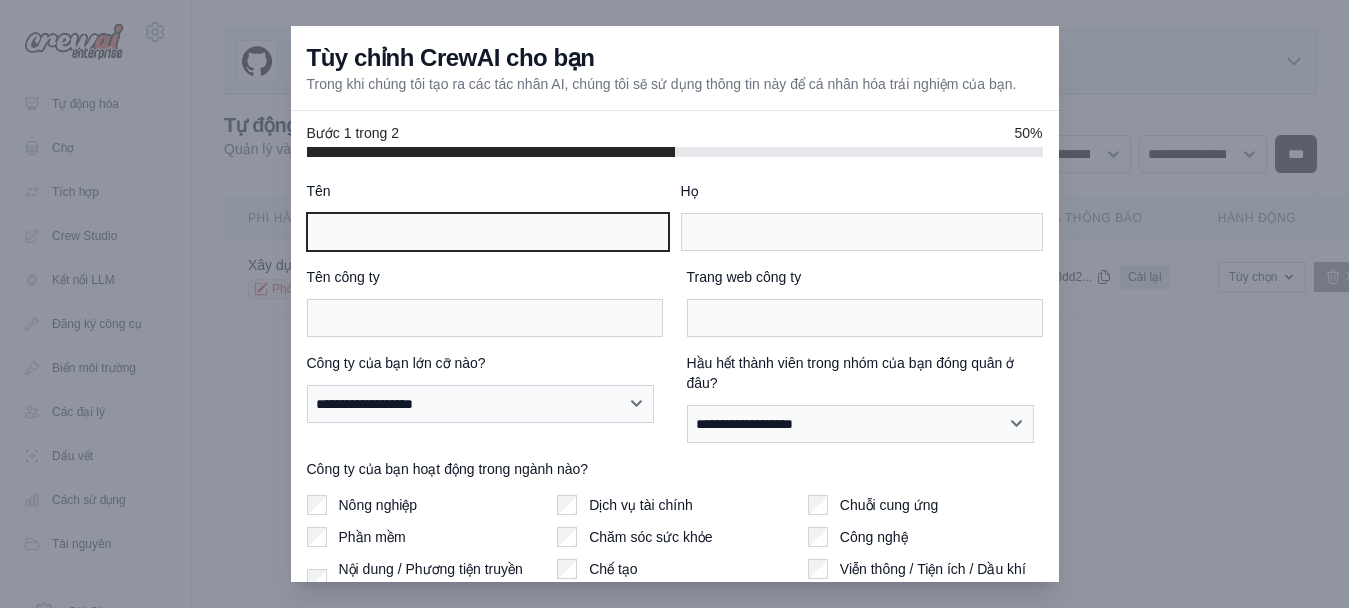 click on "Tên" at bounding box center (488, 232) 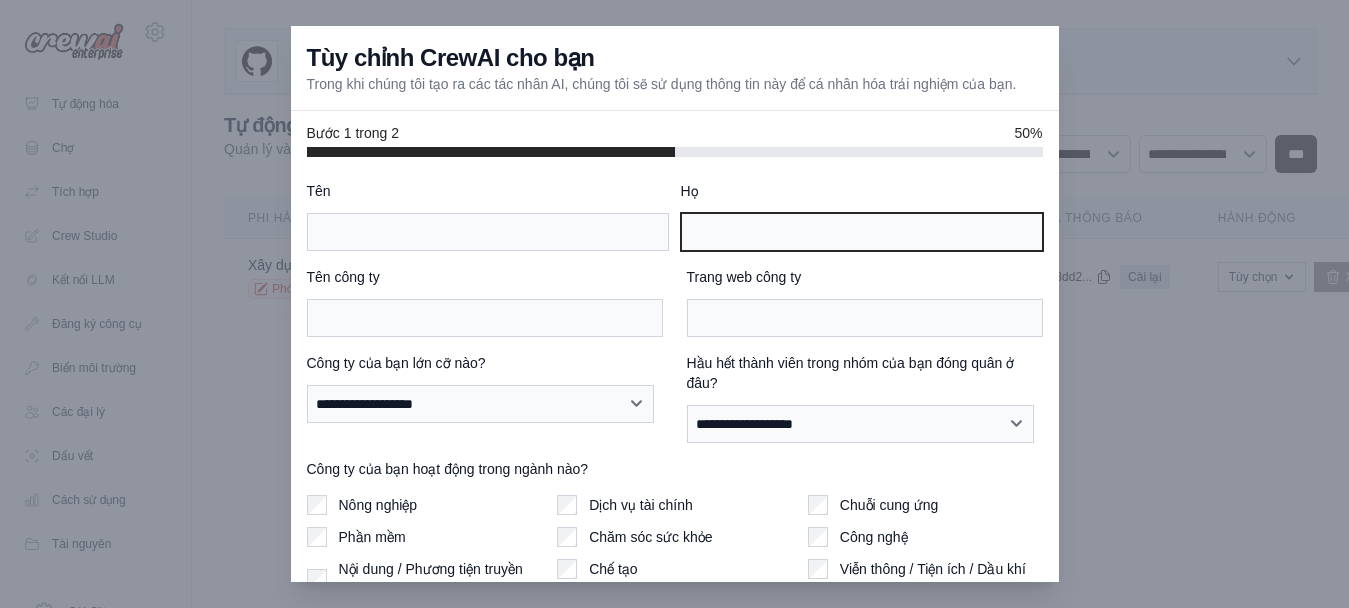 type on "*" 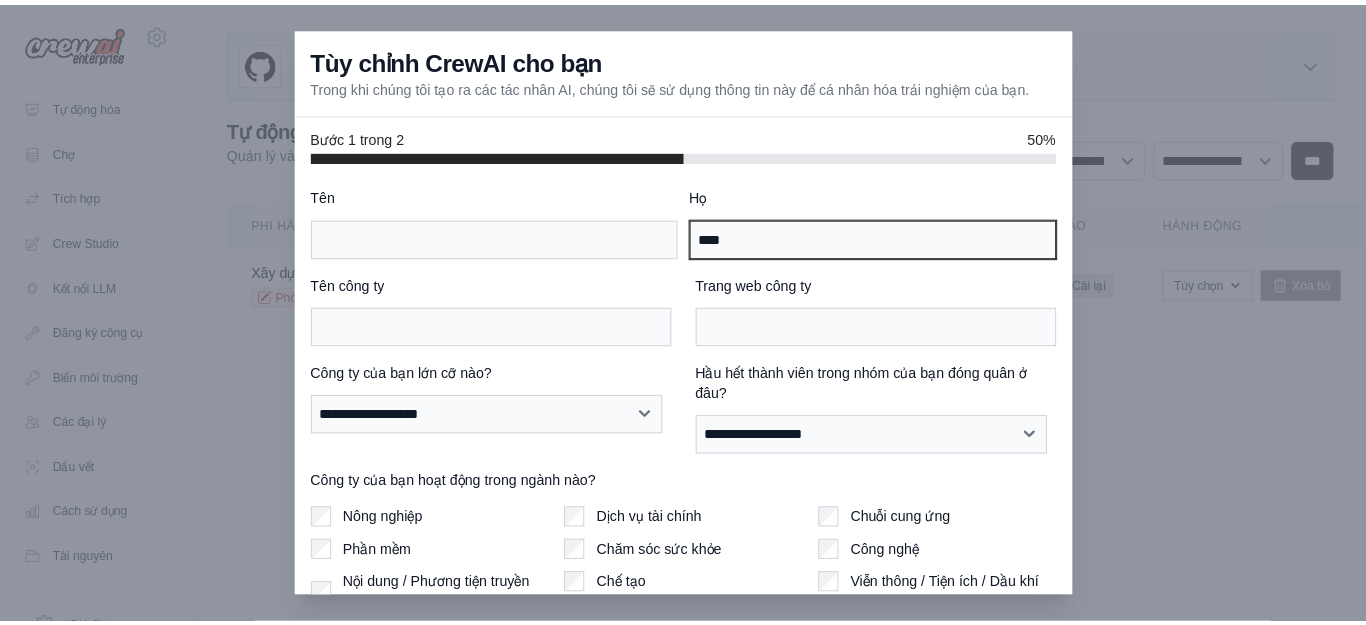 scroll, scrollTop: 0, scrollLeft: 0, axis: both 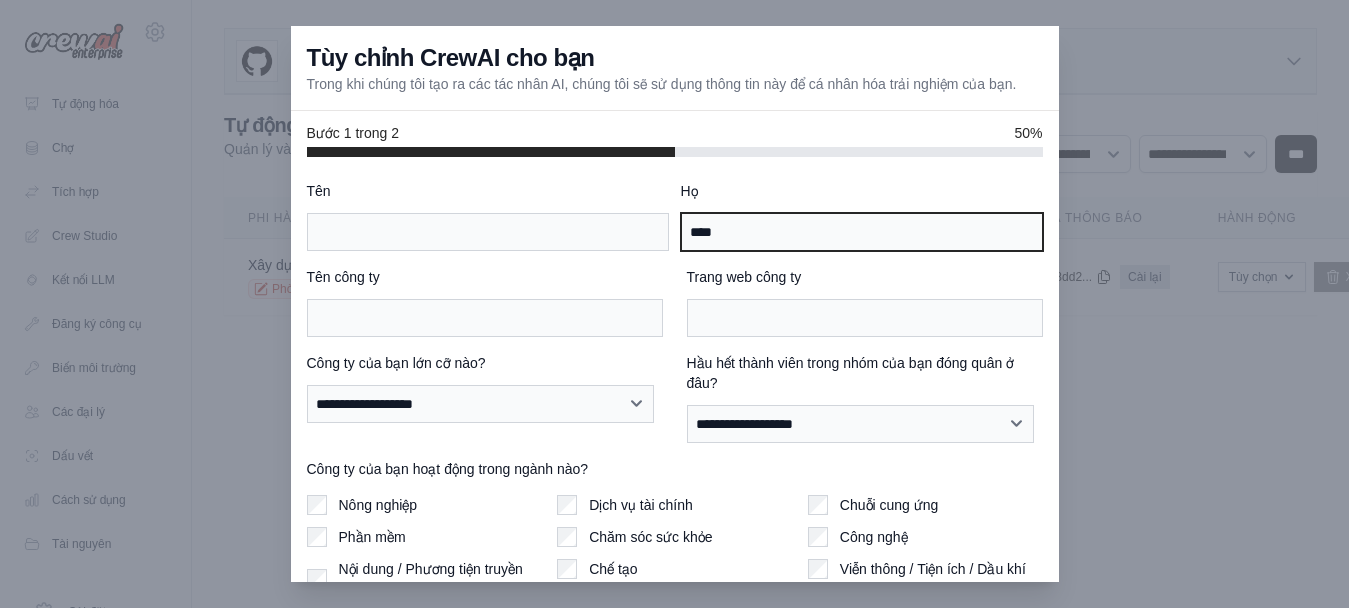 type on "****" 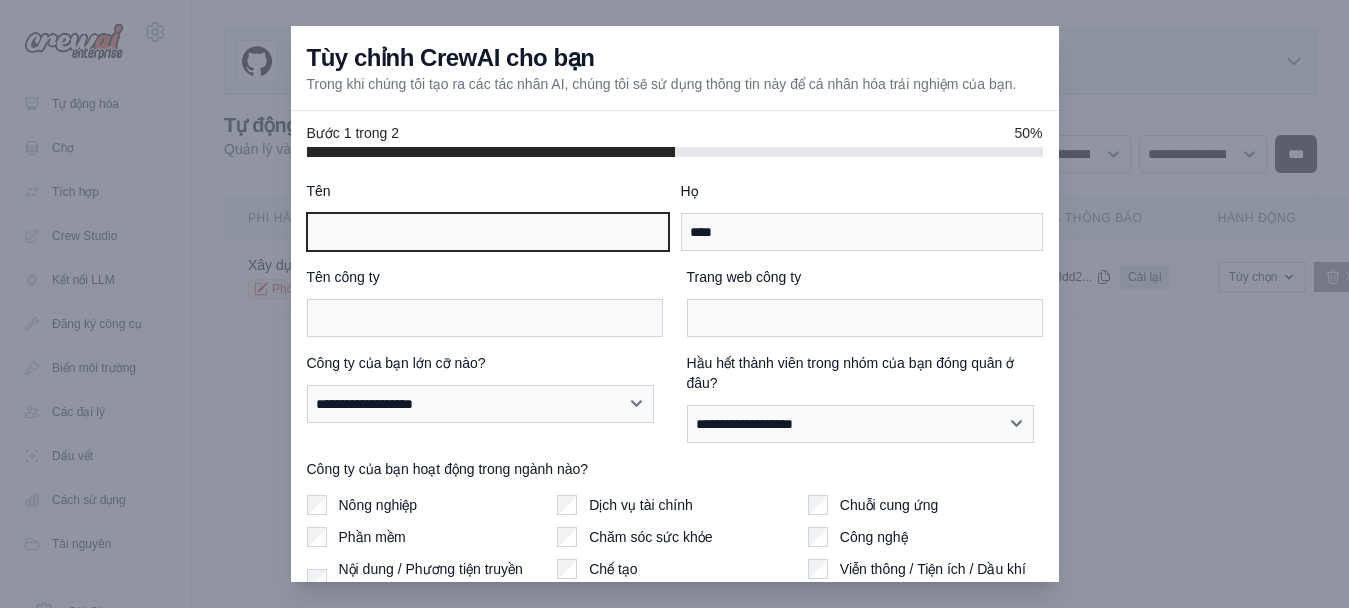 click on "Tên" at bounding box center [488, 232] 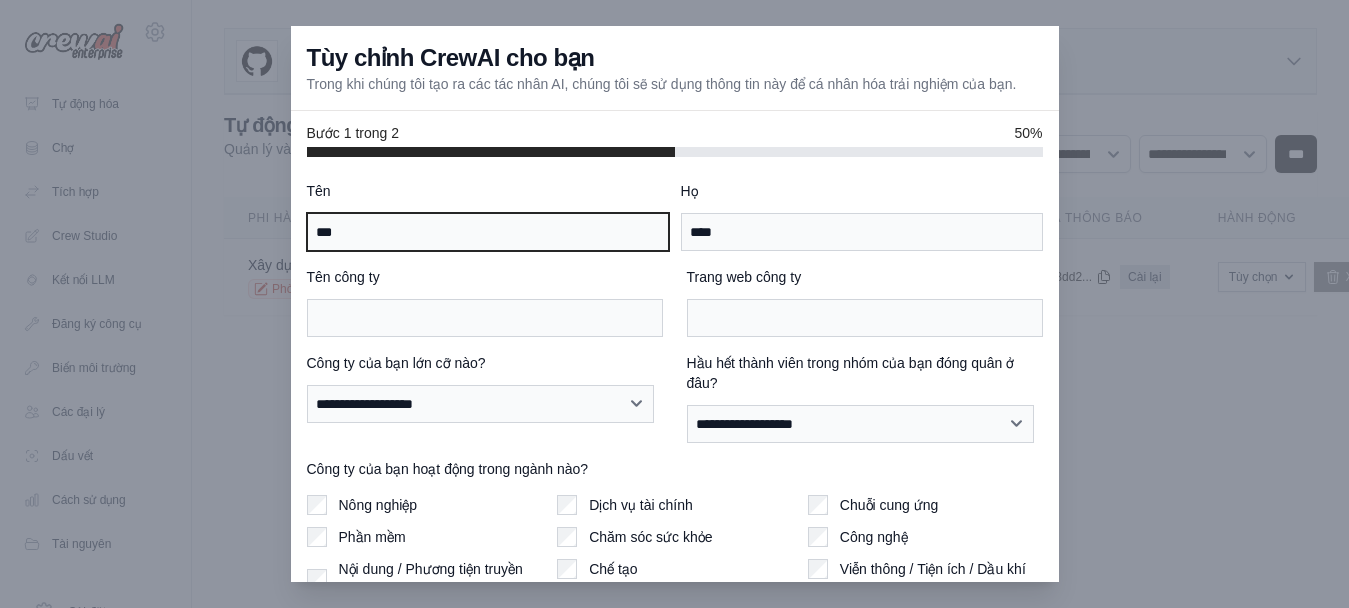 type on "***" 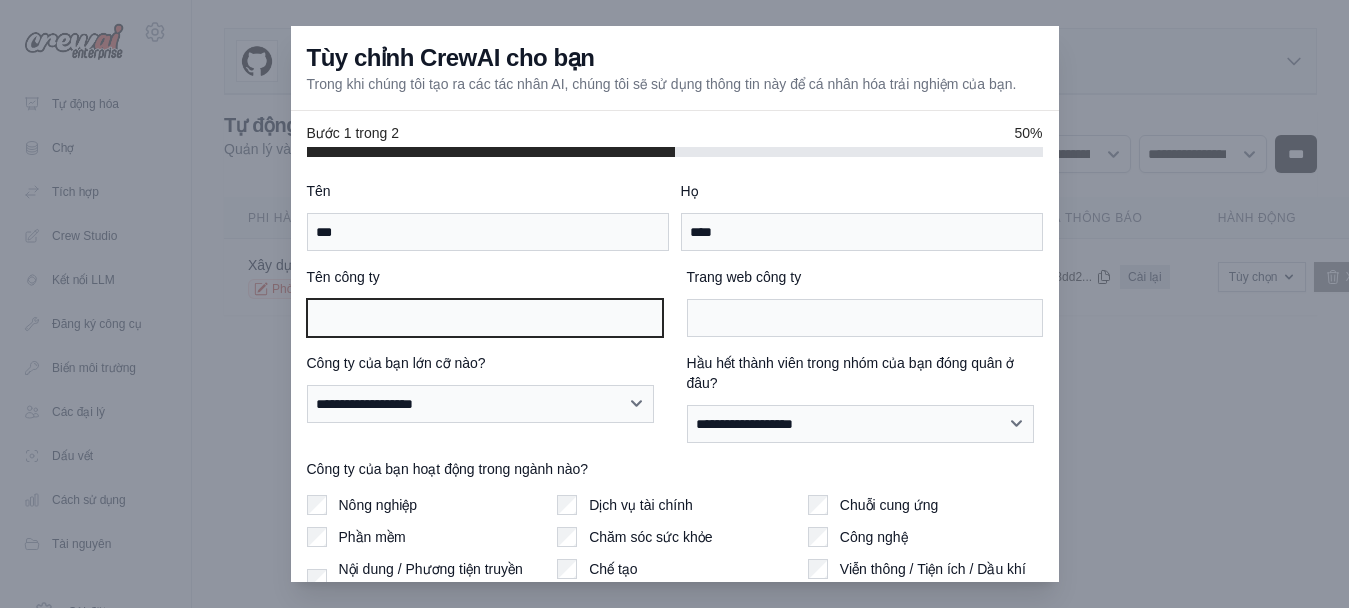 click on "Tên công ty" at bounding box center (485, 318) 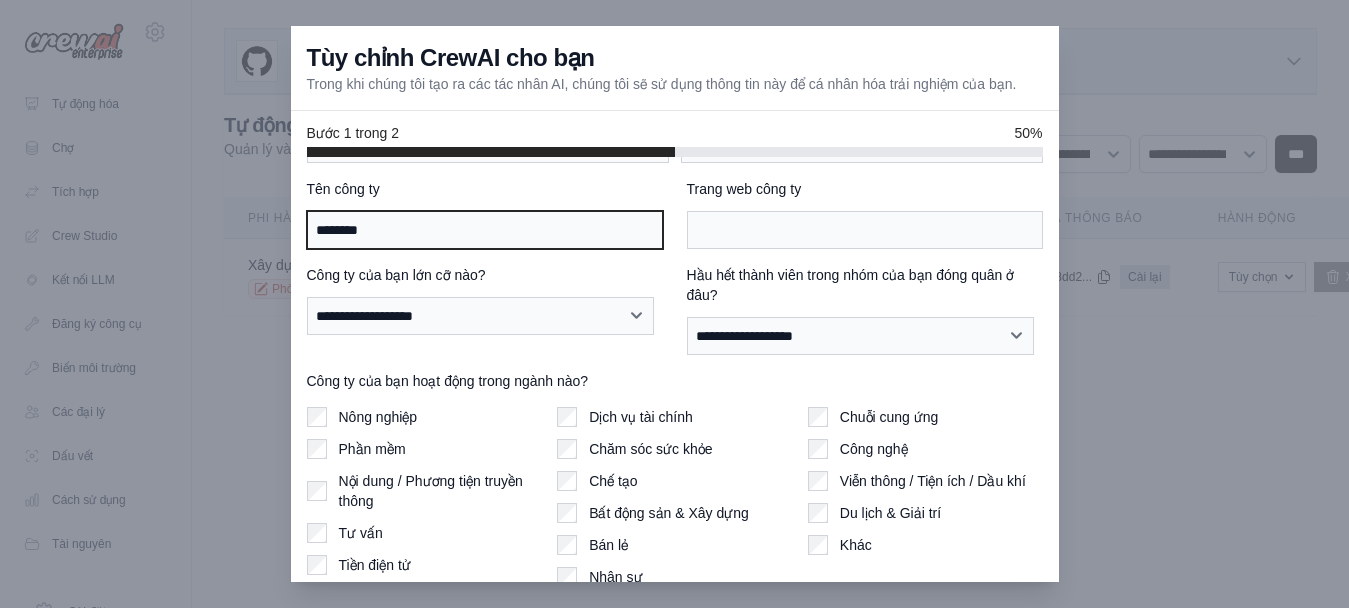 scroll, scrollTop: 100, scrollLeft: 0, axis: vertical 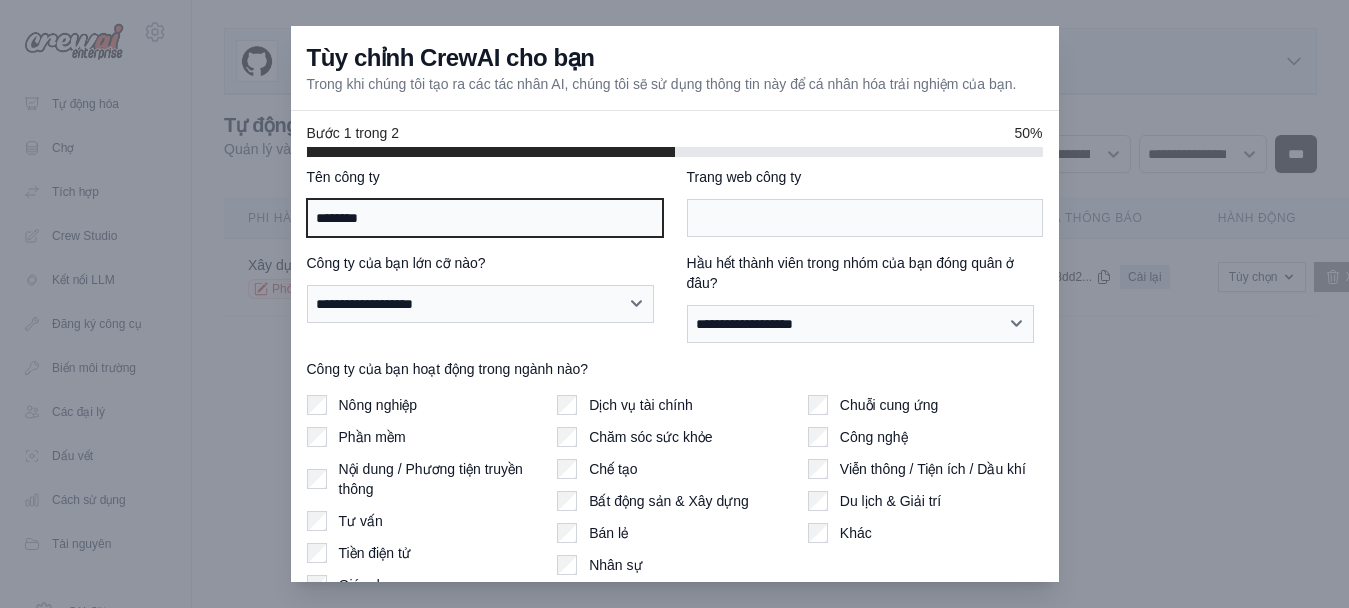 type on "********" 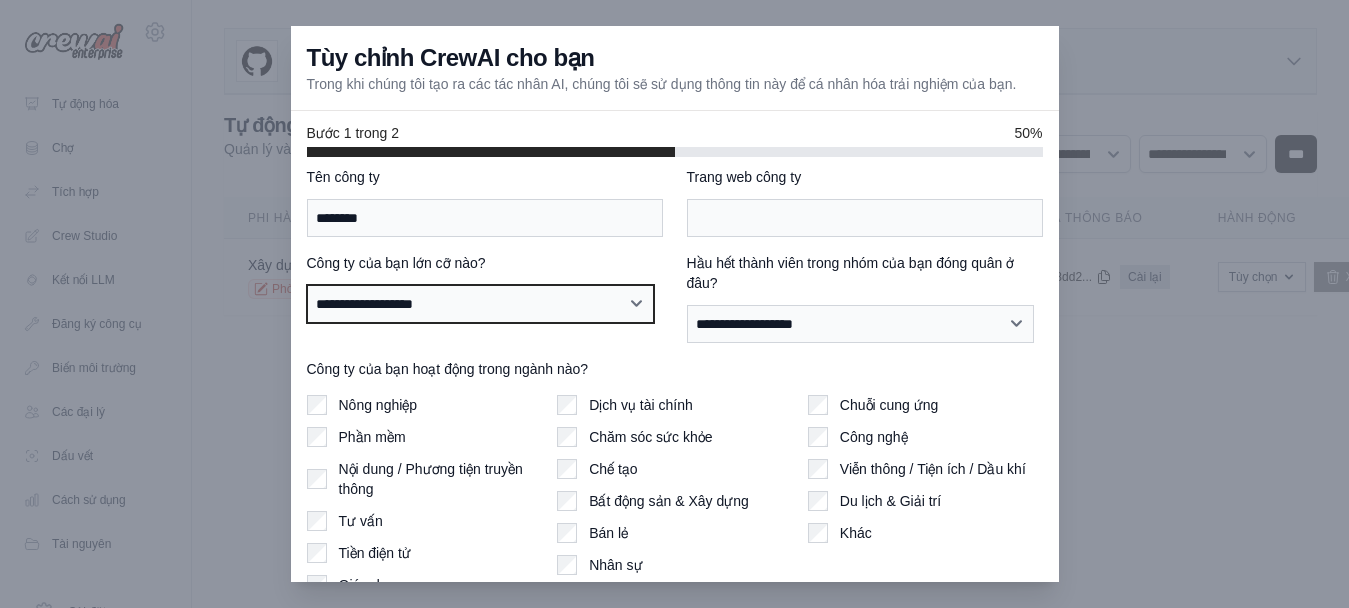 drag, startPoint x: 535, startPoint y: 320, endPoint x: 539, endPoint y: 310, distance: 10.770329 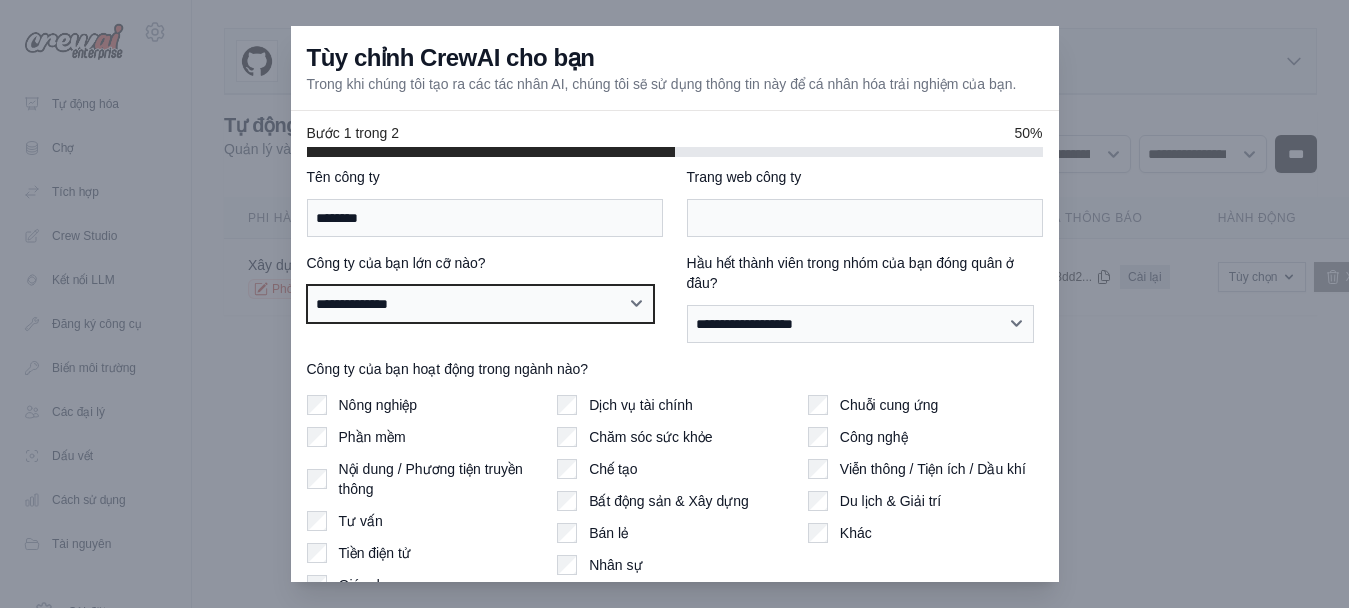 click on "**********" at bounding box center [481, 304] 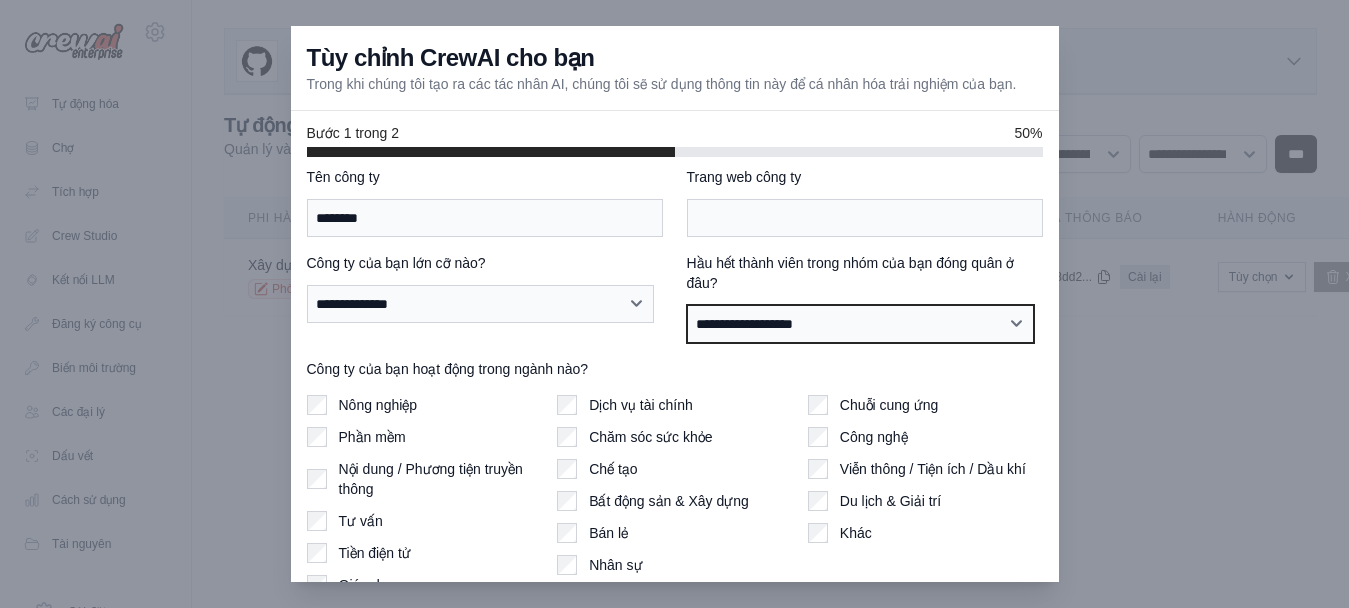 click on "**********" at bounding box center (861, 324) 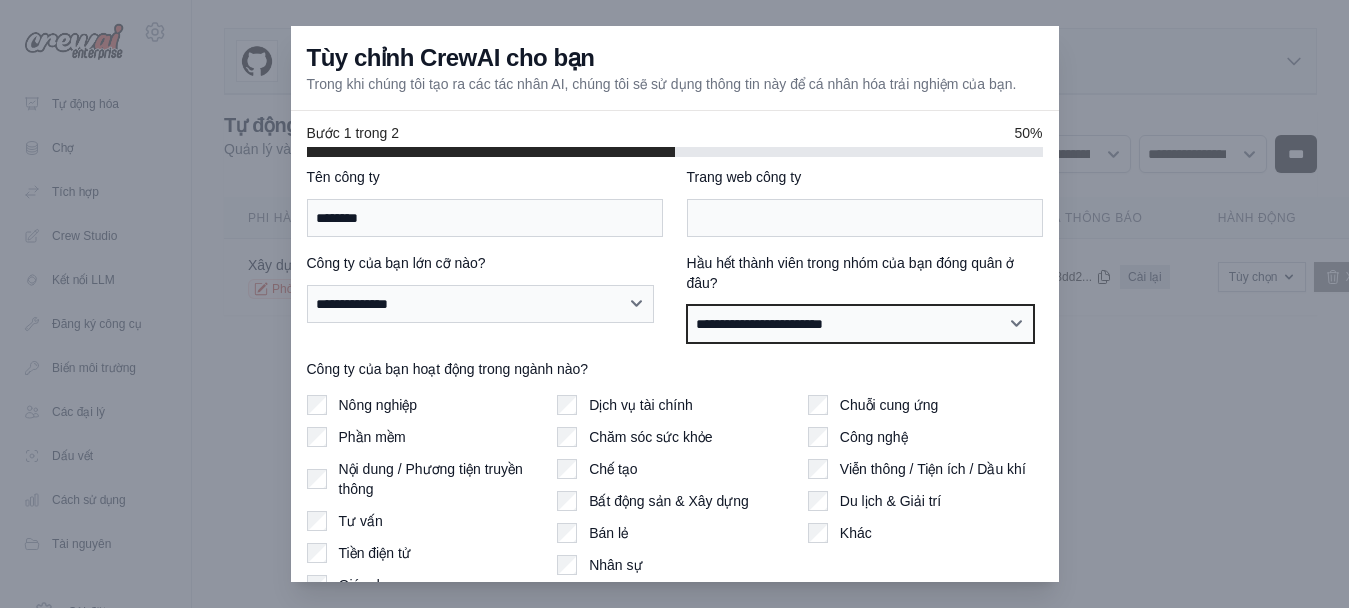 click on "**********" at bounding box center [861, 324] 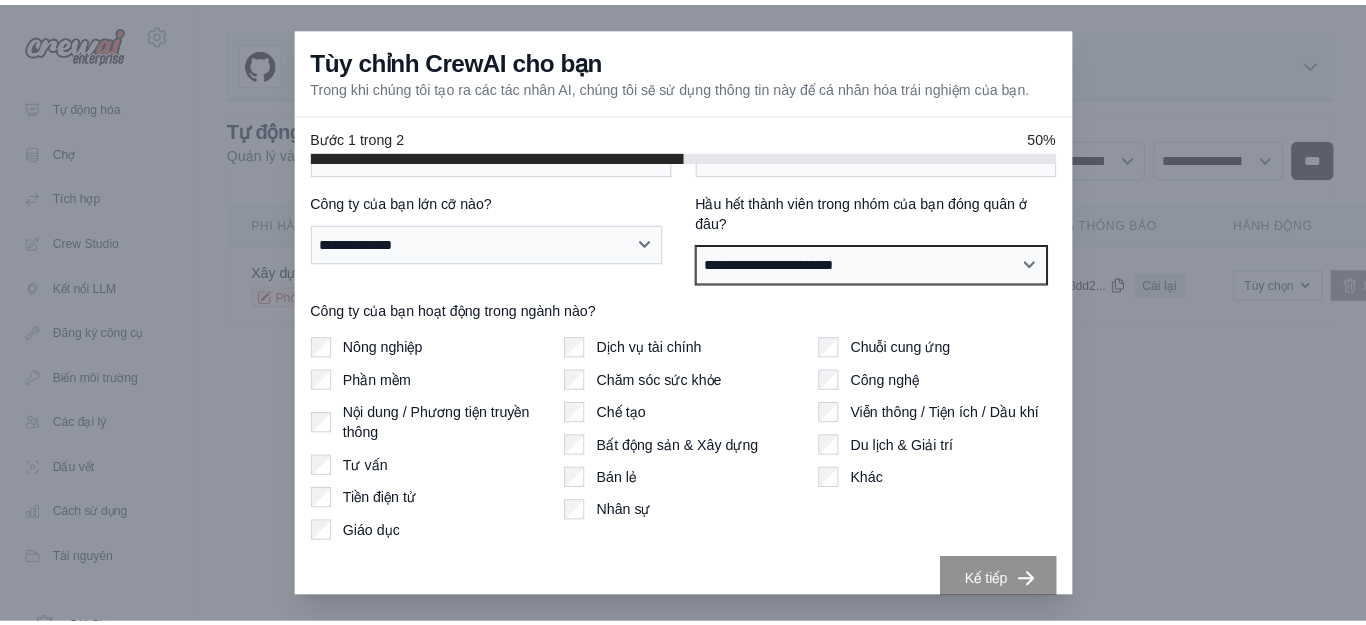 scroll, scrollTop: 176, scrollLeft: 0, axis: vertical 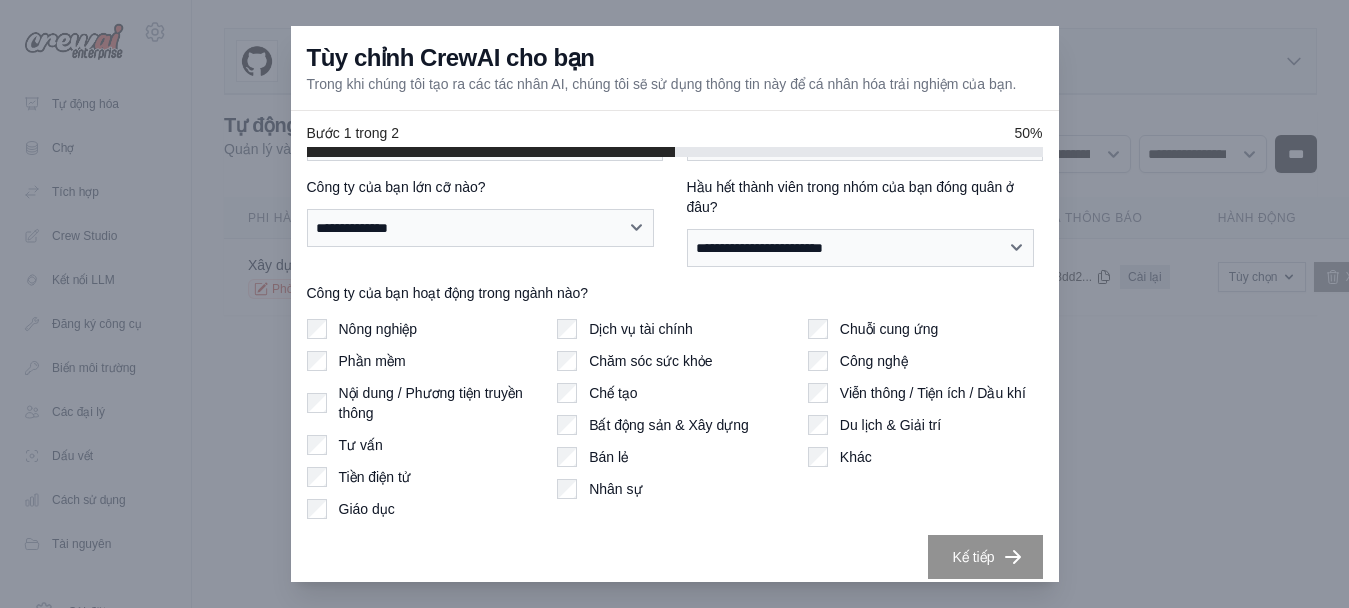 click on "Công nghệ" at bounding box center [925, 361] 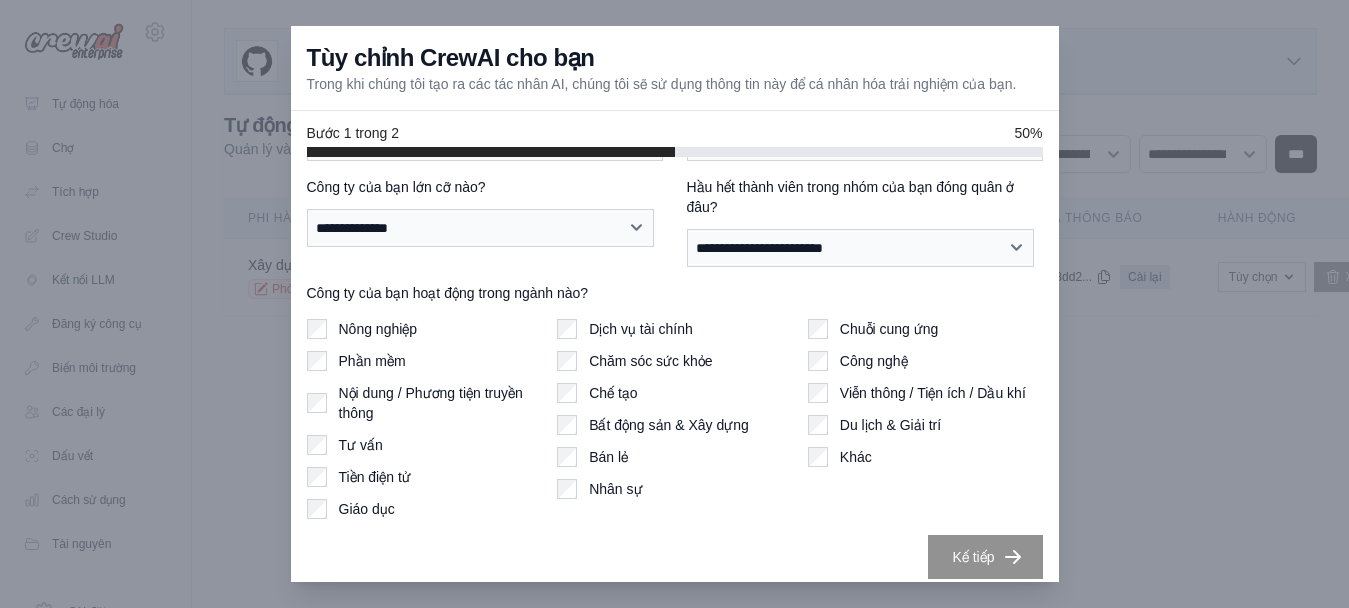 click 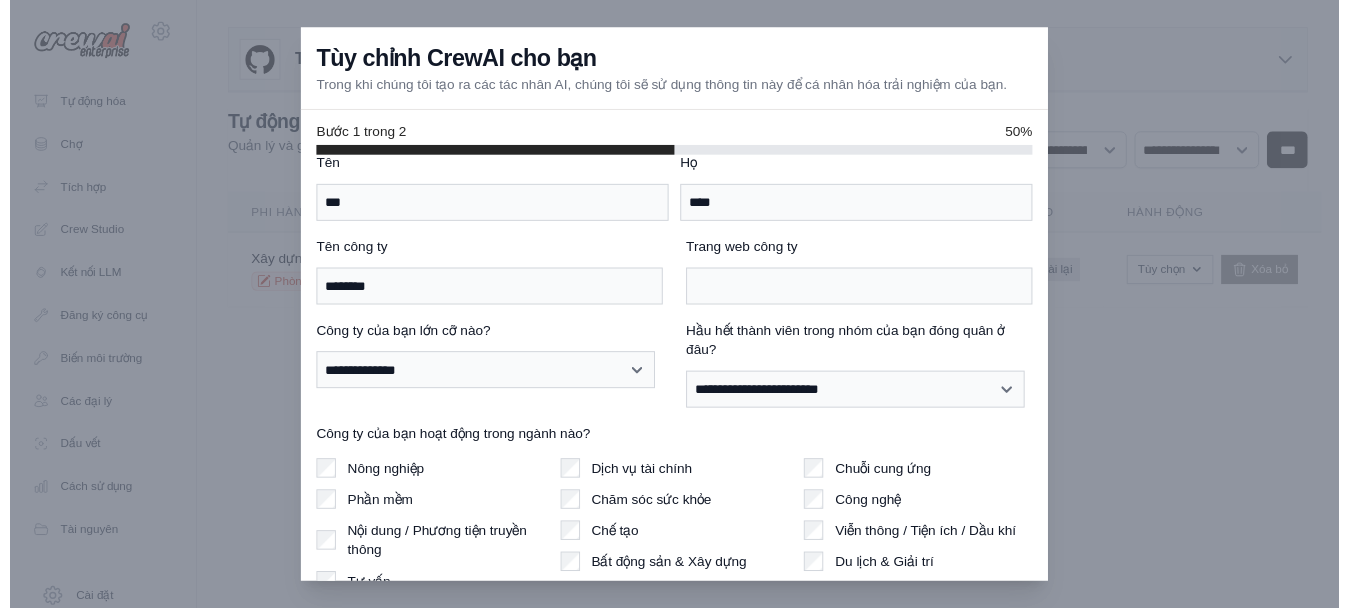 scroll, scrollTop: 0, scrollLeft: 0, axis: both 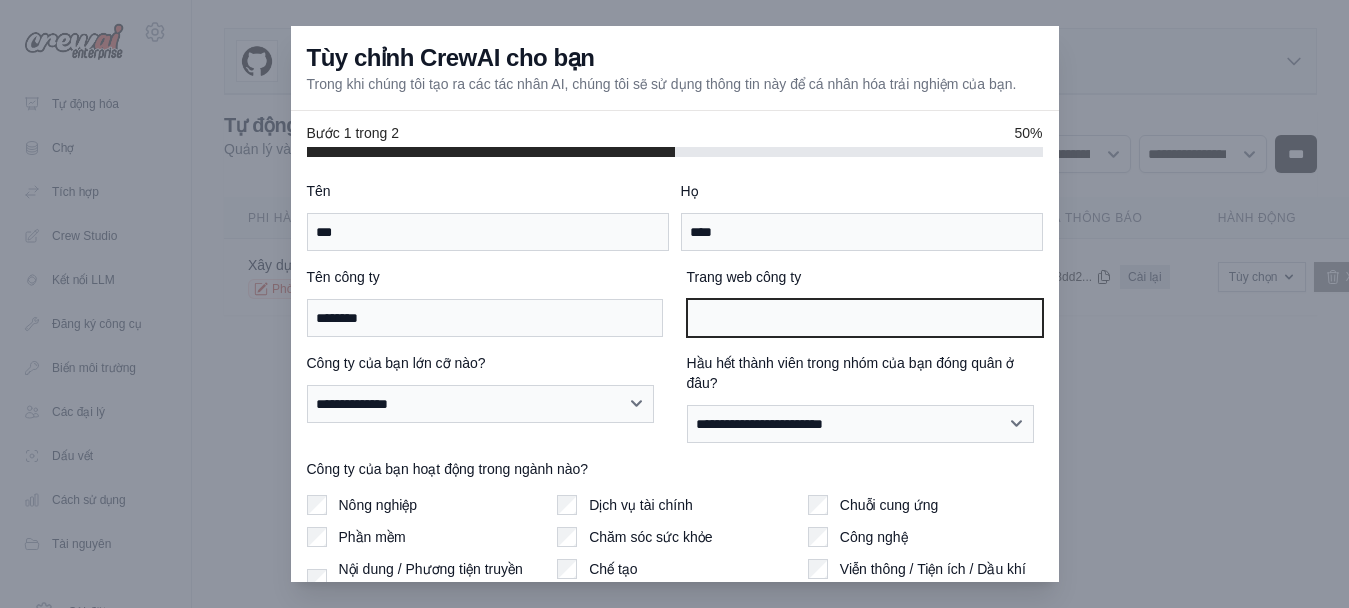 click on "Trang web công ty" at bounding box center [865, 318] 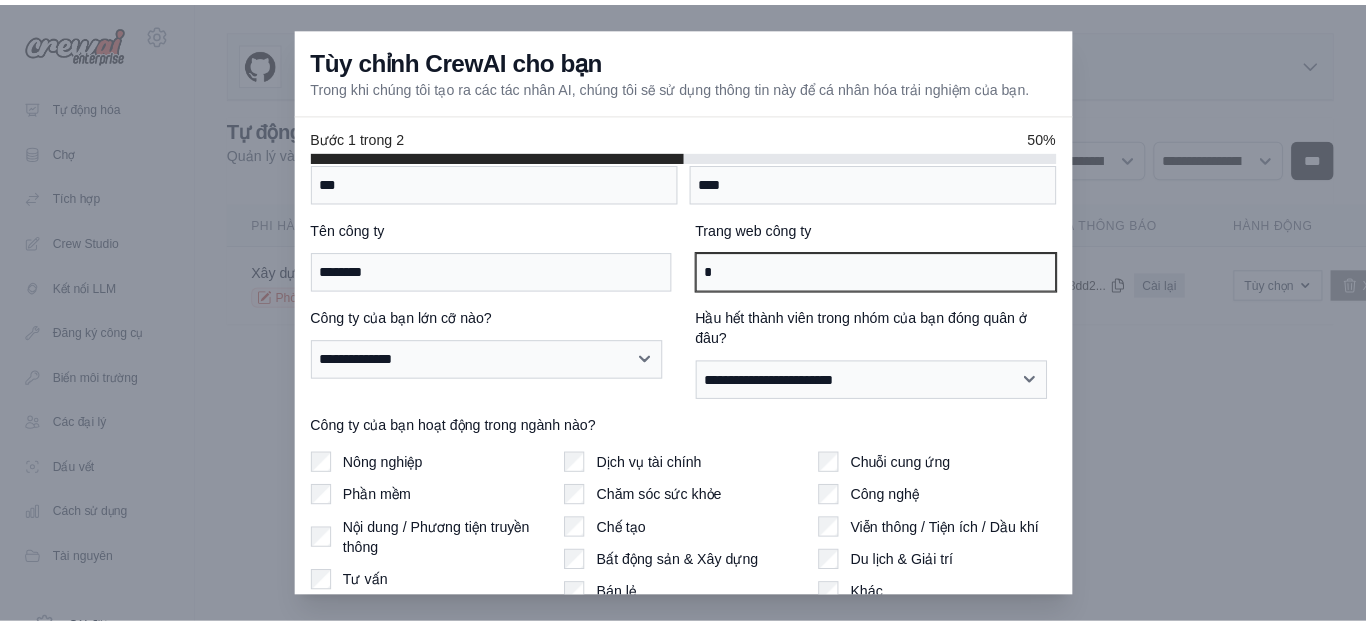 scroll, scrollTop: 0, scrollLeft: 0, axis: both 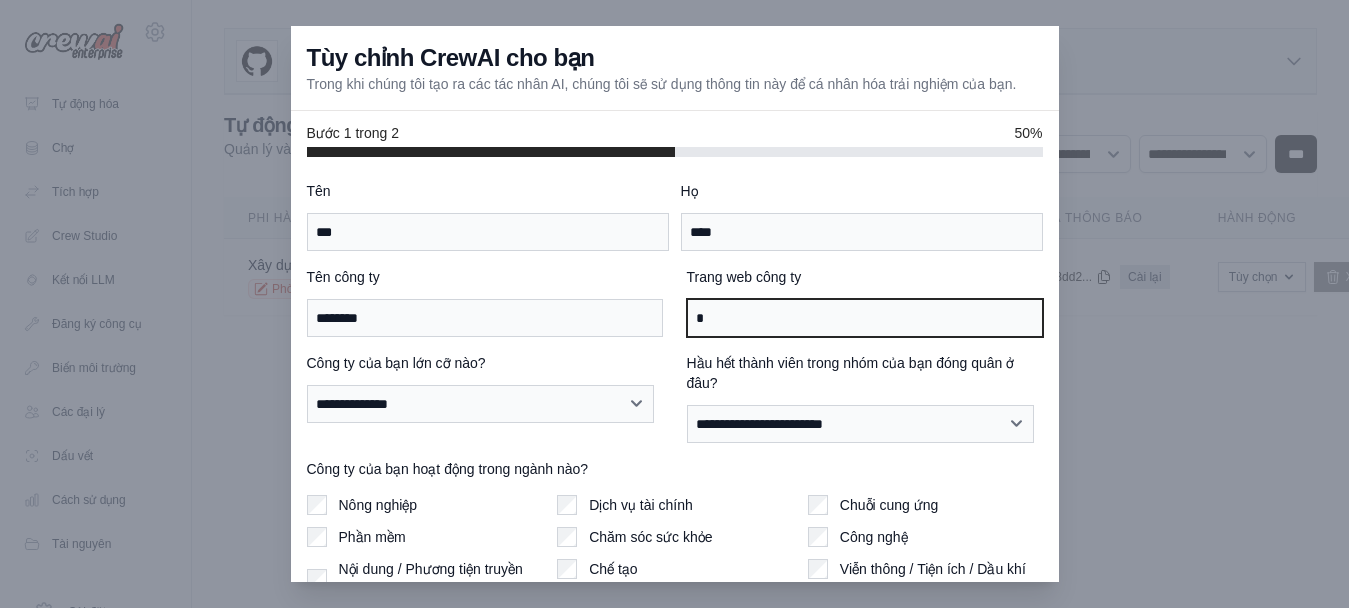 drag, startPoint x: 783, startPoint y: 313, endPoint x: 632, endPoint y: 304, distance: 151.26797 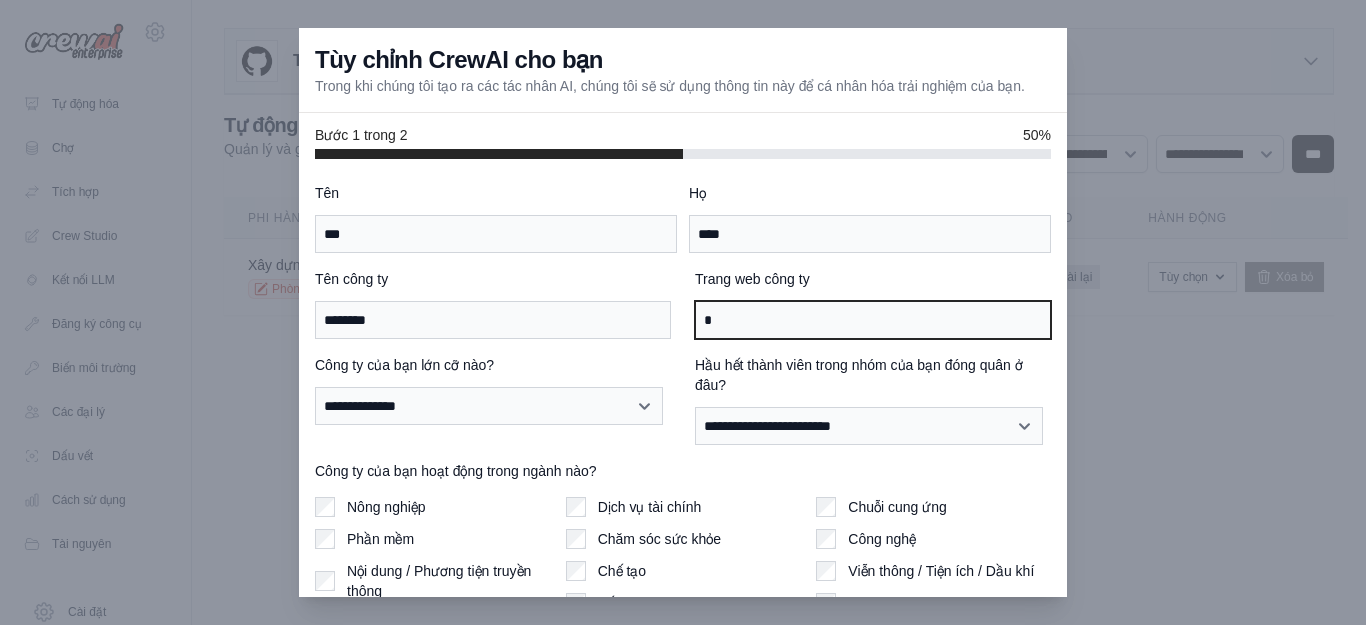 paste on "**********" 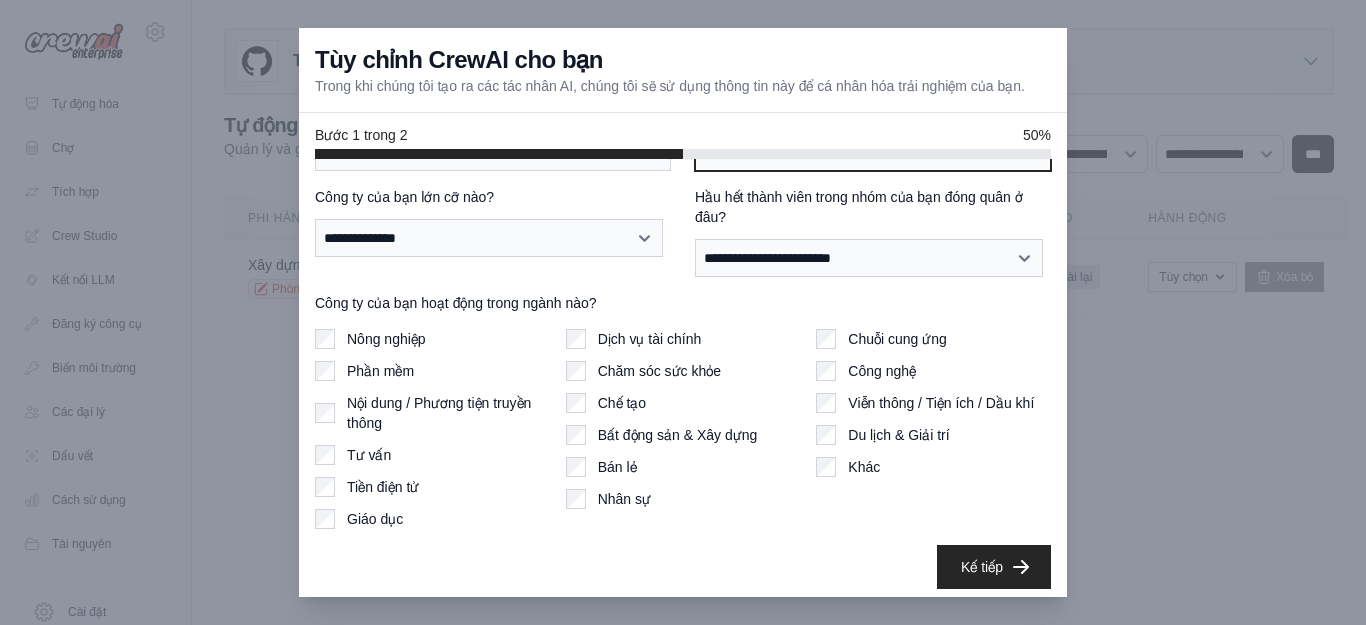 scroll, scrollTop: 176, scrollLeft: 0, axis: vertical 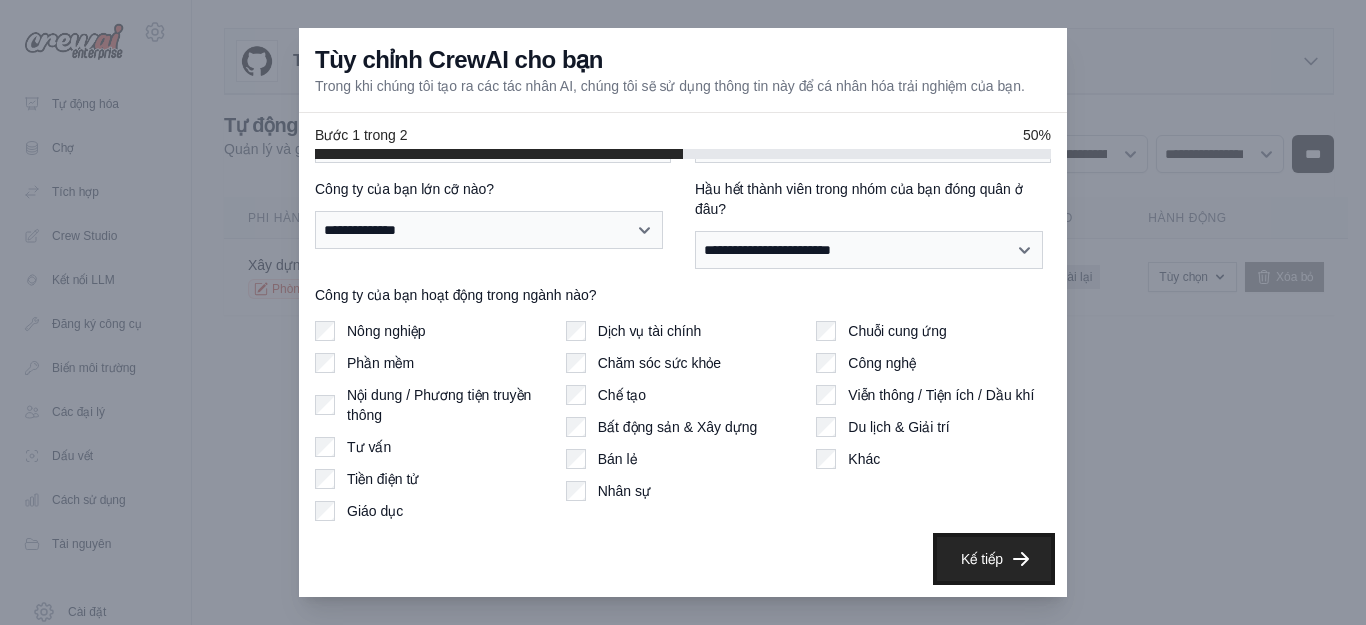 click on "Kế tiếp" at bounding box center (994, 559) 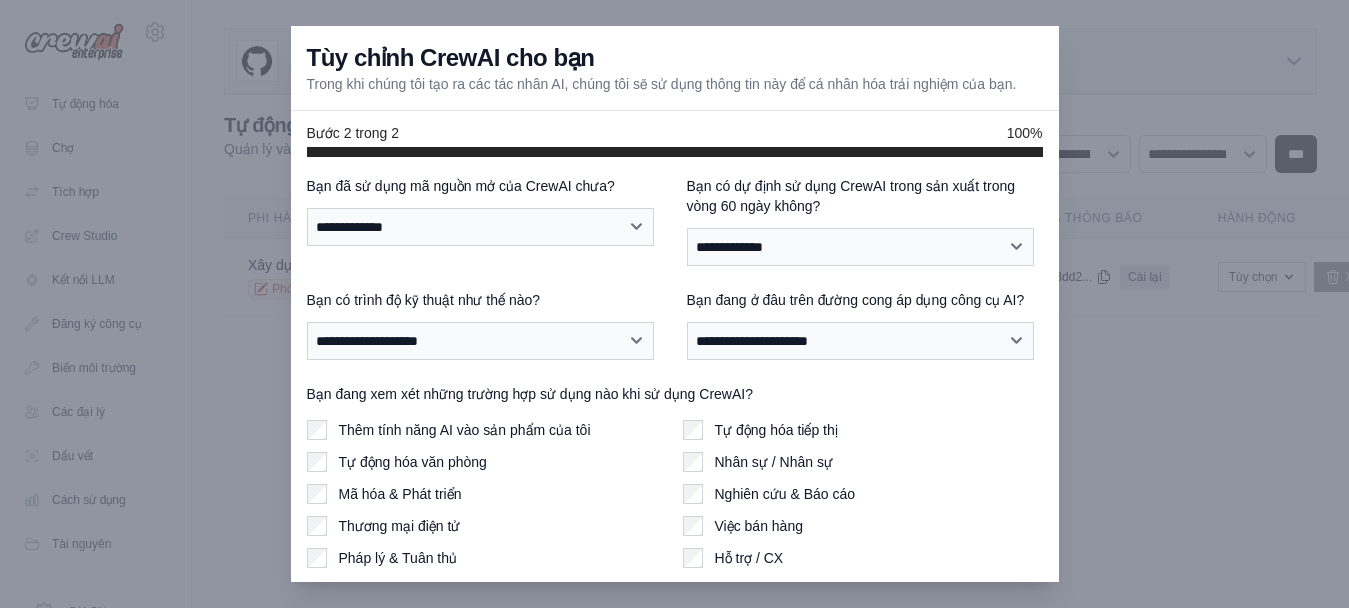 scroll, scrollTop: 0, scrollLeft: 0, axis: both 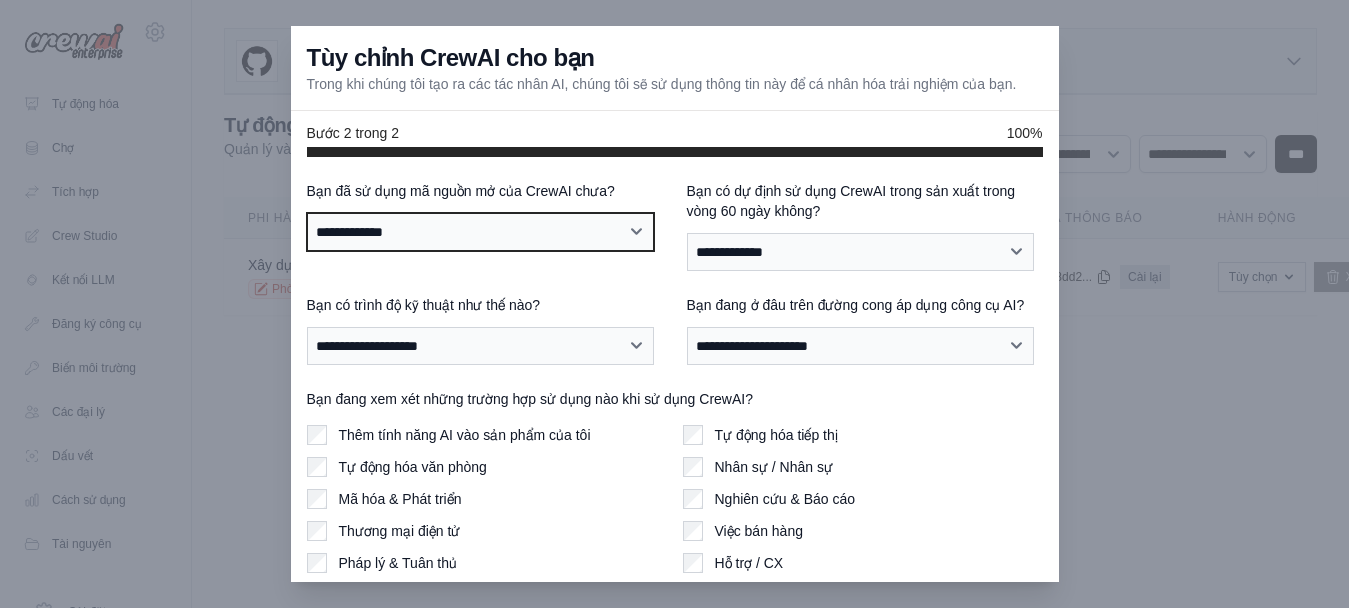 click on "**********" at bounding box center (481, 232) 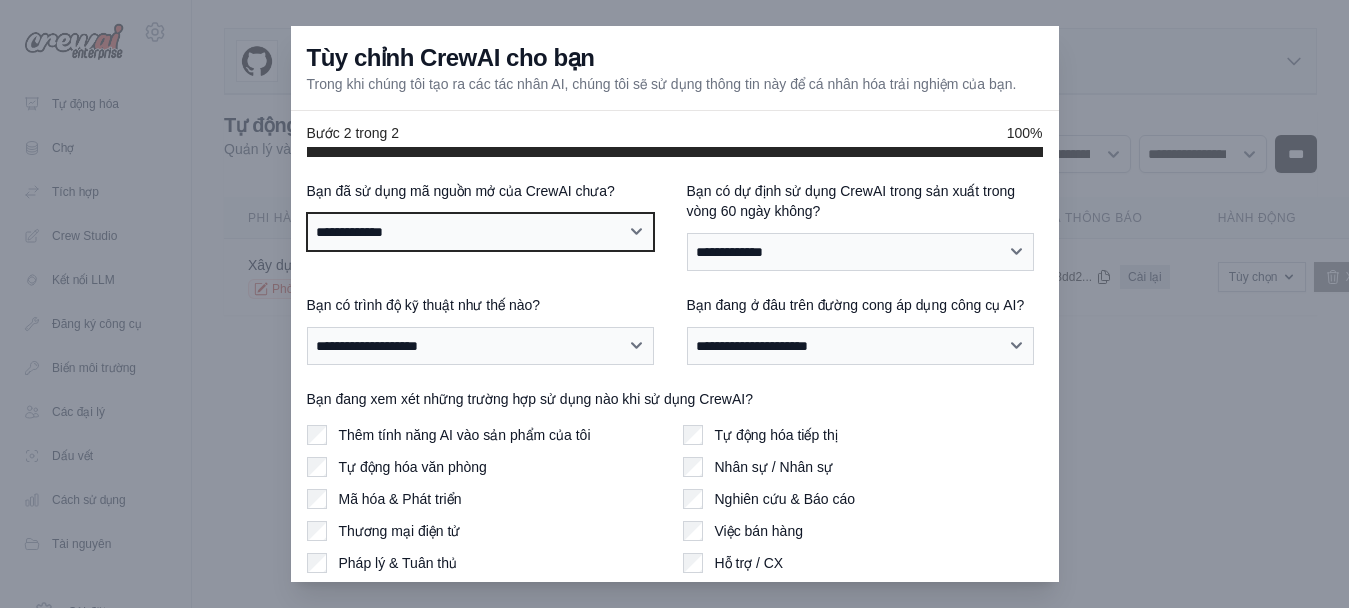 select on "**********" 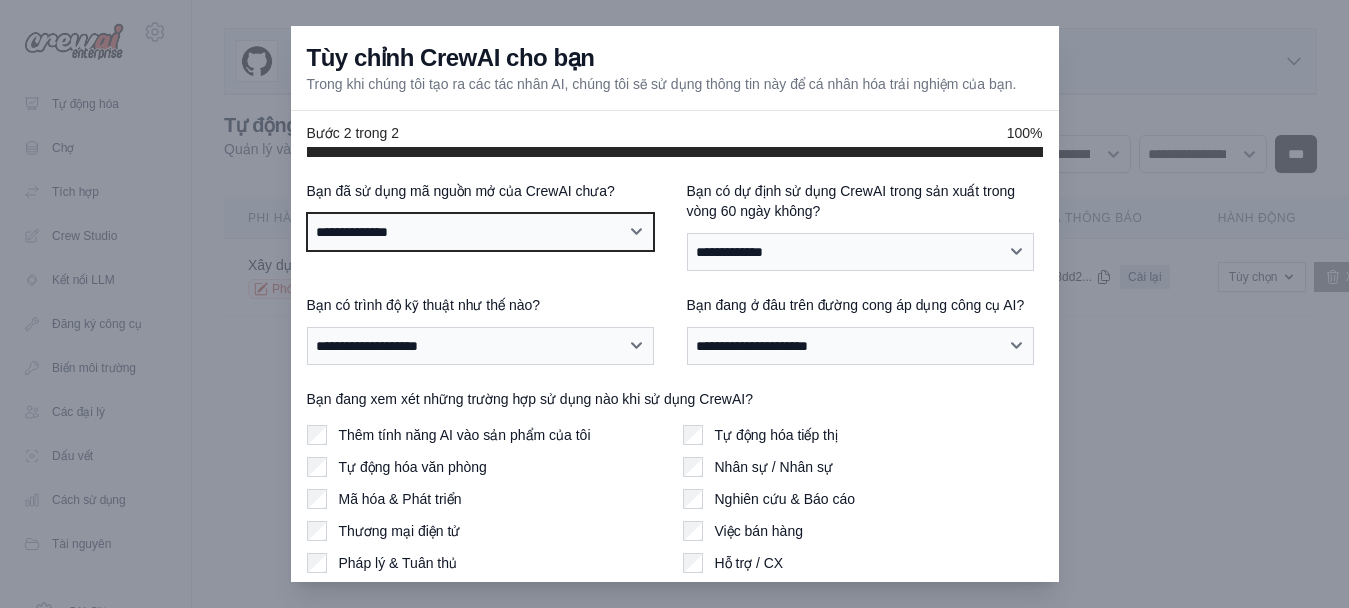 click on "**********" at bounding box center [481, 232] 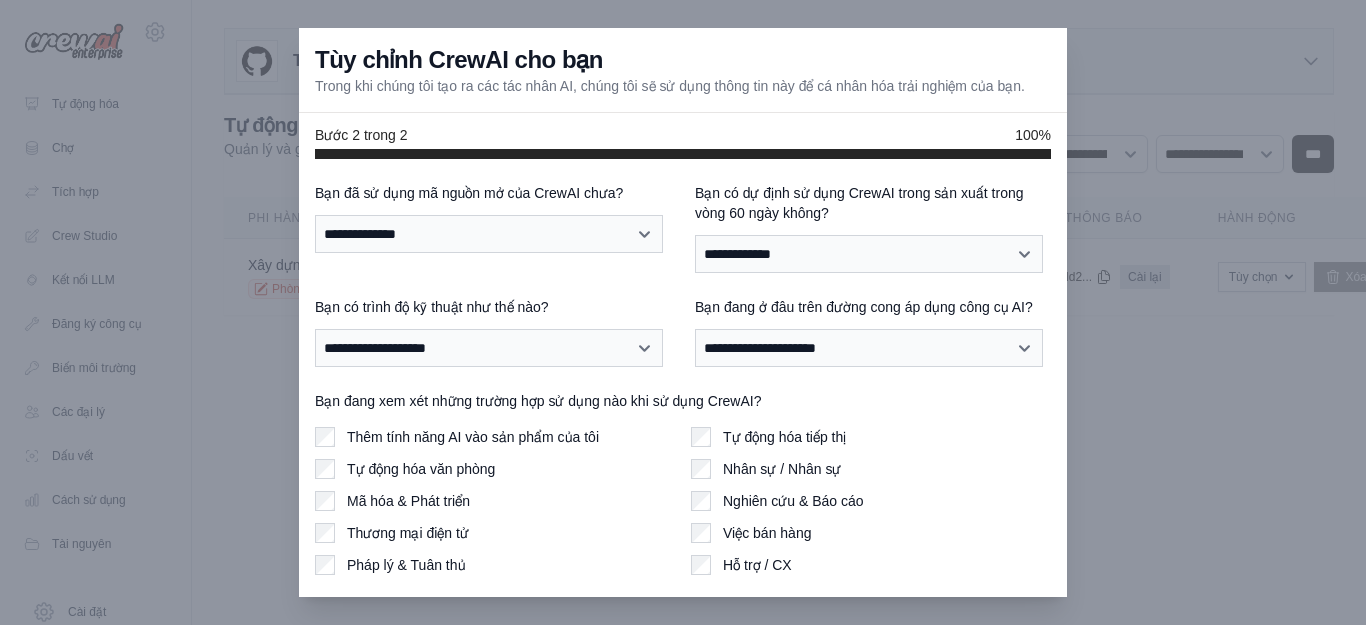 click on "**********" at bounding box center (683, 228) 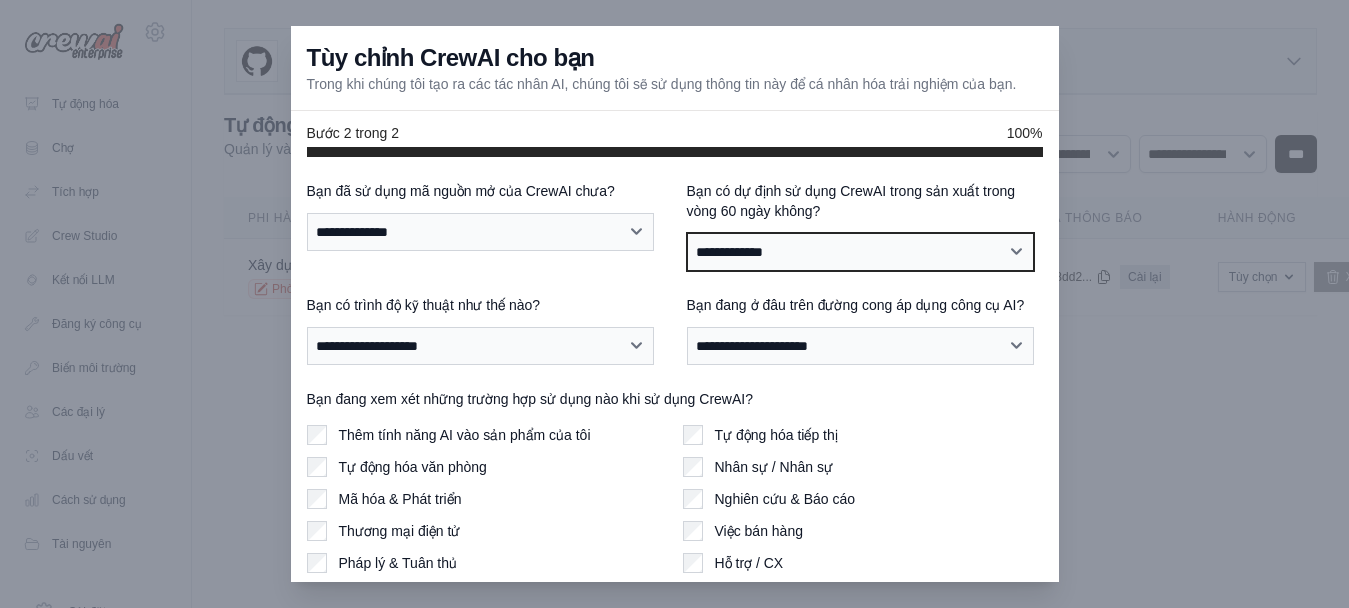 click on "**********" at bounding box center [861, 252] 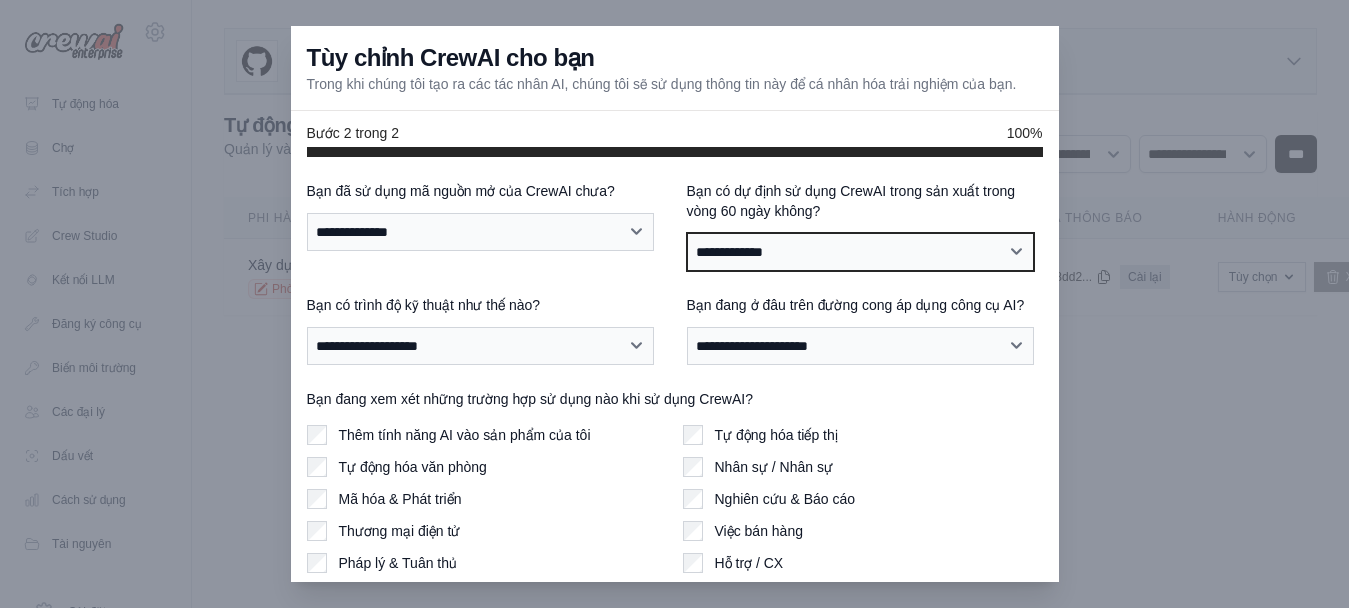 select on "****" 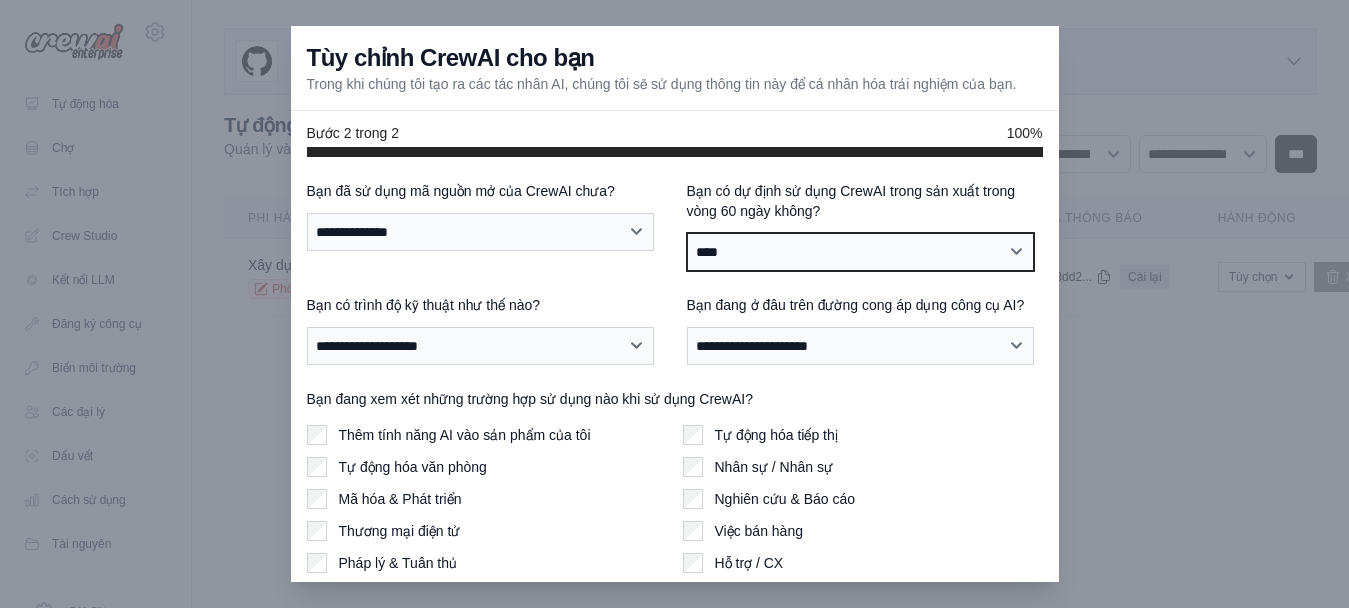 click on "**********" at bounding box center [861, 252] 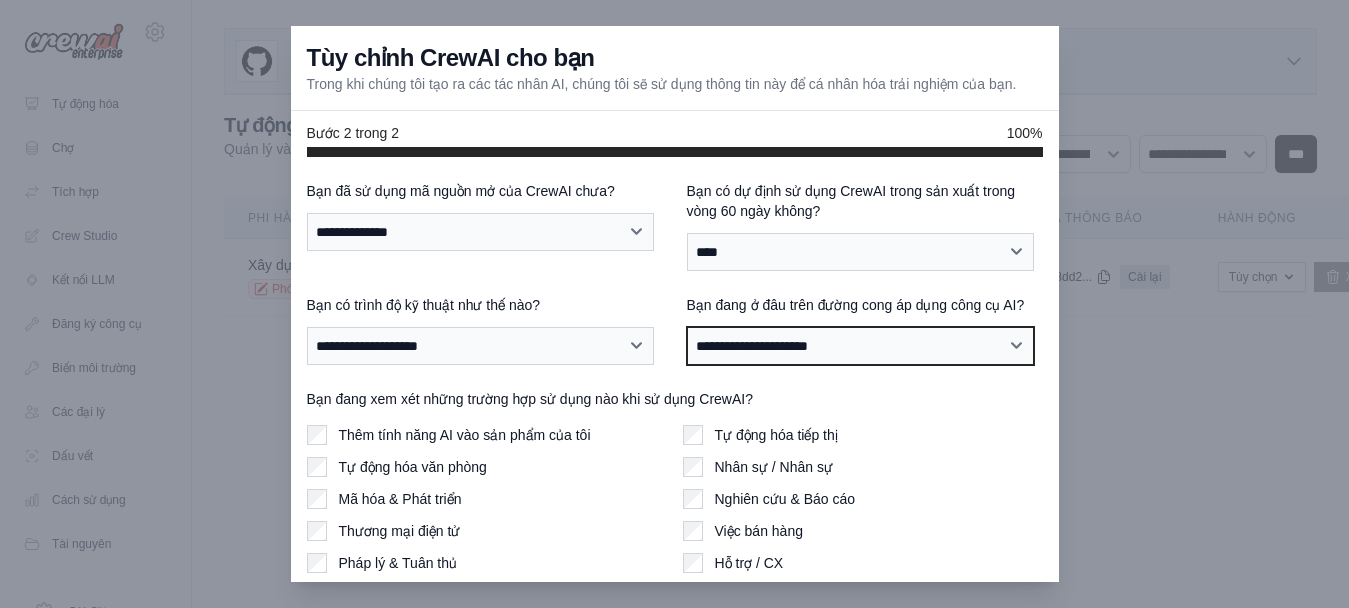 click on "**********" at bounding box center [861, 346] 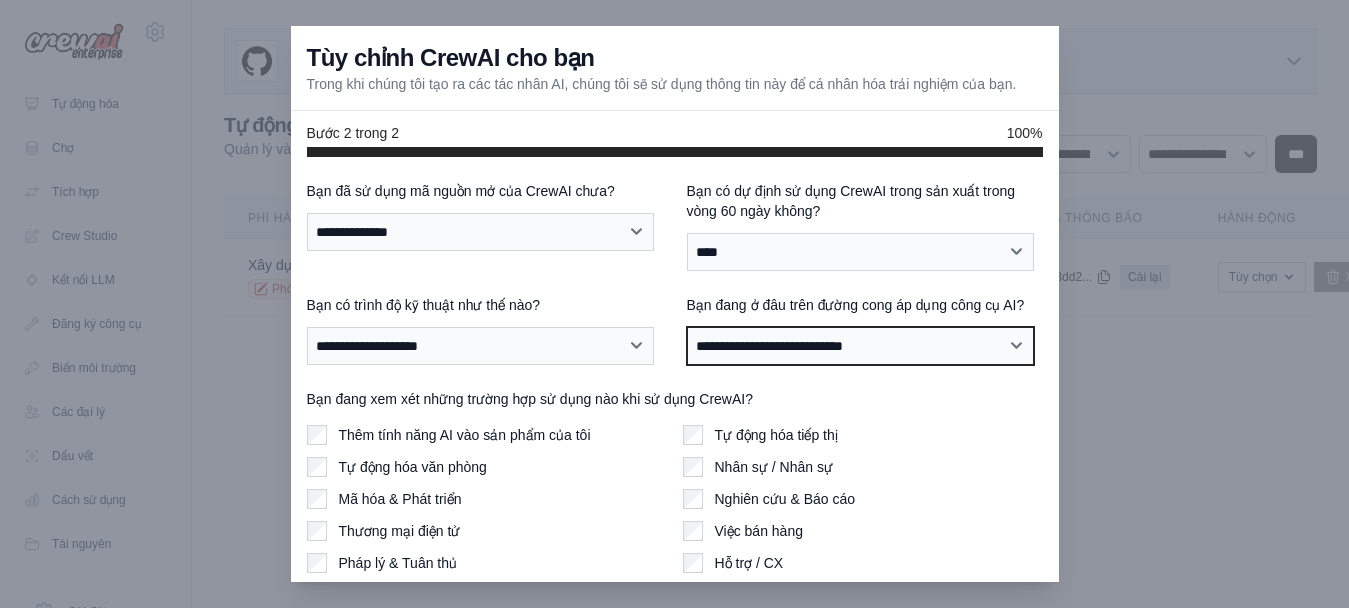 click on "**********" at bounding box center [861, 346] 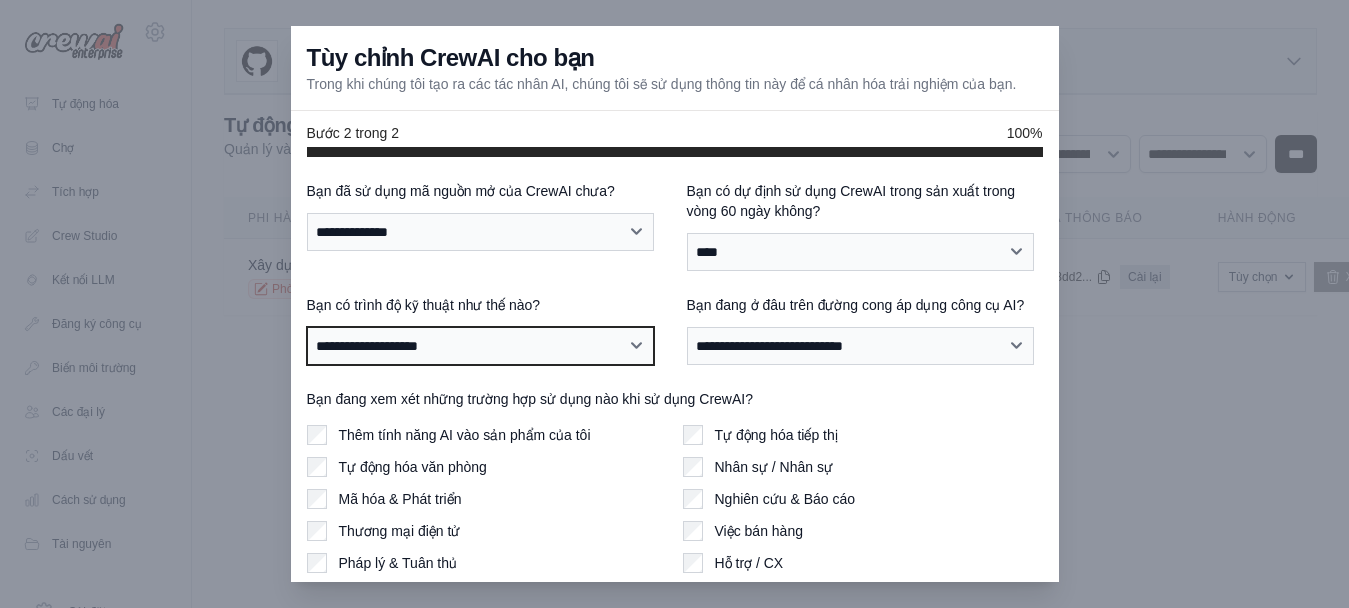 click on "**********" at bounding box center (481, 346) 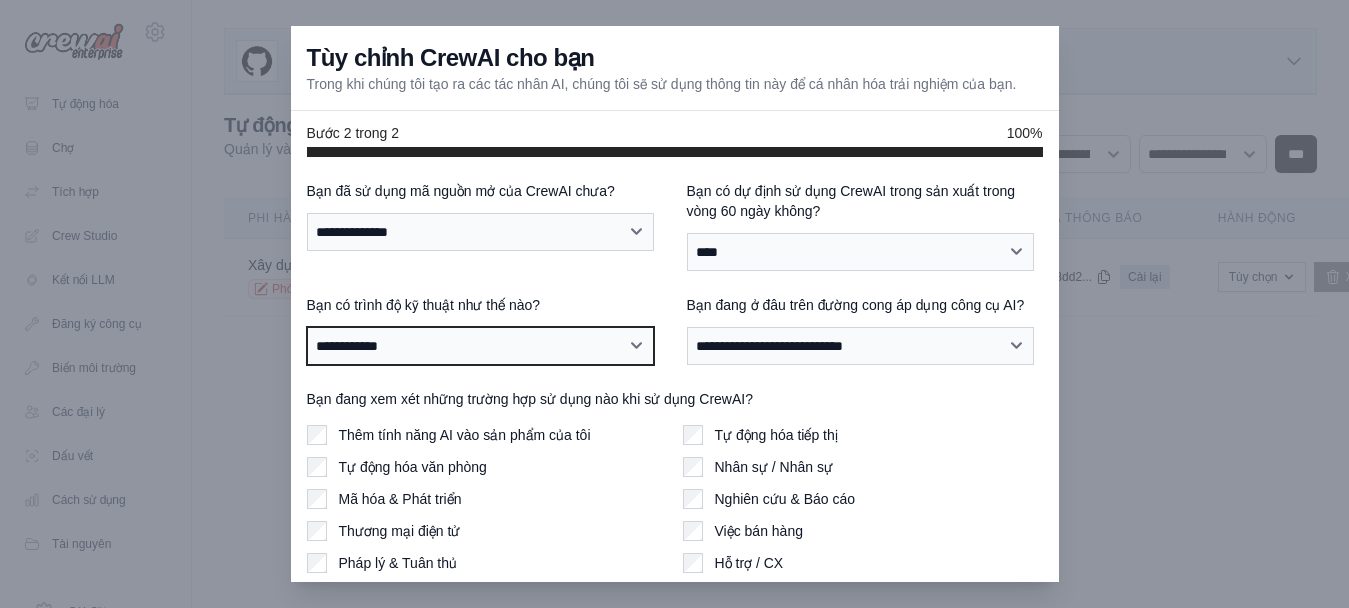 click on "**********" at bounding box center [481, 346] 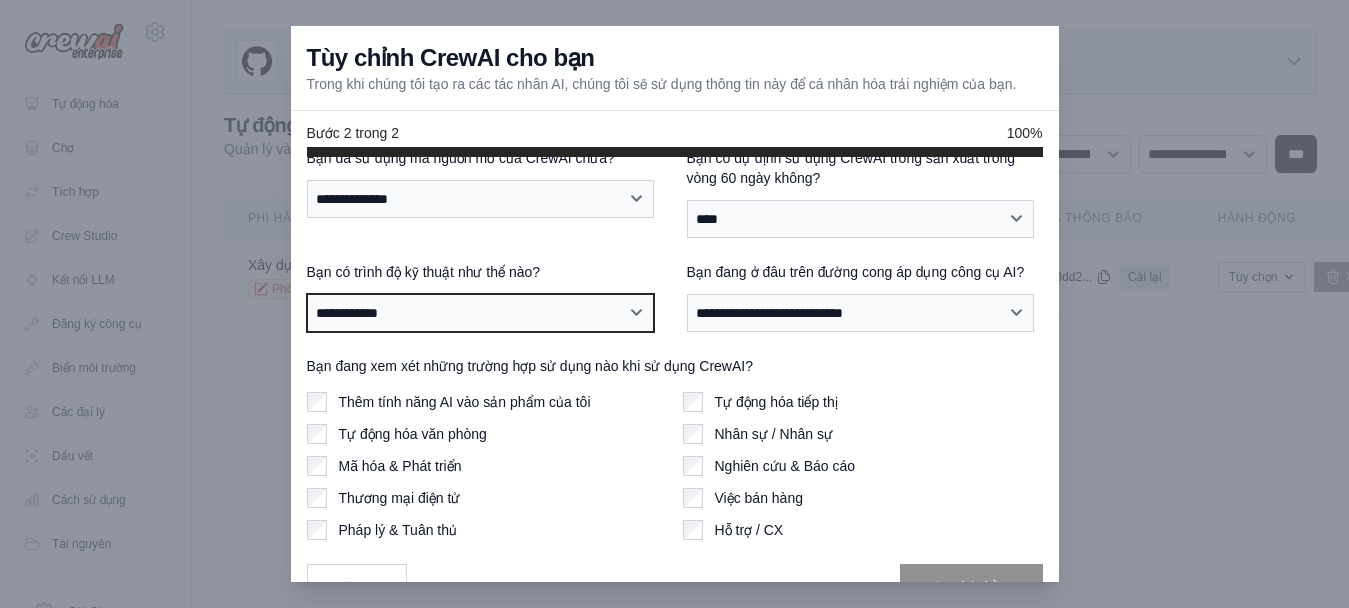 scroll, scrollTop: 64, scrollLeft: 0, axis: vertical 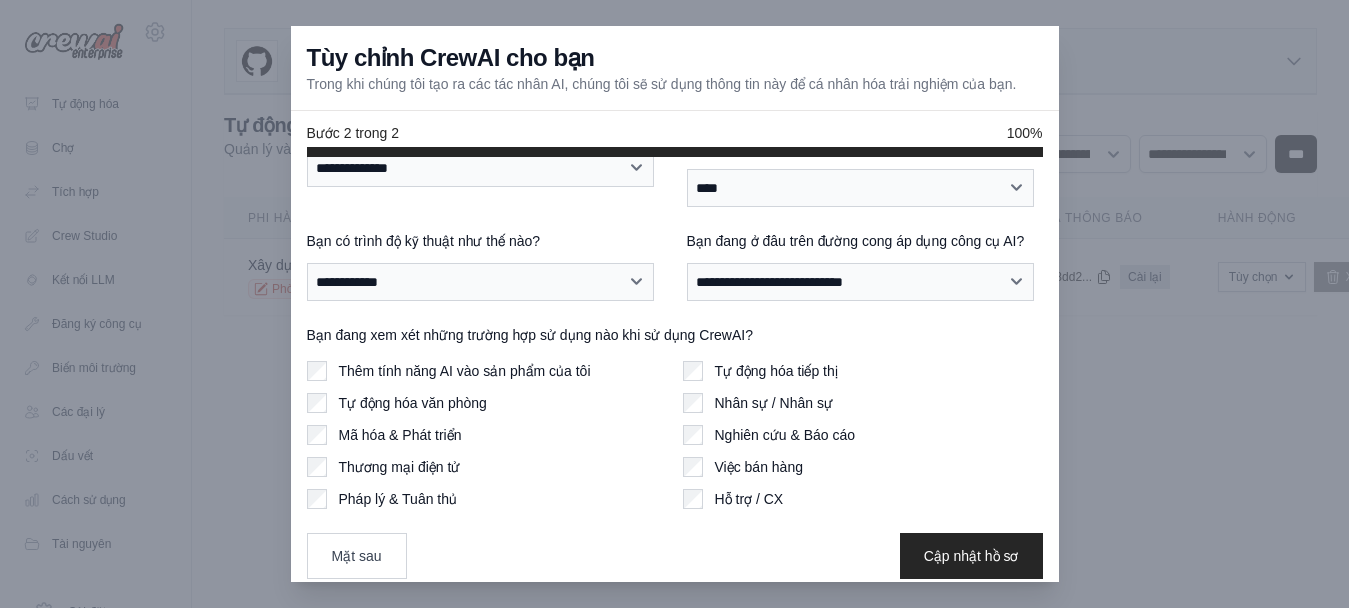 click on "**********" at bounding box center [675, 370] 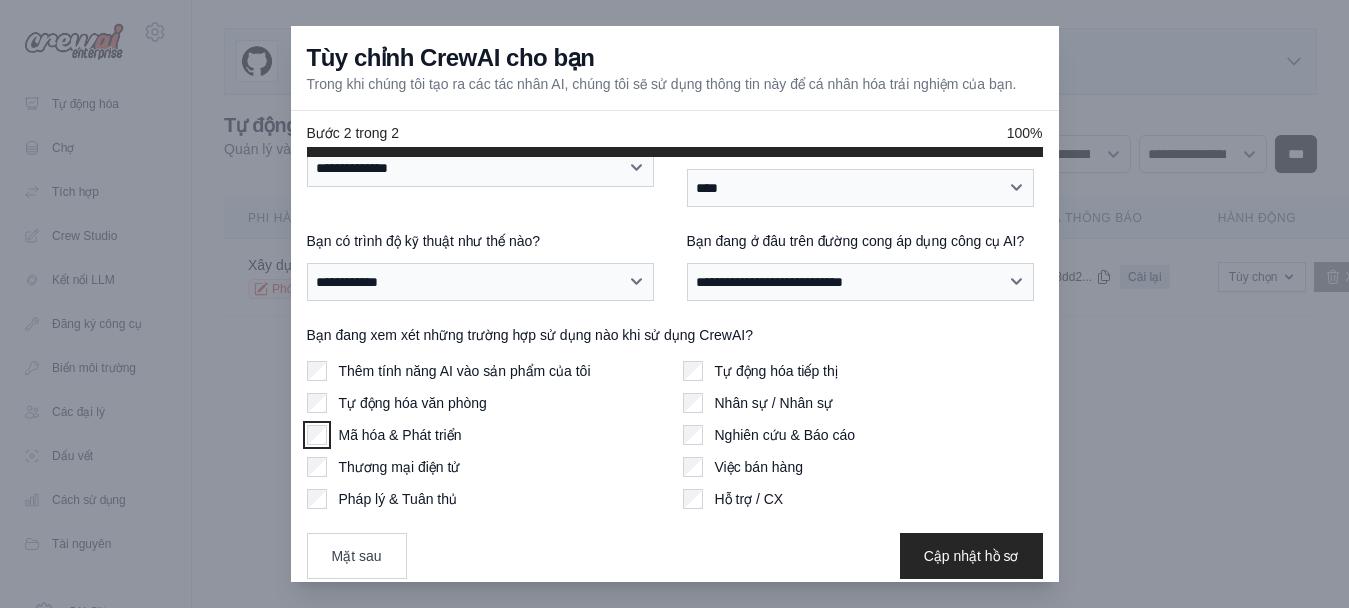 click on "**********" at bounding box center (675, 370) 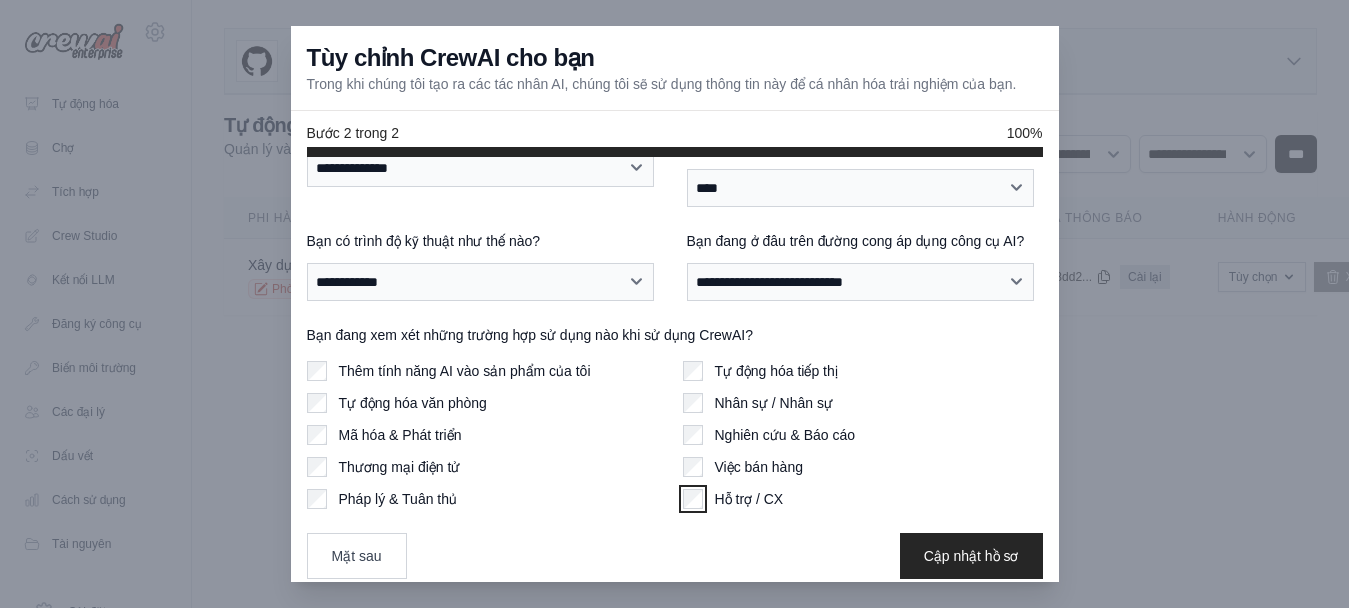 scroll, scrollTop: 17, scrollLeft: 0, axis: vertical 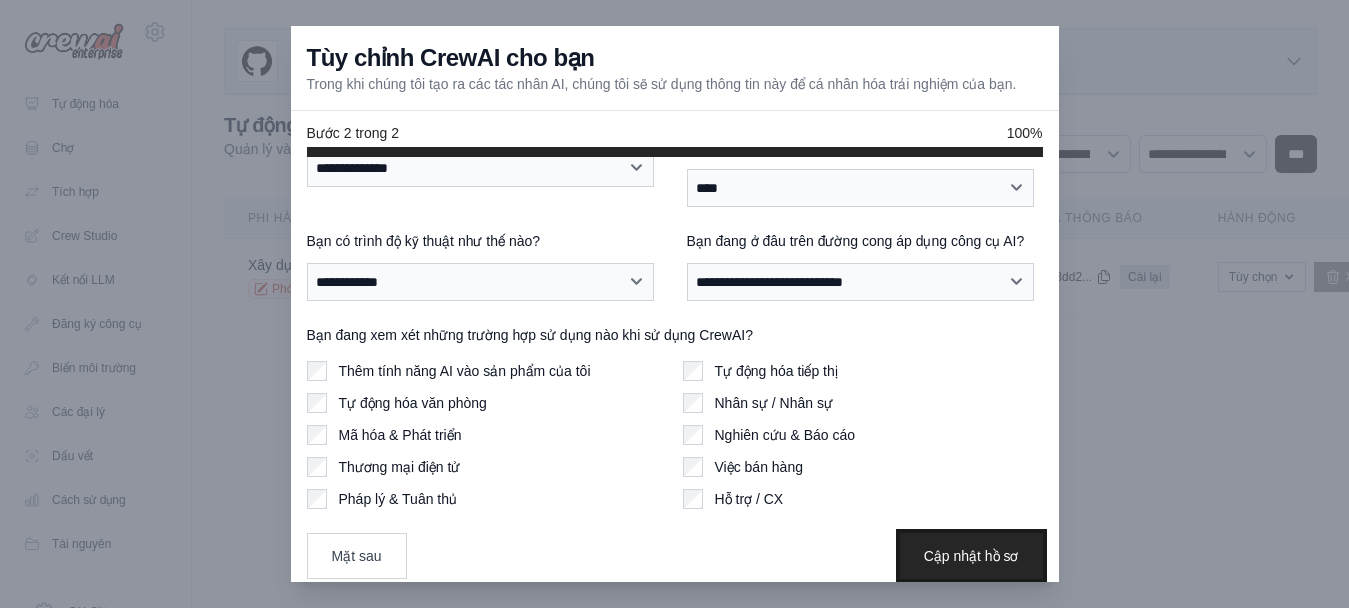 click on "Cập nhật hồ sơ" at bounding box center (971, 556) 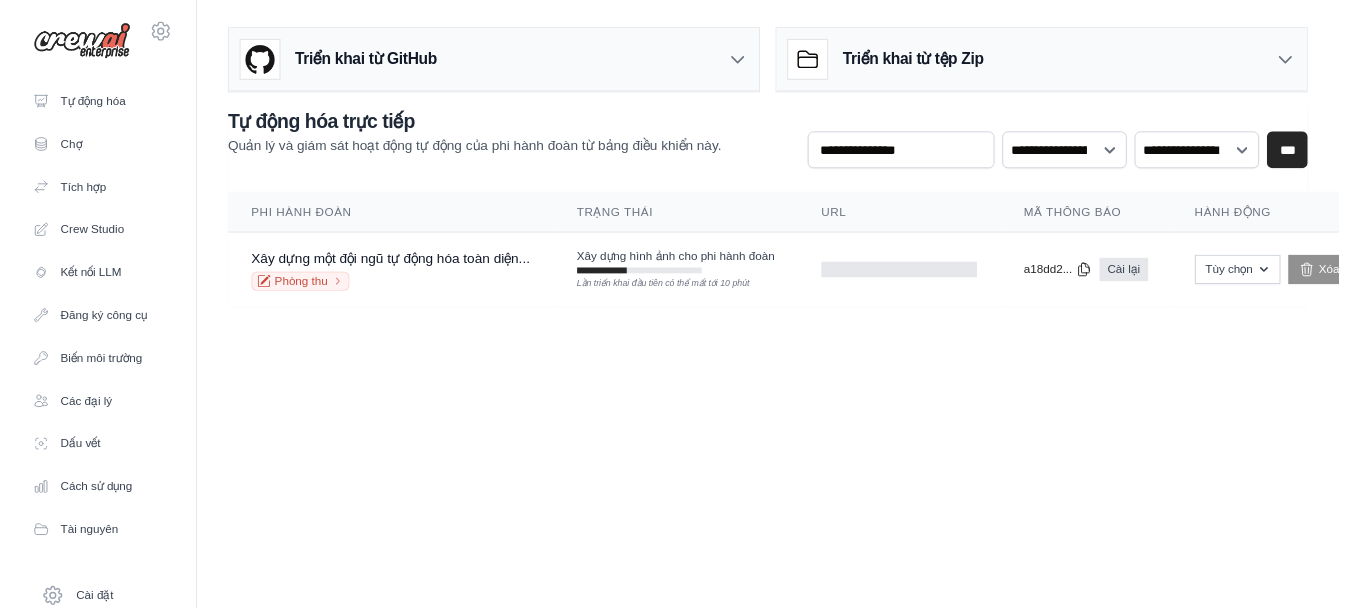 scroll, scrollTop: 0, scrollLeft: 0, axis: both 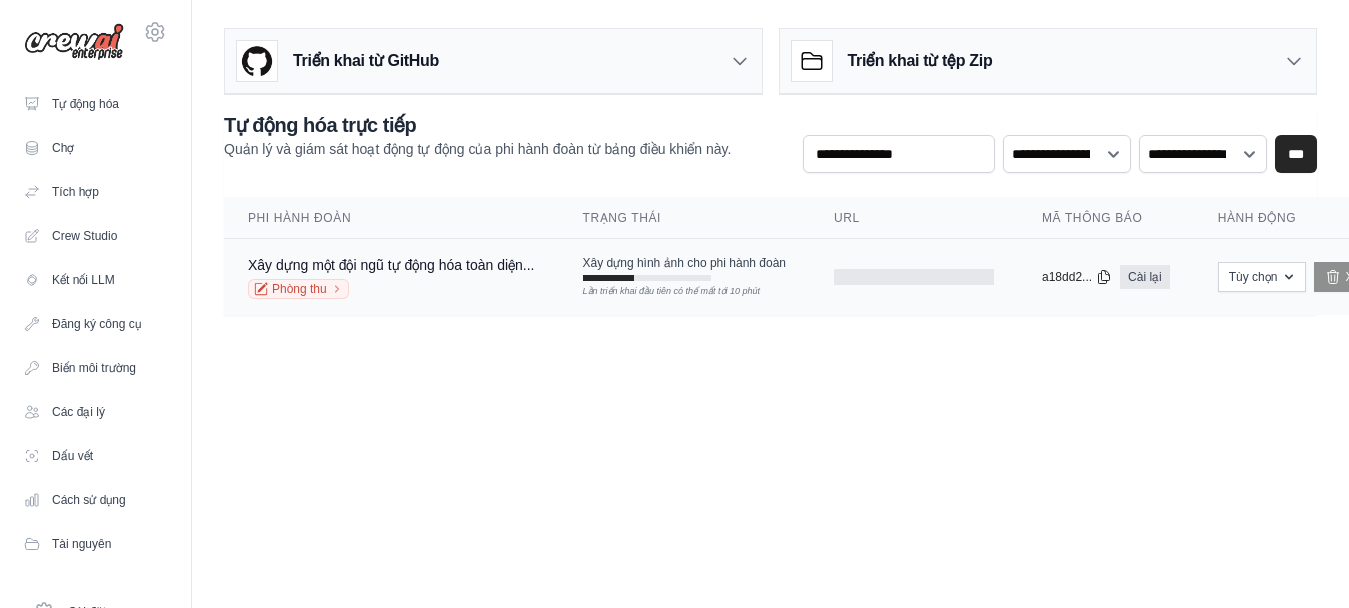 click on "Phòng thu" at bounding box center (391, 289) 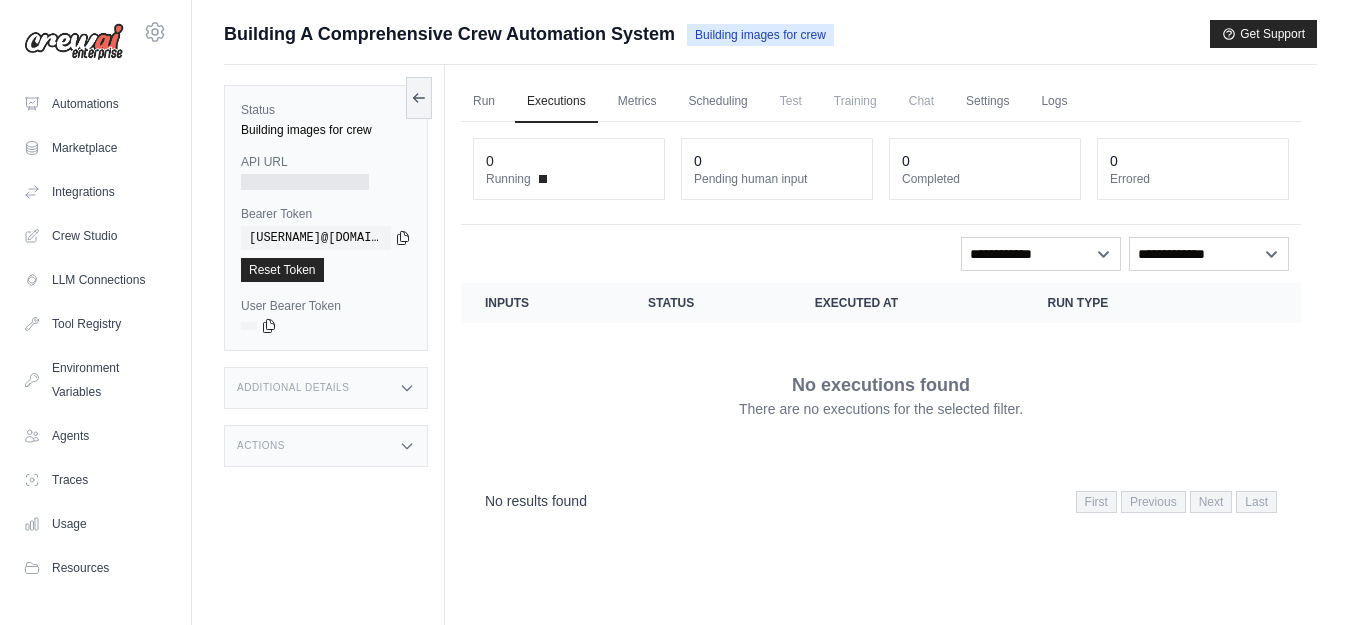 scroll, scrollTop: 0, scrollLeft: 0, axis: both 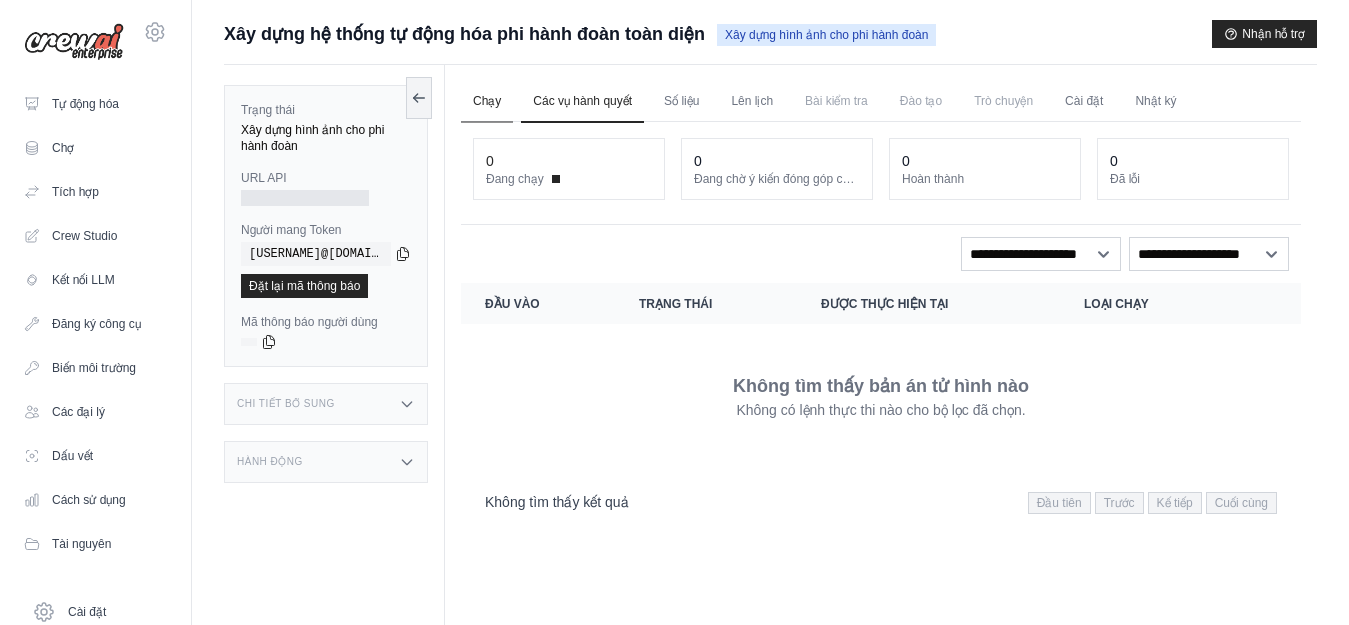 click on "Chạy" at bounding box center (487, 101) 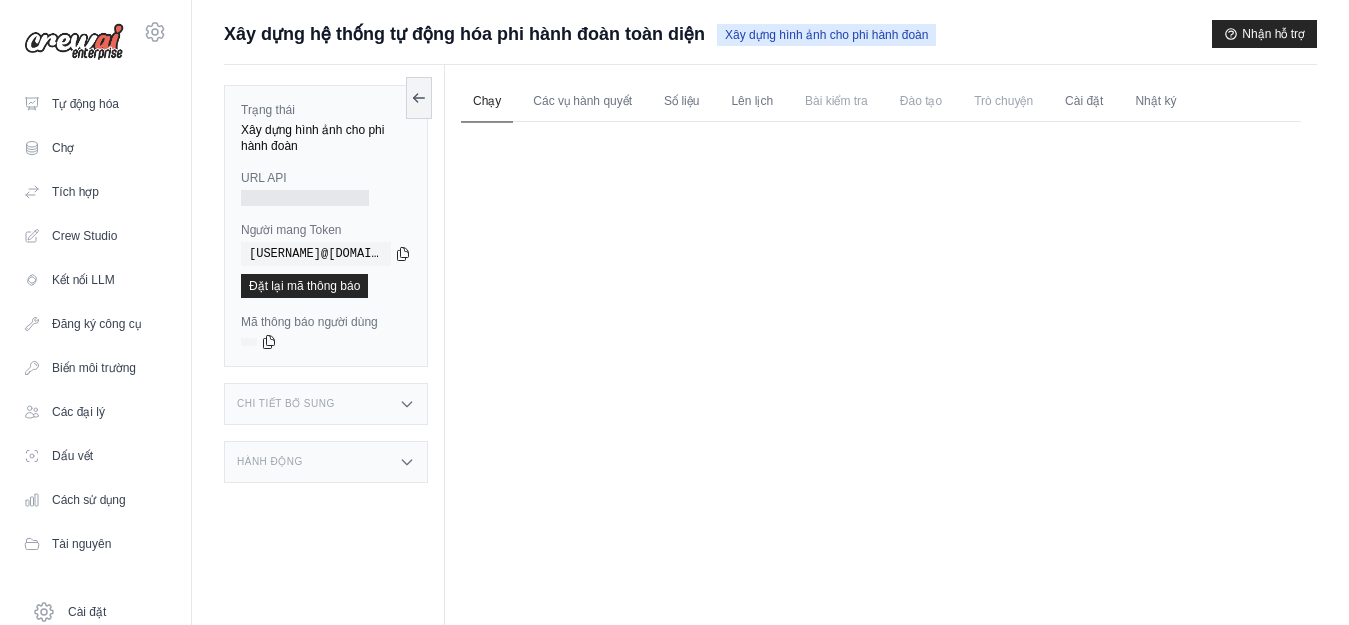 click on "Chạy" at bounding box center (487, 101) 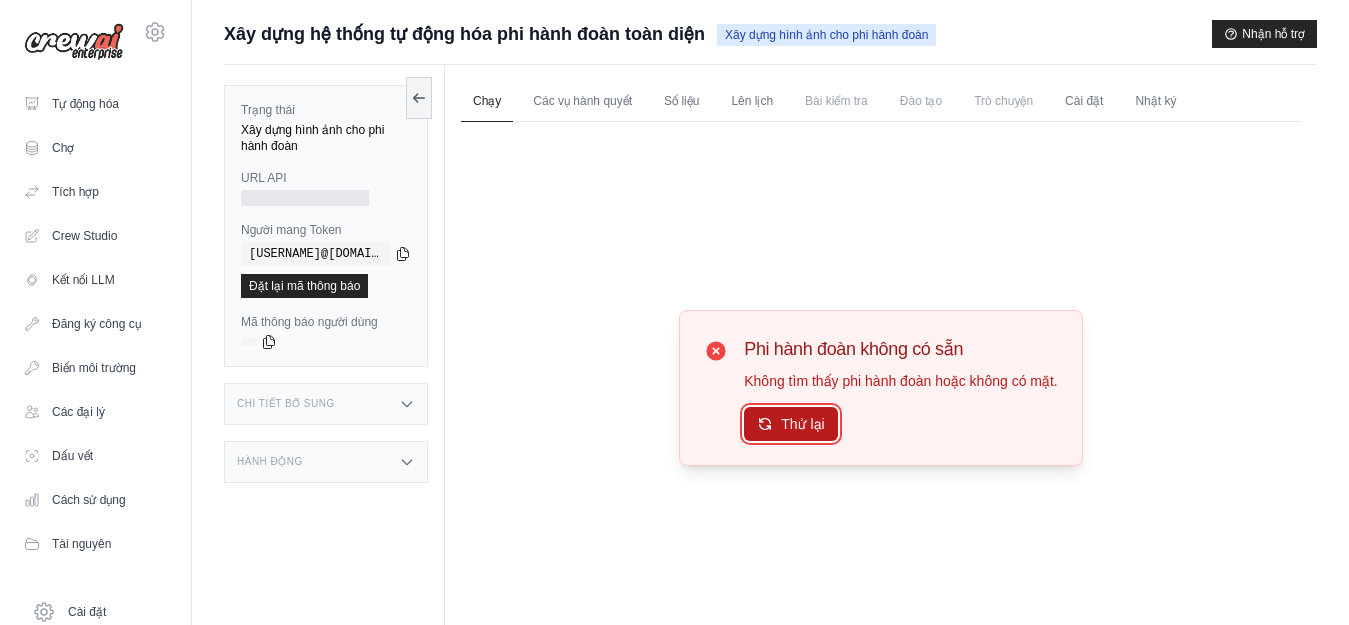 click on "Thử lại" at bounding box center [802, 424] 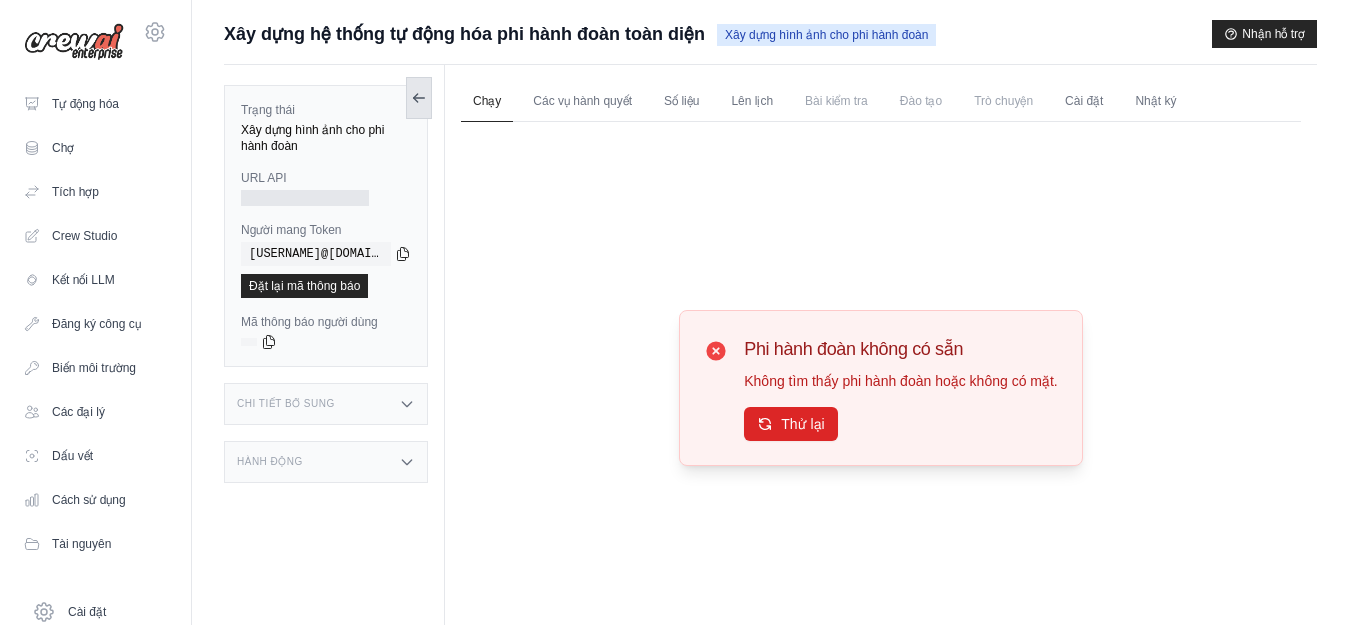 click at bounding box center [419, 98] 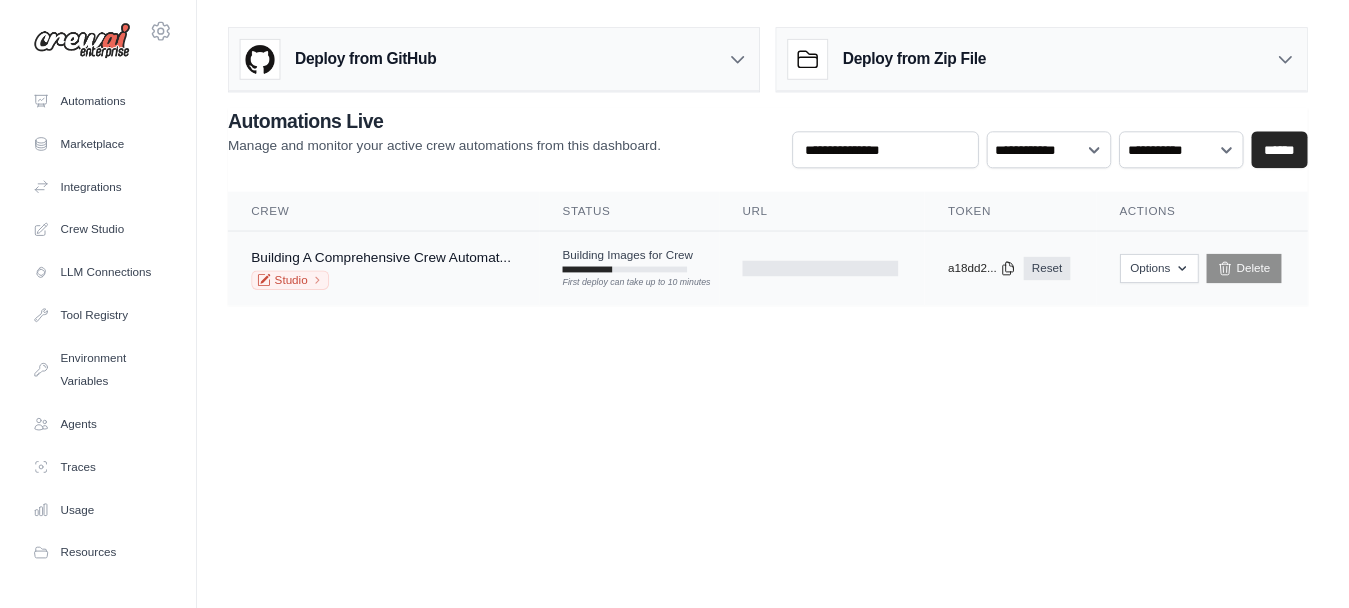 scroll, scrollTop: 0, scrollLeft: 0, axis: both 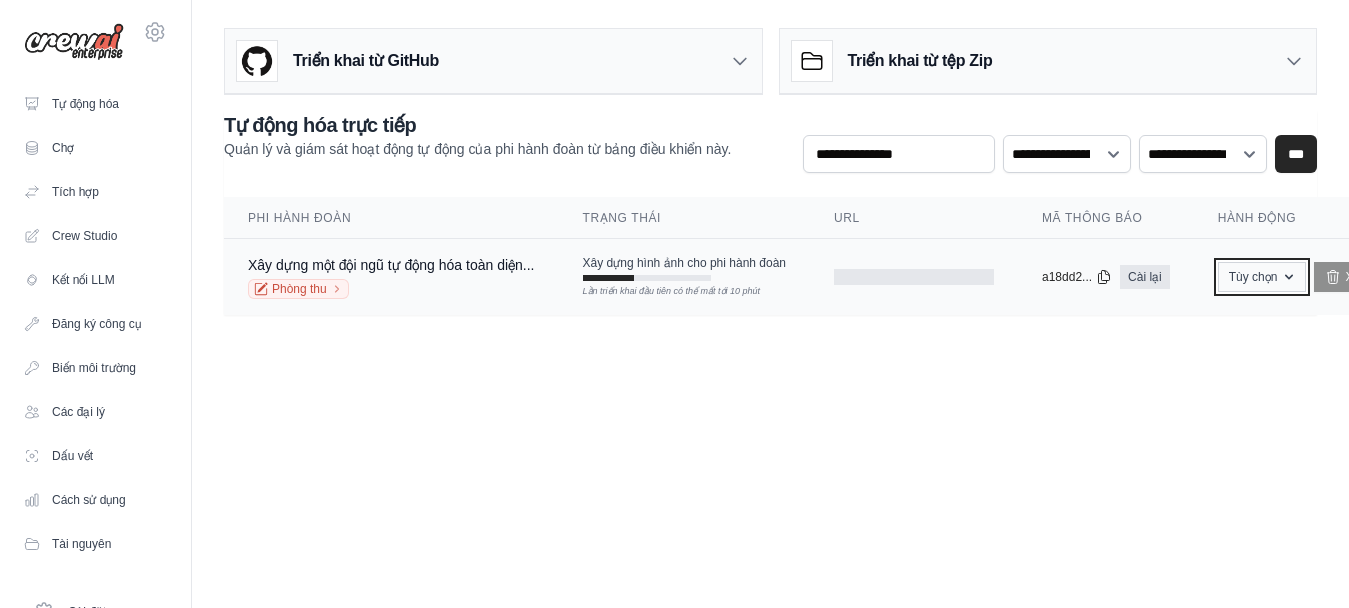 click on "Tùy chọn" at bounding box center [1253, 277] 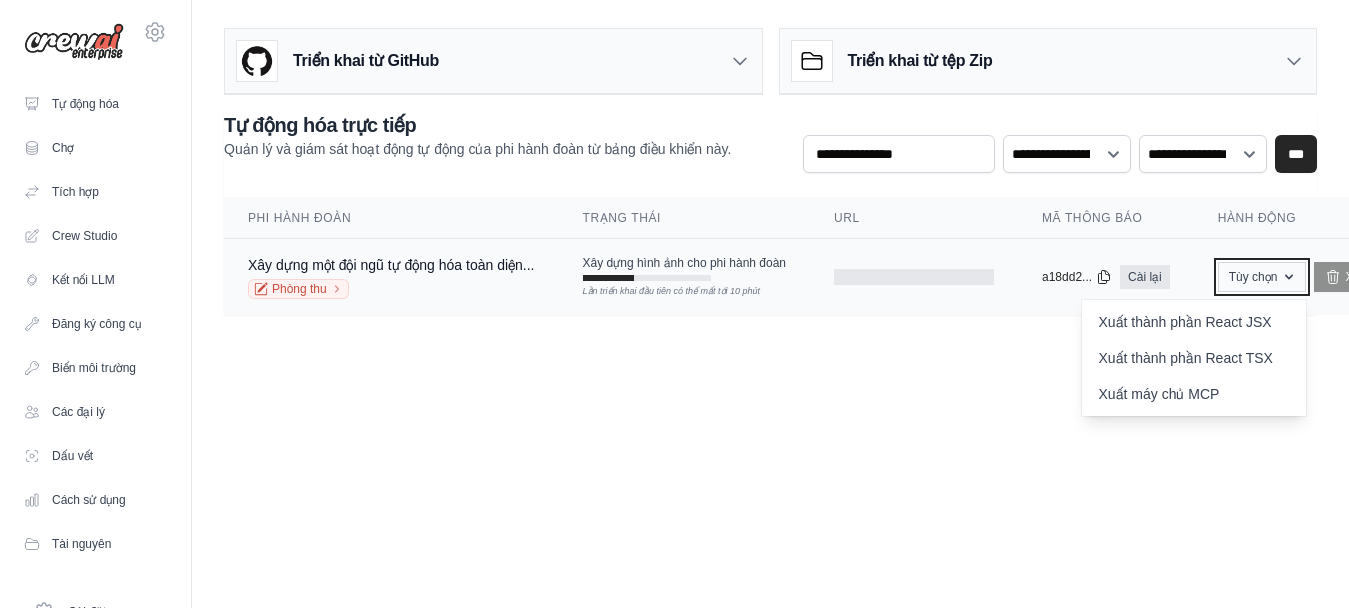click on "Tùy chọn" at bounding box center (1253, 277) 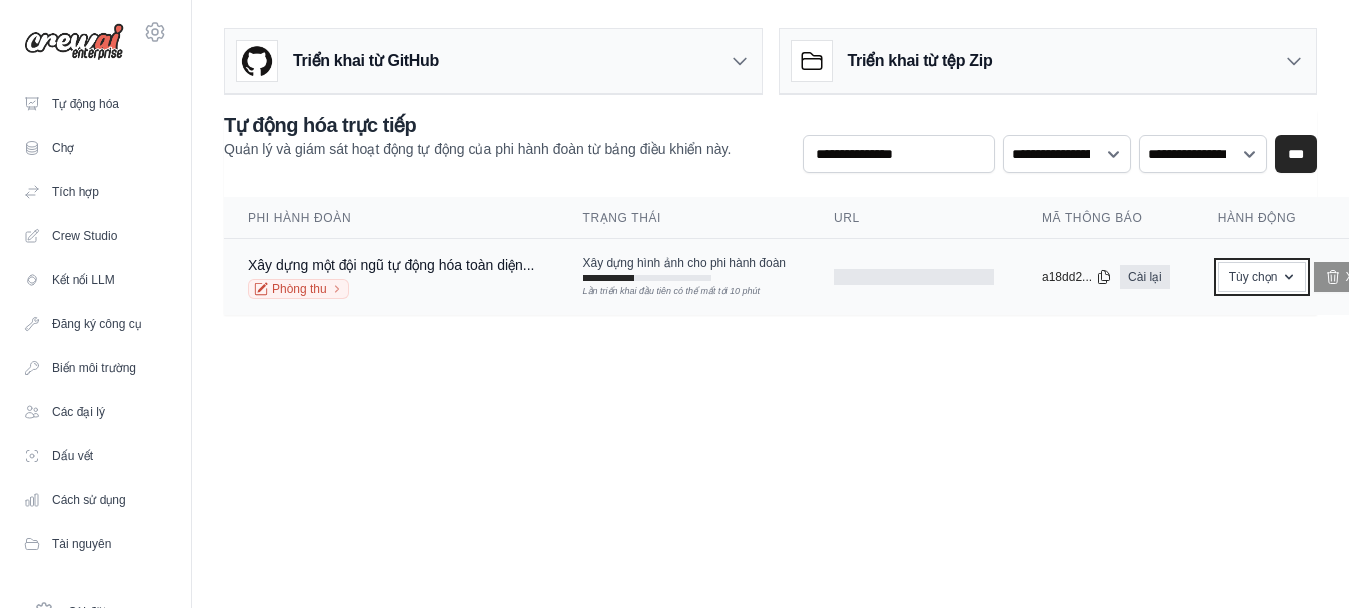type 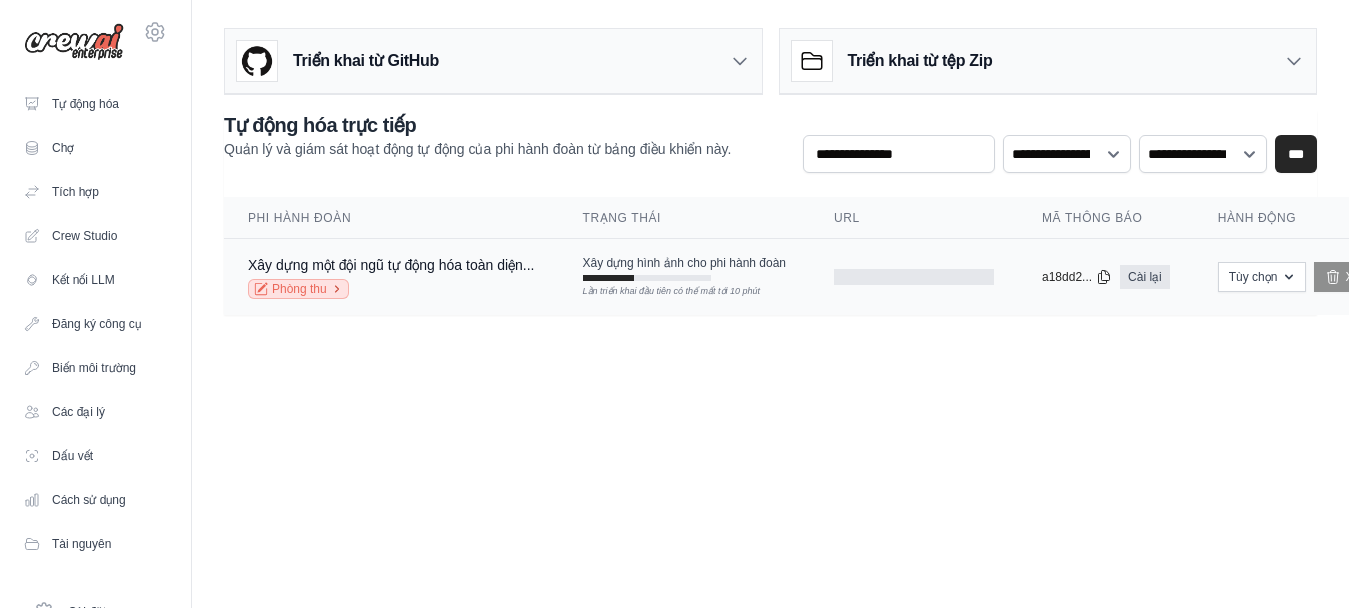 click on "Phòng thu" at bounding box center [299, 289] 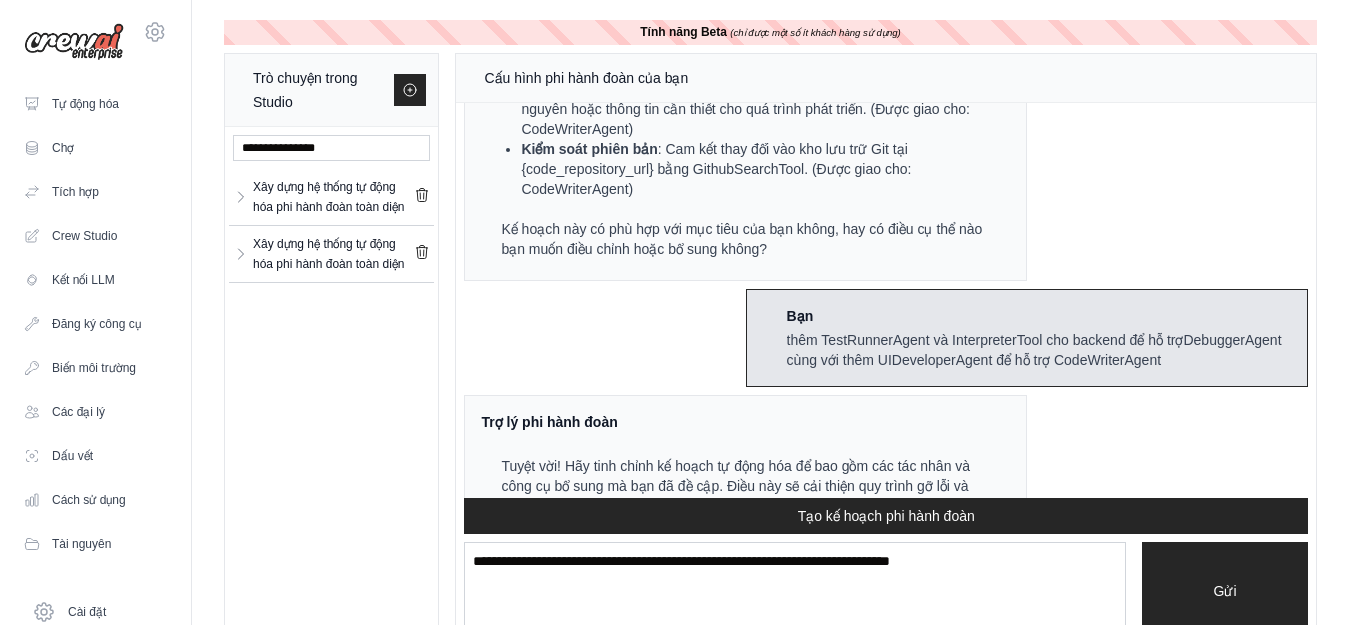 scroll, scrollTop: 1230, scrollLeft: 0, axis: vertical 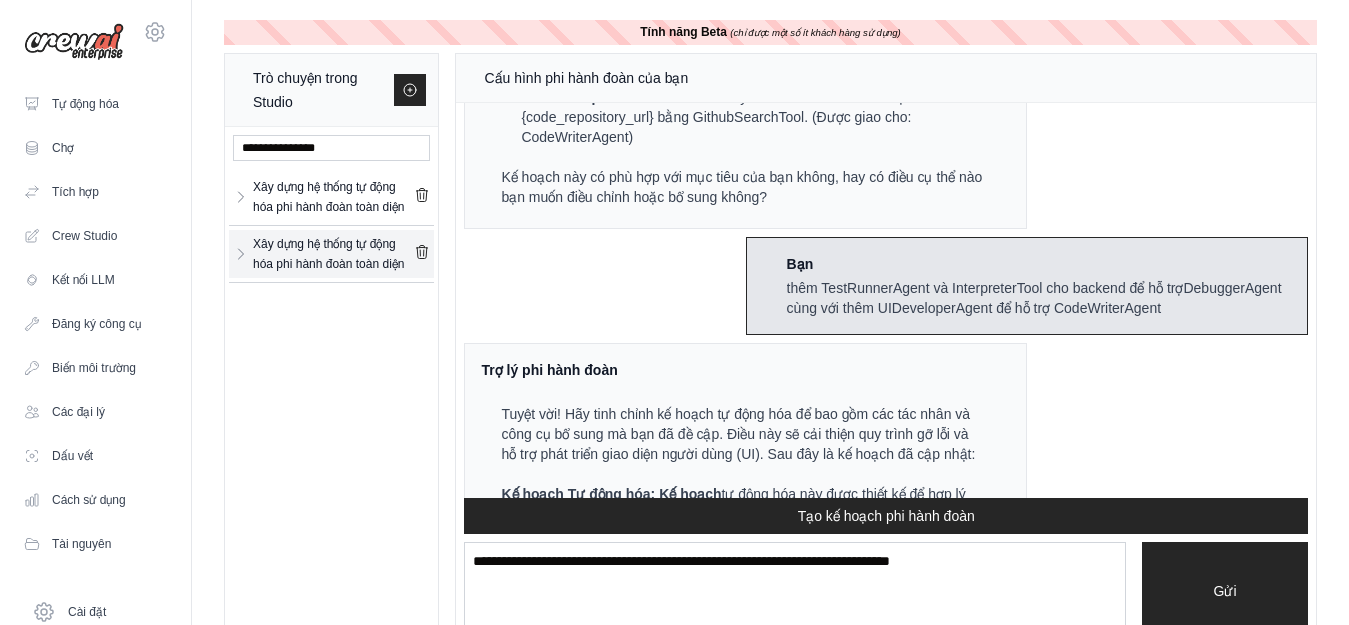 click on "Xây dựng hệ thống tự động hóa phi hành đoàn toàn diện" at bounding box center (333, 254) 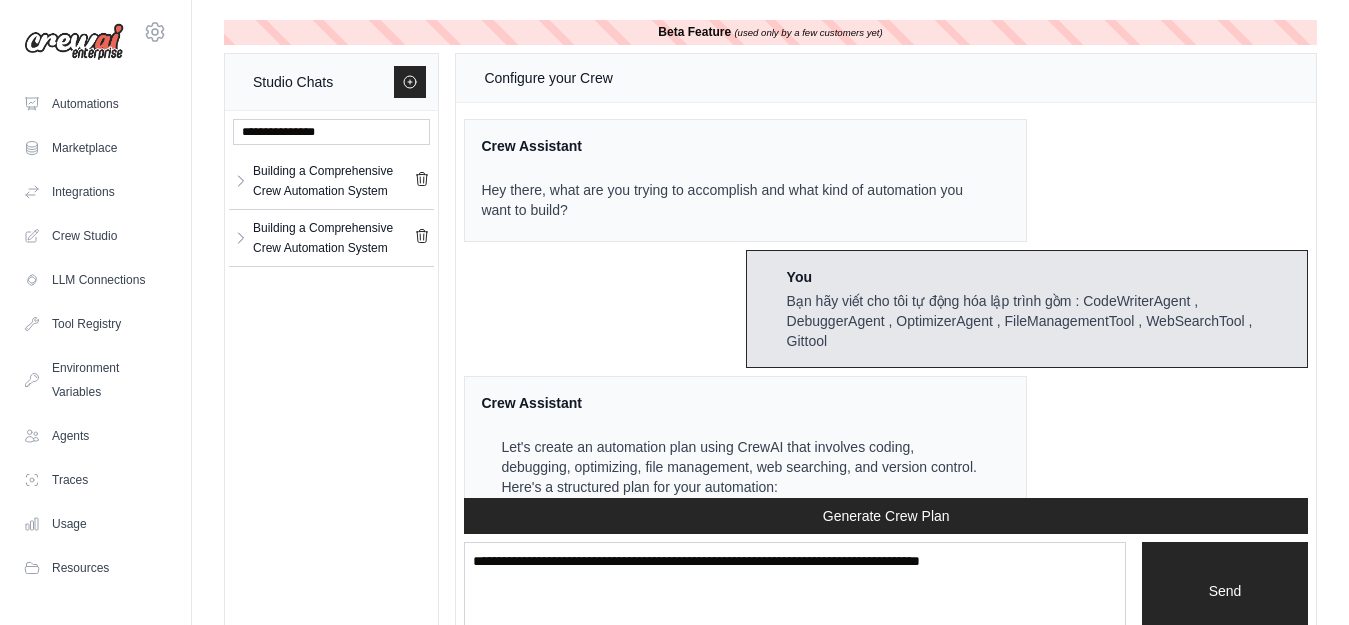 scroll, scrollTop: 5413, scrollLeft: 0, axis: vertical 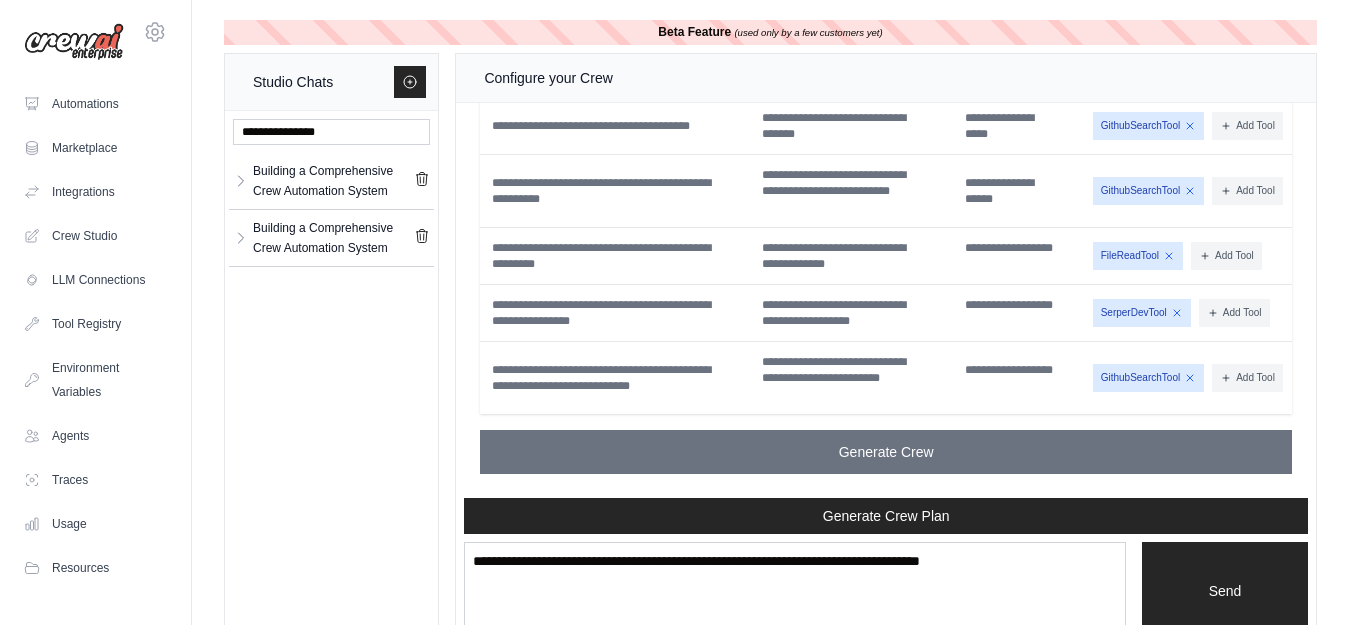 click on "**********" at bounding box center (851, 313) 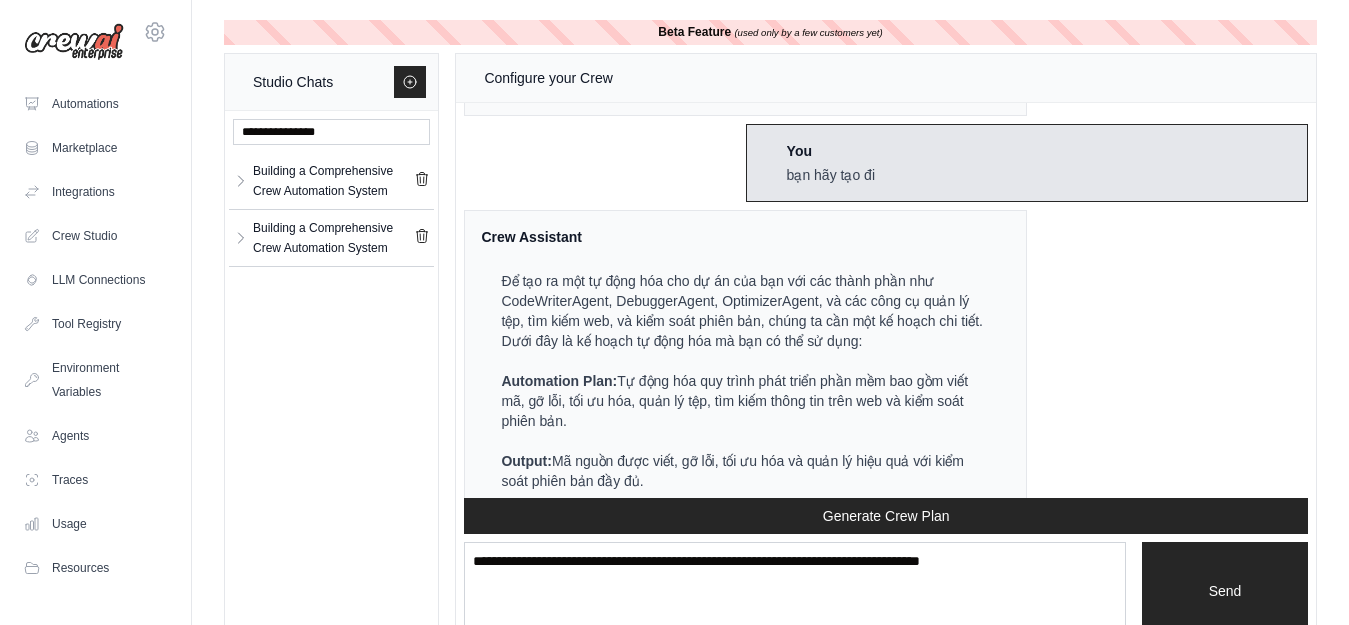 scroll, scrollTop: 2113, scrollLeft: 0, axis: vertical 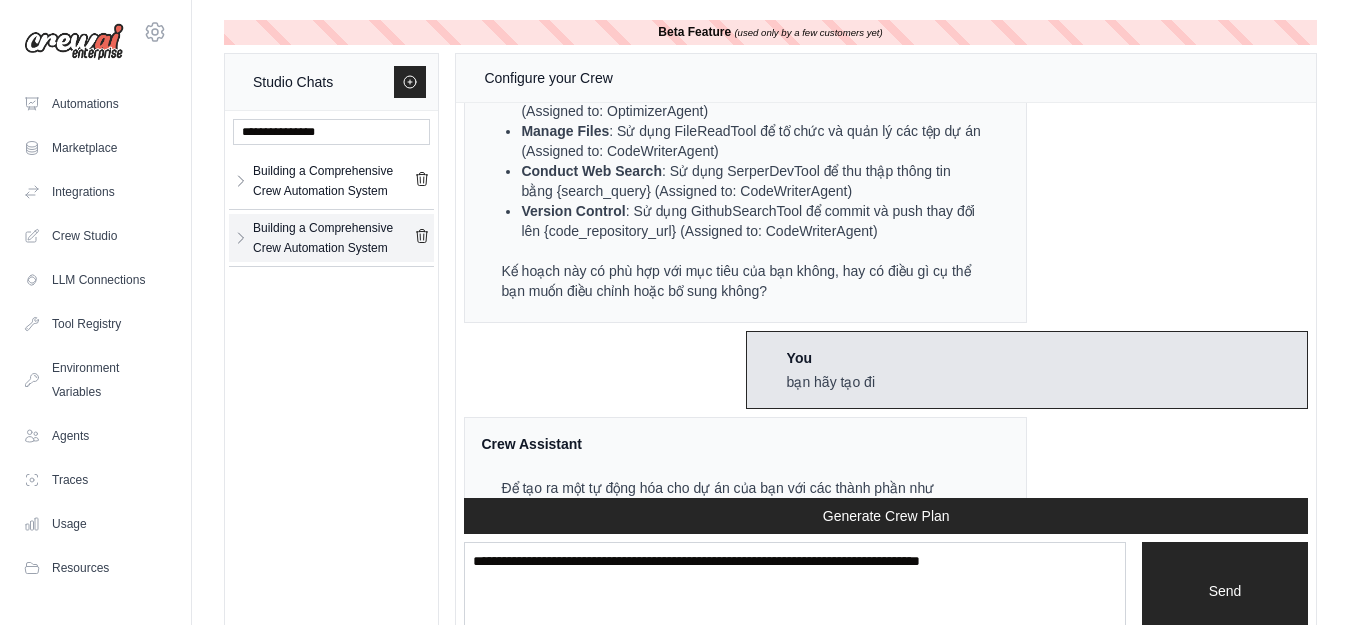 click on "Building a Comprehensive Crew Automation System" at bounding box center (333, 238) 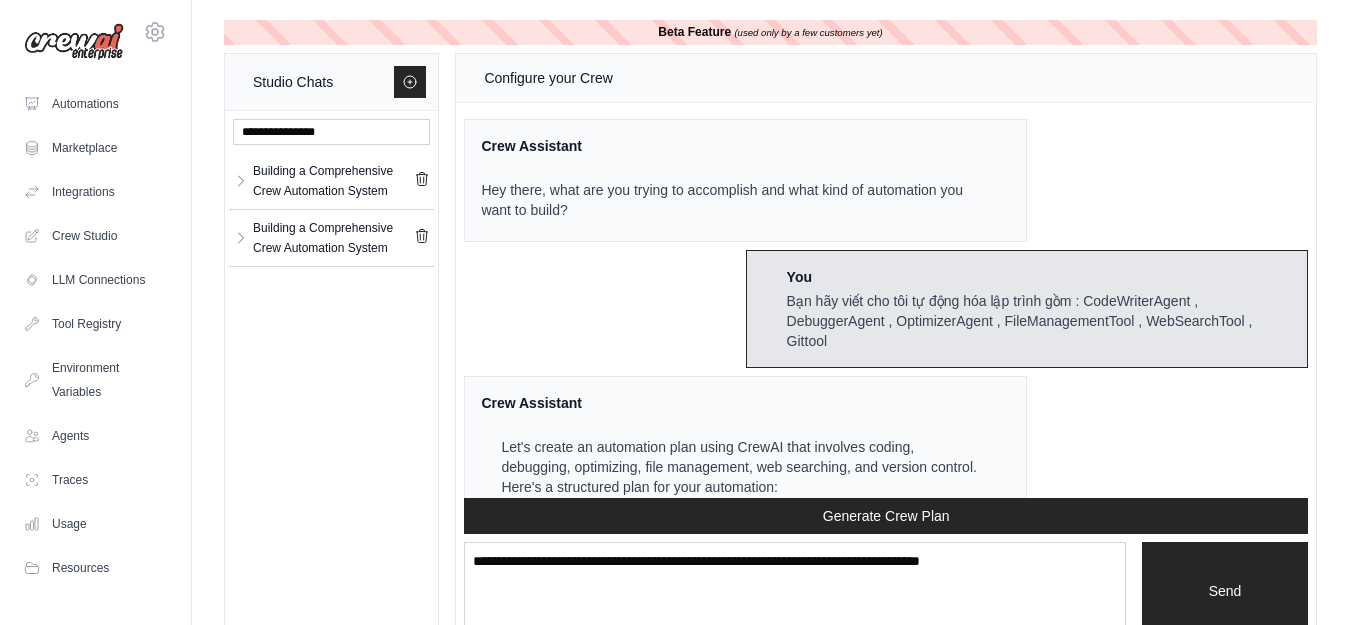 scroll, scrollTop: 5413, scrollLeft: 0, axis: vertical 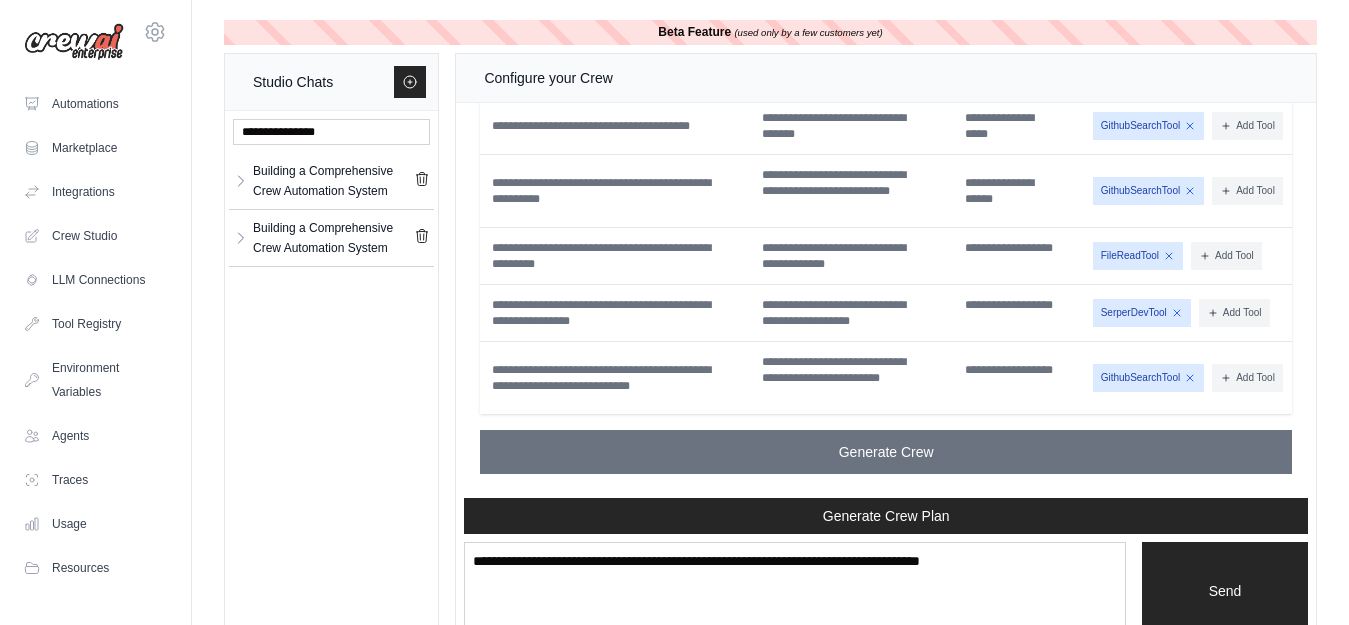 click on "Building a Comprehensive Crew Automation System" at bounding box center (333, 238) 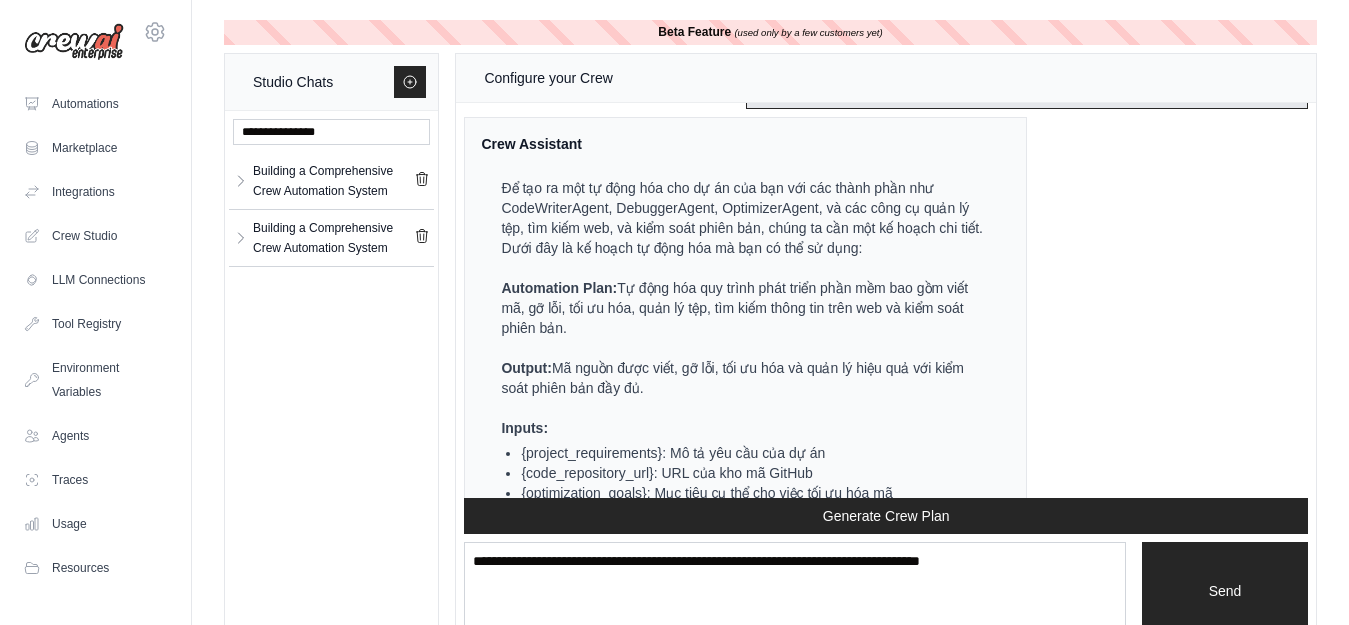 scroll, scrollTop: 2113, scrollLeft: 0, axis: vertical 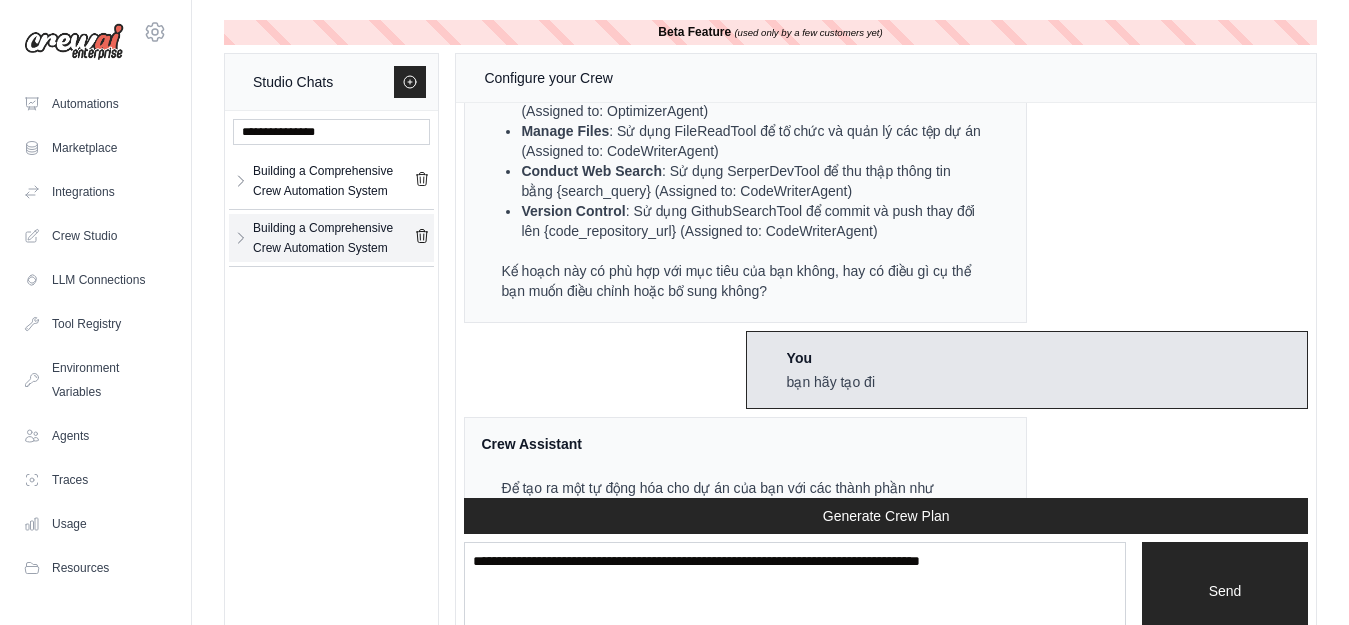 click 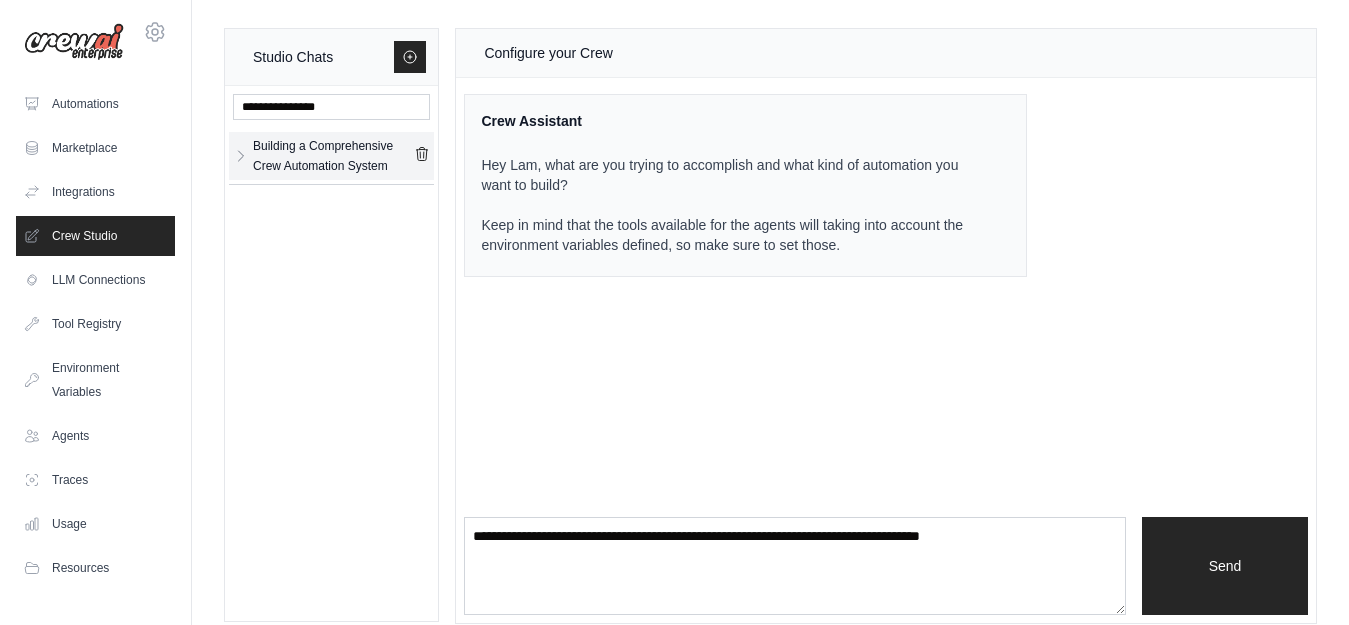 click on "Building a Comprehensive Crew Automation System" at bounding box center [333, 156] 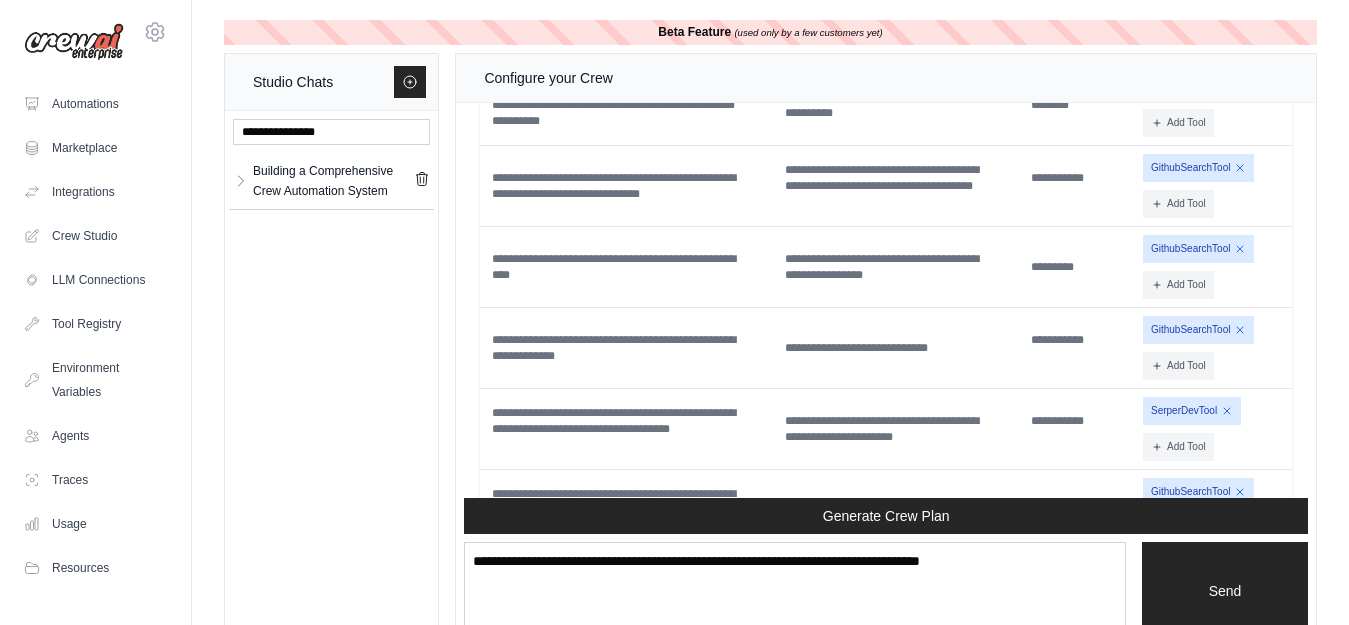 scroll, scrollTop: 3867, scrollLeft: 0, axis: vertical 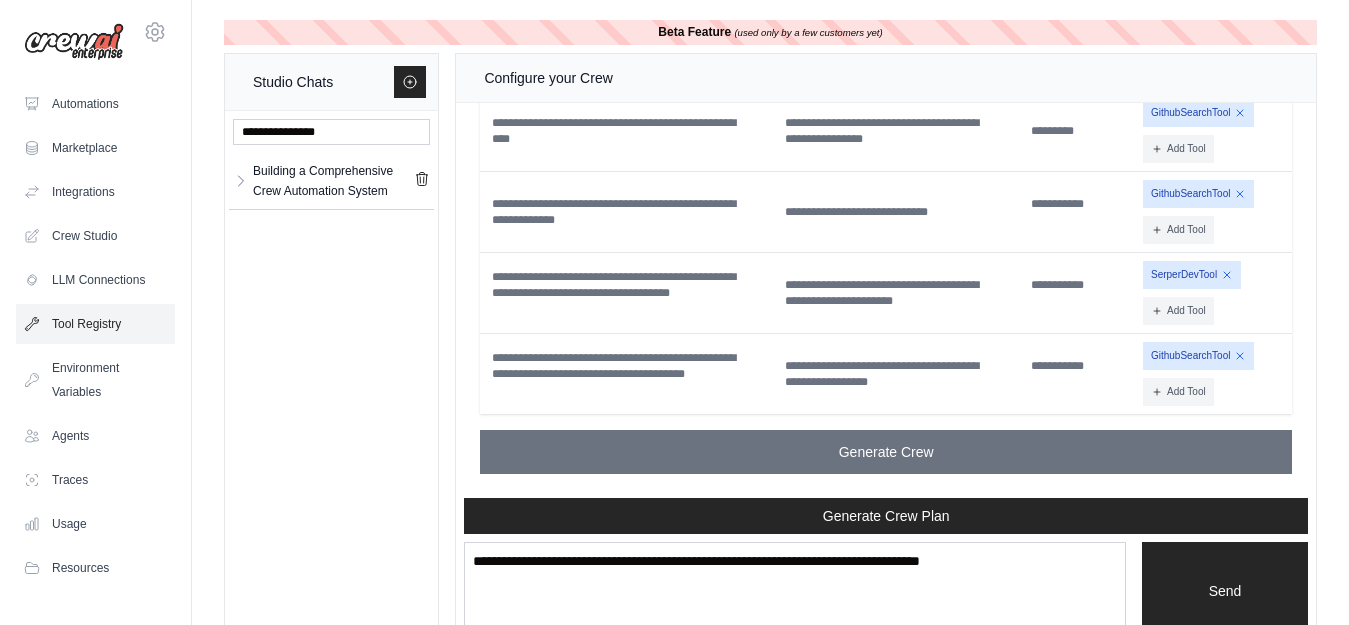 click on "Tool Registry" at bounding box center (95, 324) 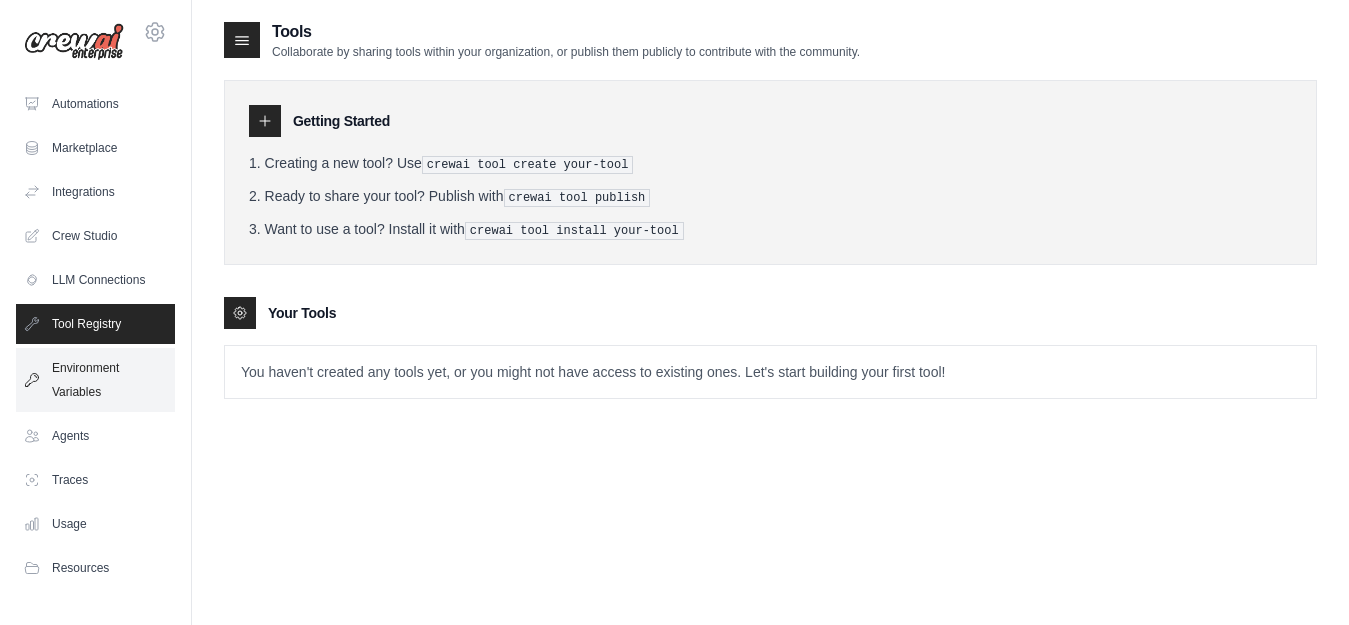 click on "Environment Variables" at bounding box center [95, 380] 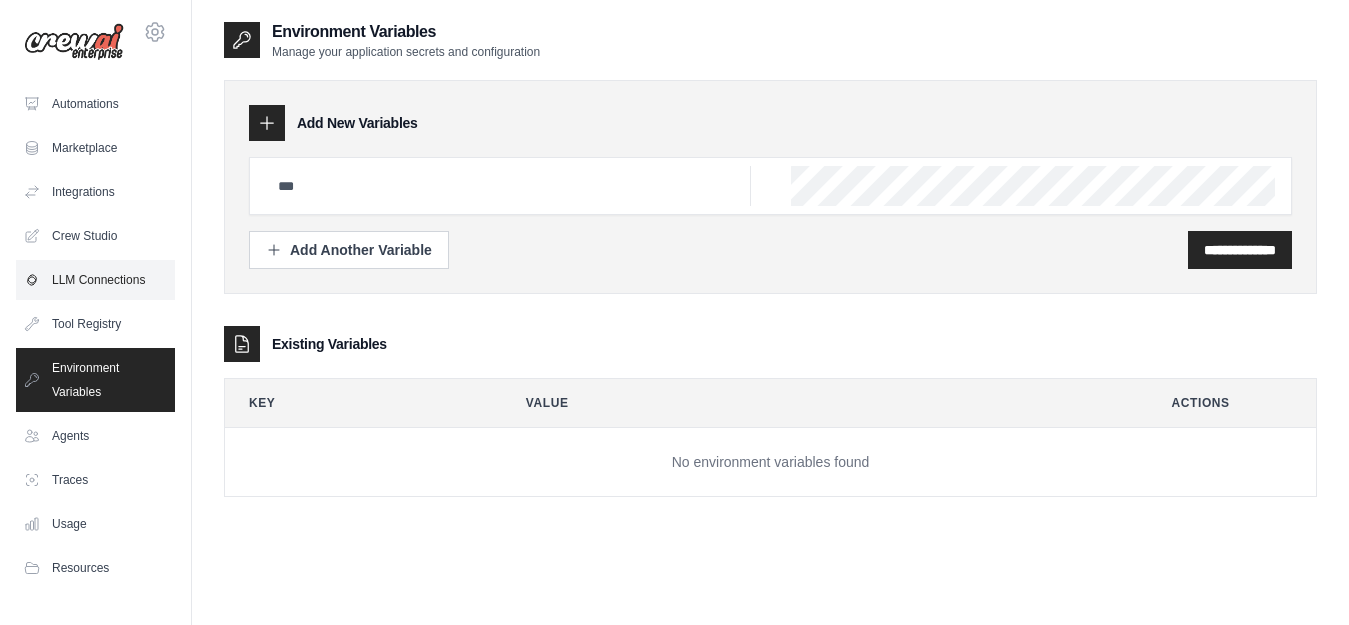 click on "LLM Connections" at bounding box center [95, 280] 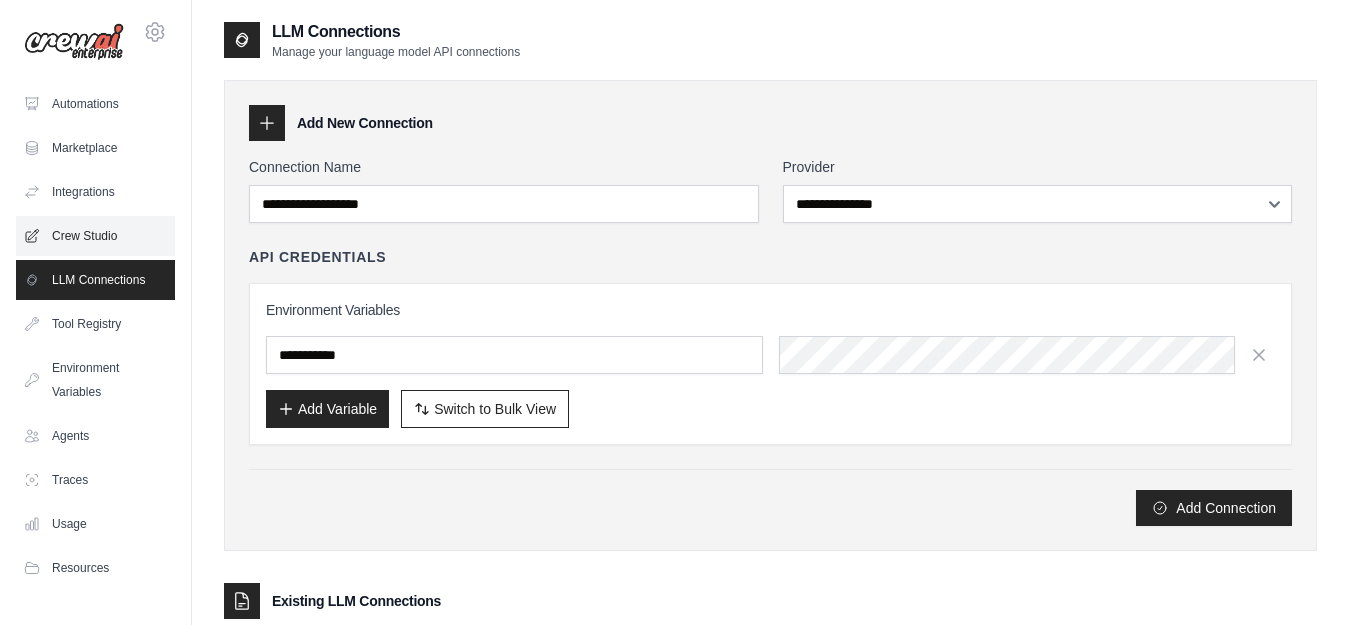click on "Crew Studio" at bounding box center [95, 236] 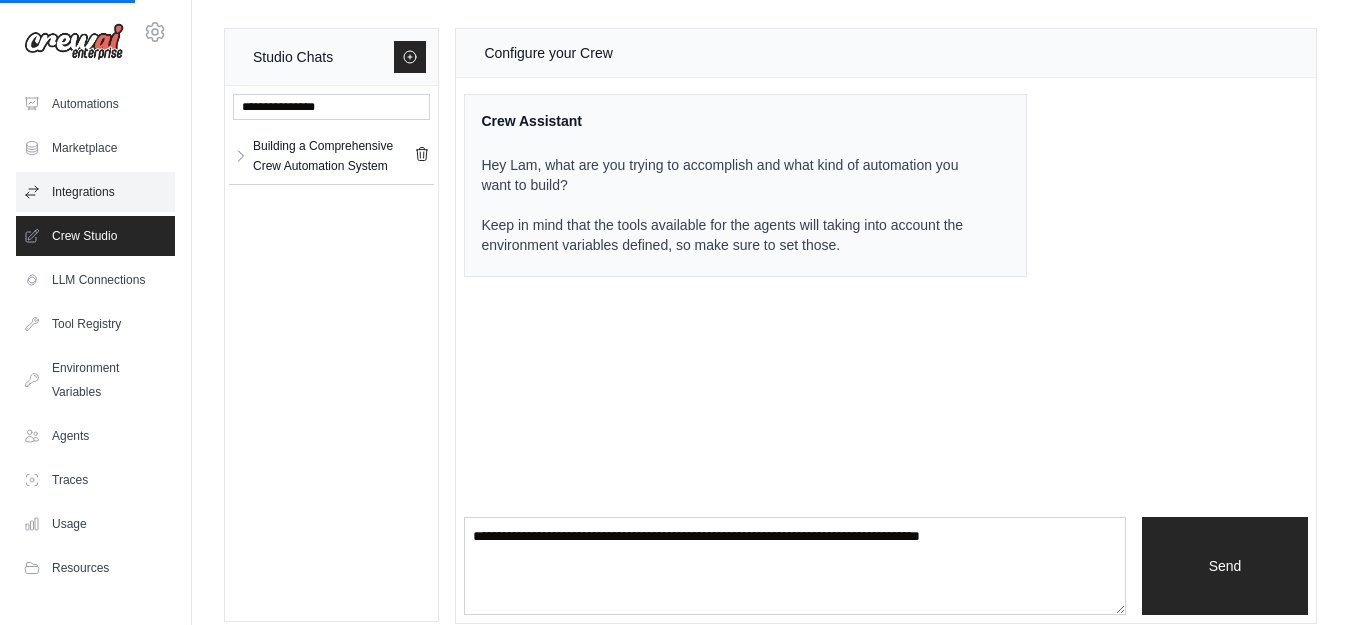 click on "Integrations" at bounding box center [95, 192] 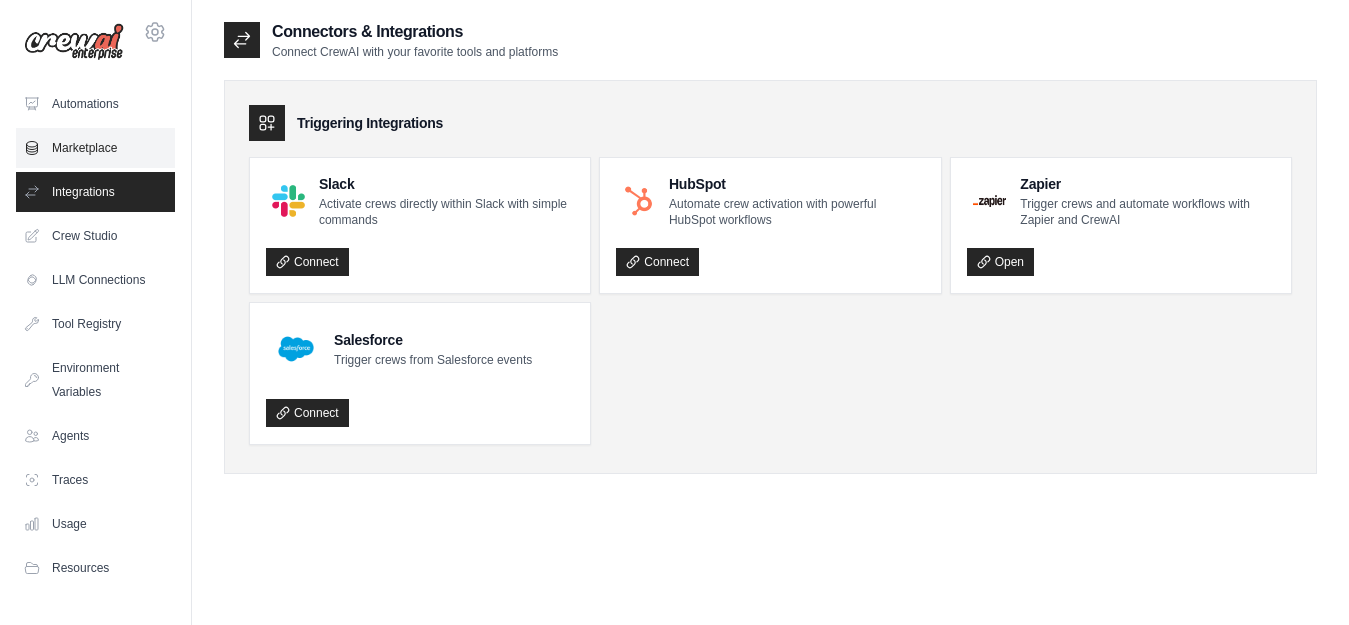 click on "Marketplace" at bounding box center (95, 148) 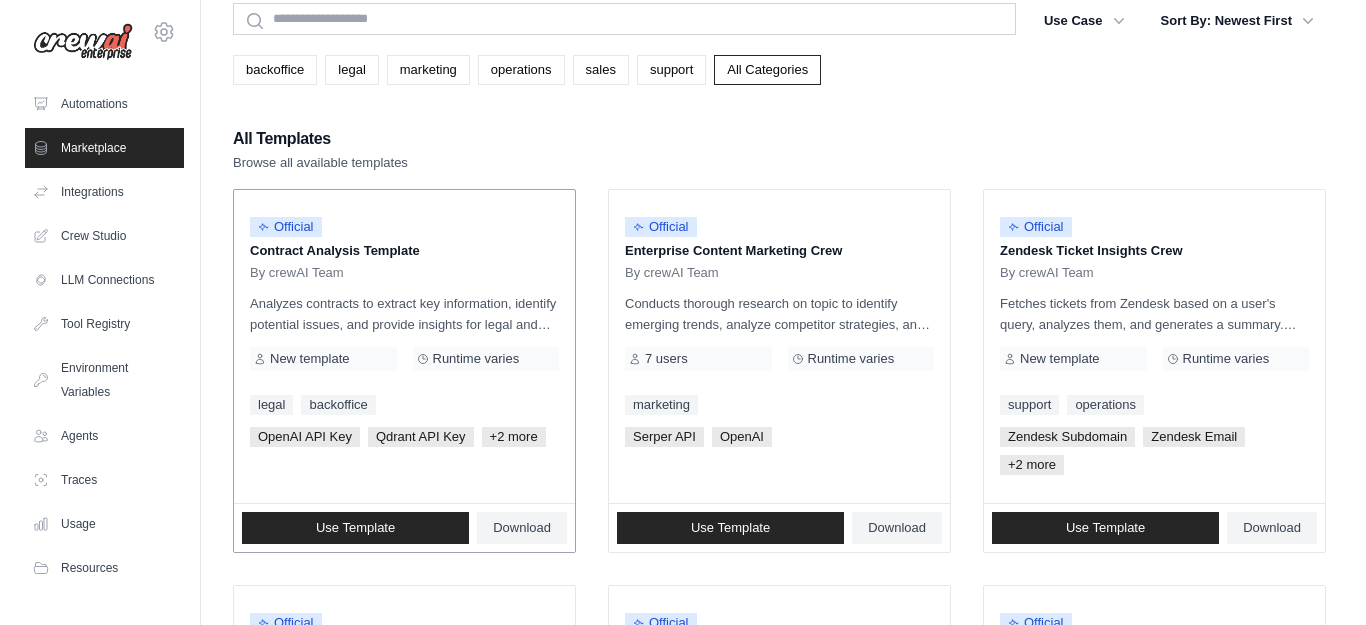 scroll, scrollTop: 0, scrollLeft: 0, axis: both 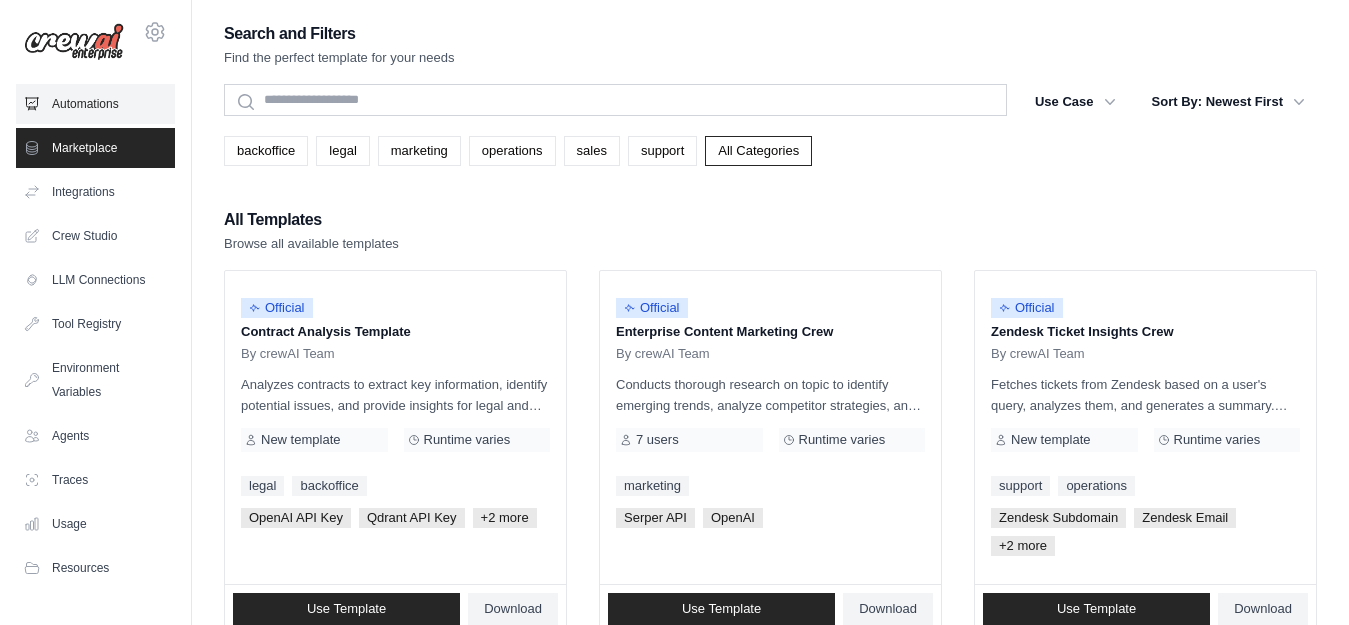 click on "Automations" at bounding box center (95, 104) 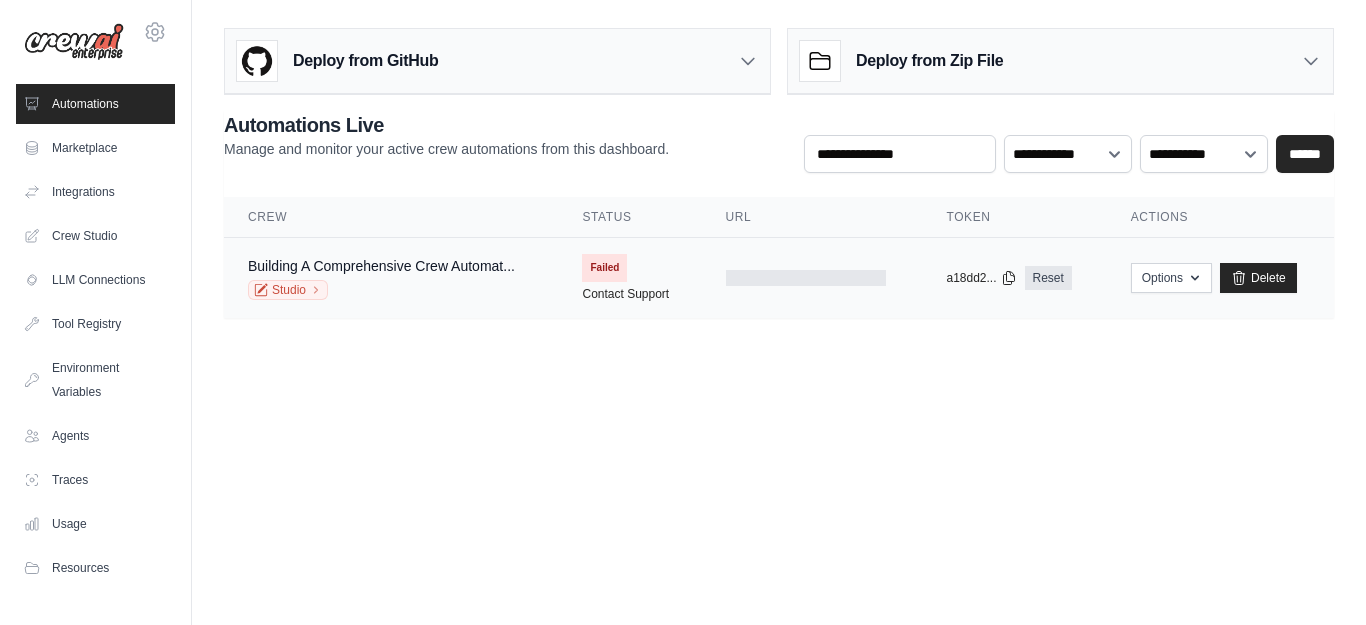 click on "Building A Comprehensive Crew Automat..." at bounding box center (381, 266) 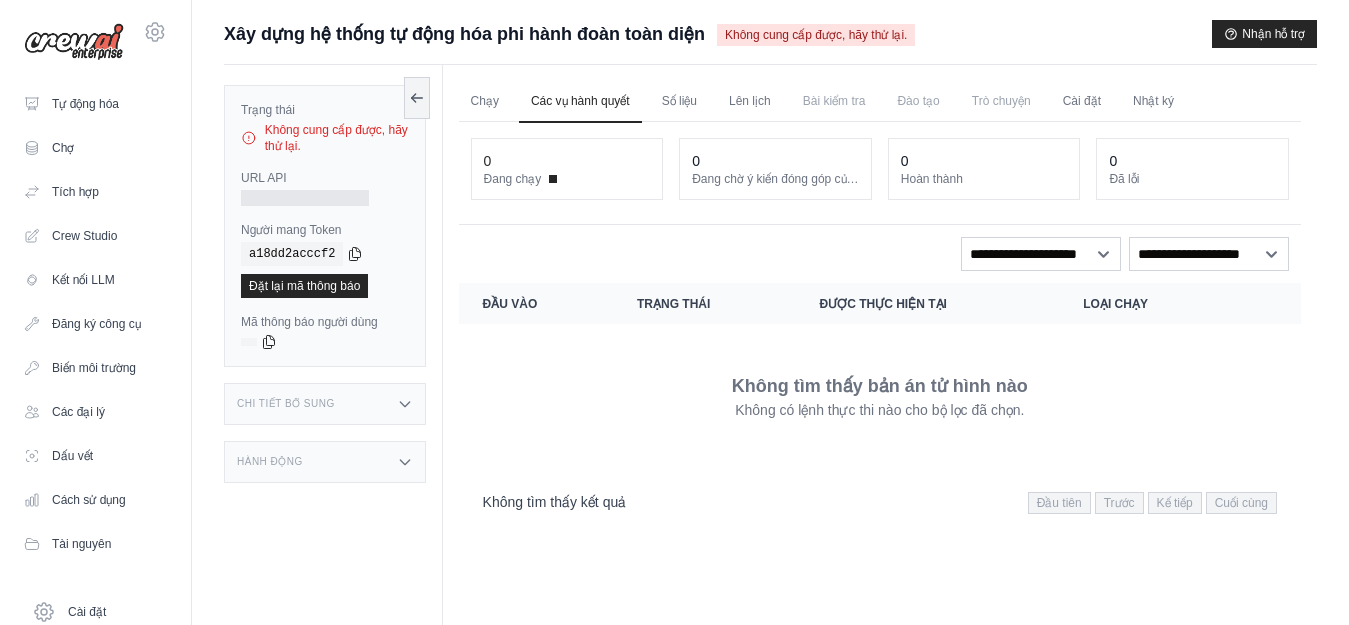 scroll, scrollTop: 0, scrollLeft: 0, axis: both 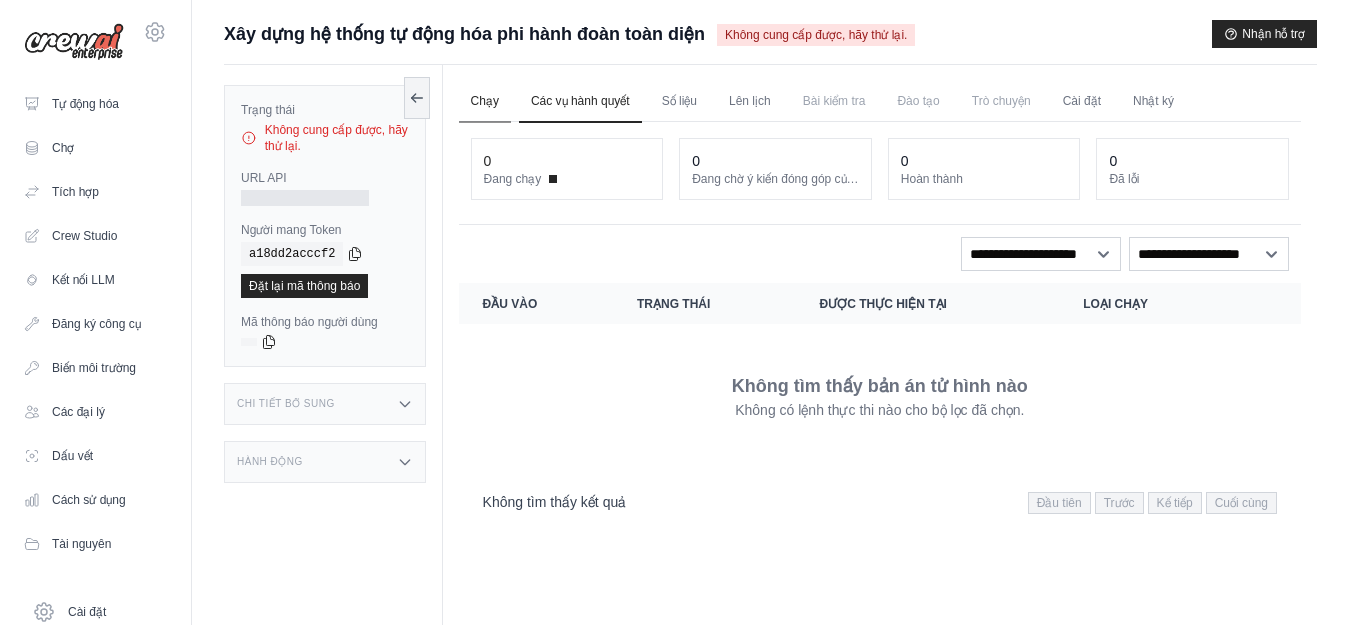 click on "Chạy" at bounding box center [485, 101] 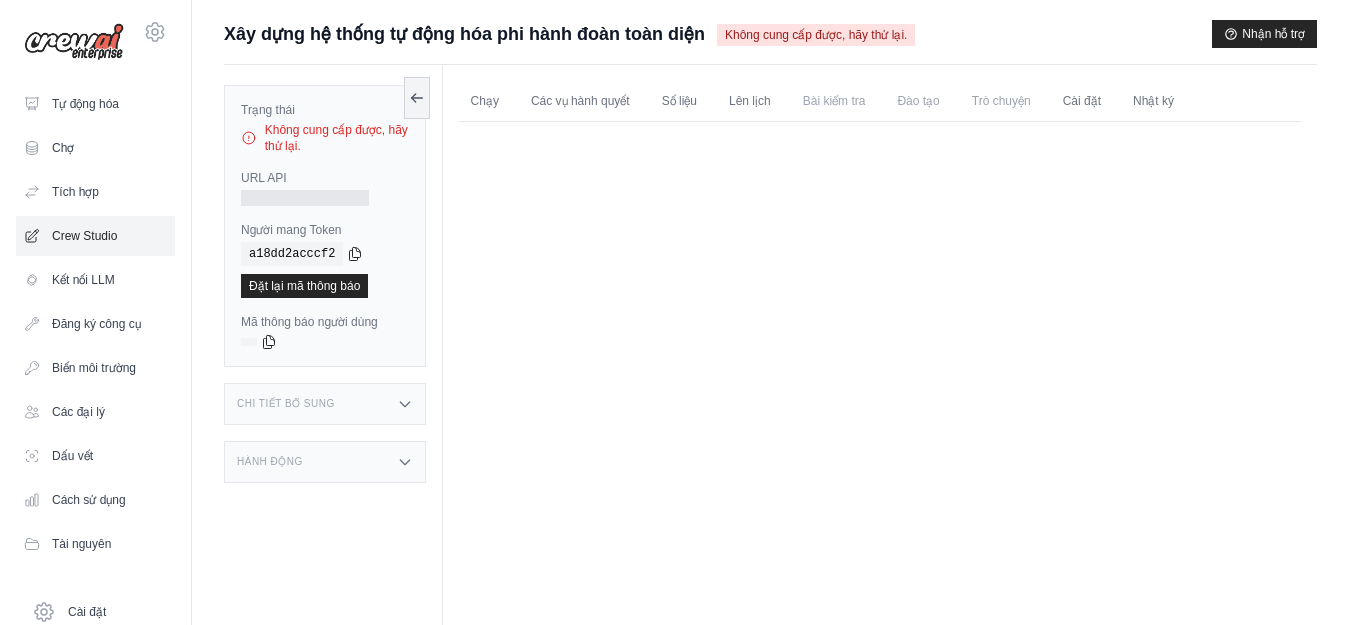 click on "Crew Studio" at bounding box center [84, 236] 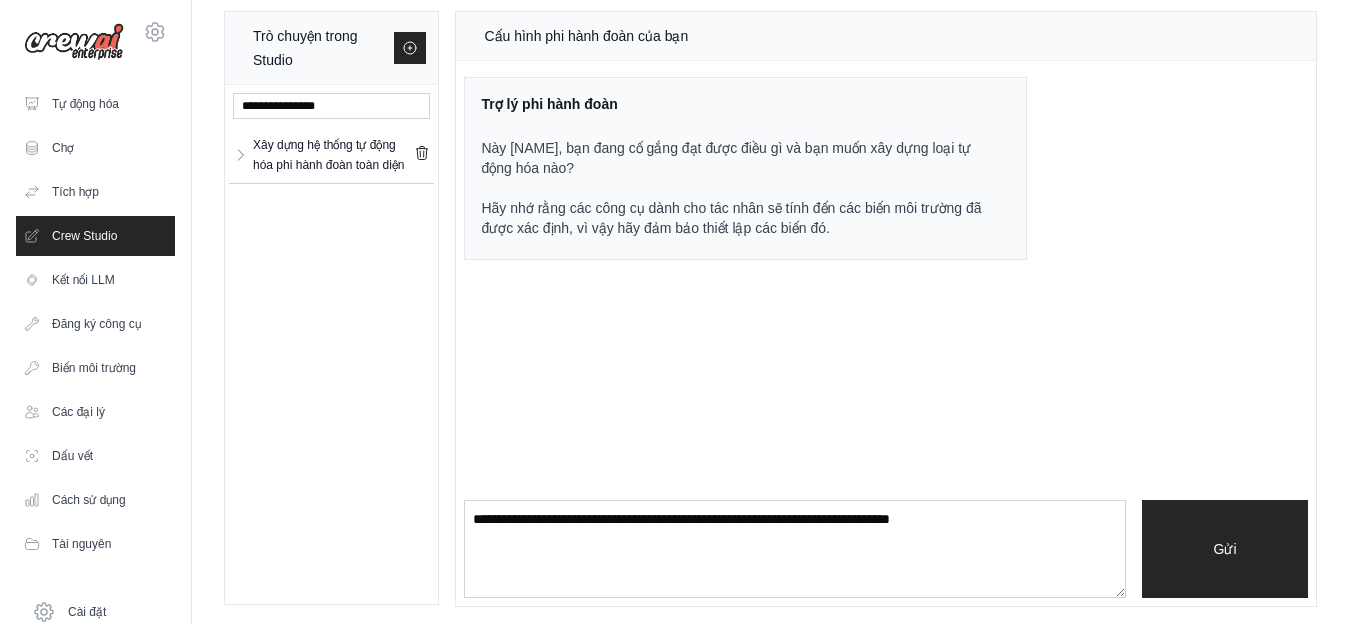 scroll, scrollTop: 19, scrollLeft: 0, axis: vertical 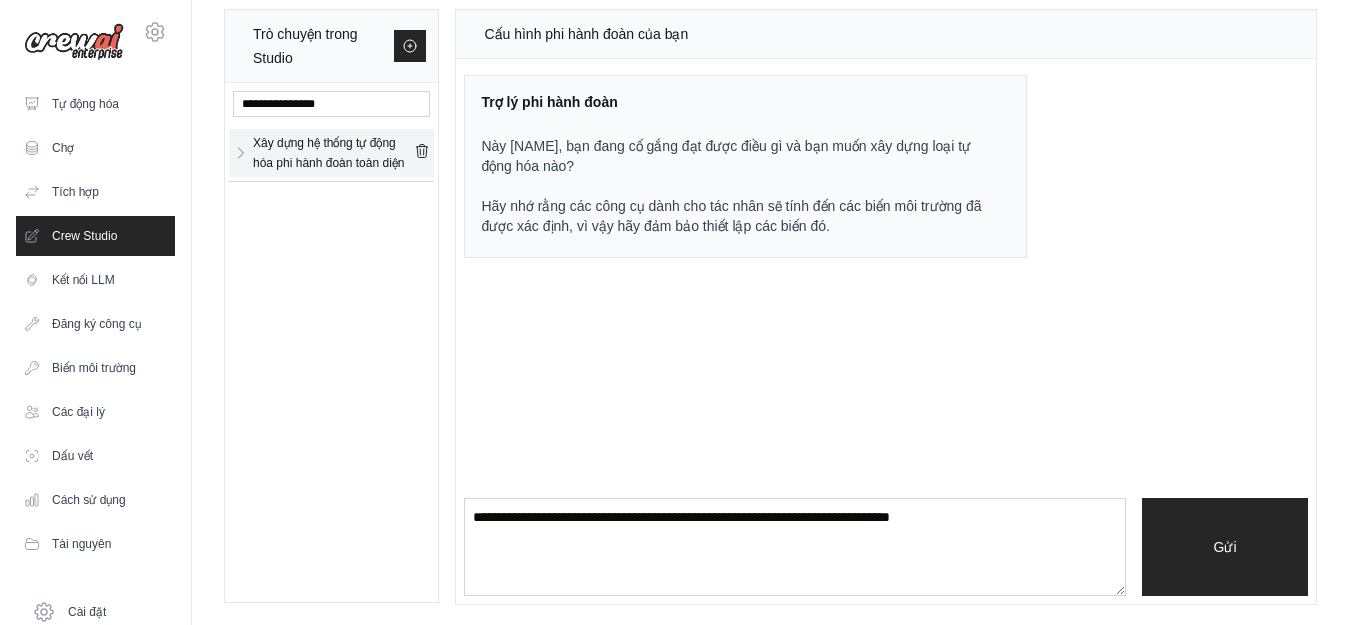 click on "Xây dựng hệ thống tự động hóa phi hành đoàn toàn diện" at bounding box center (328, 153) 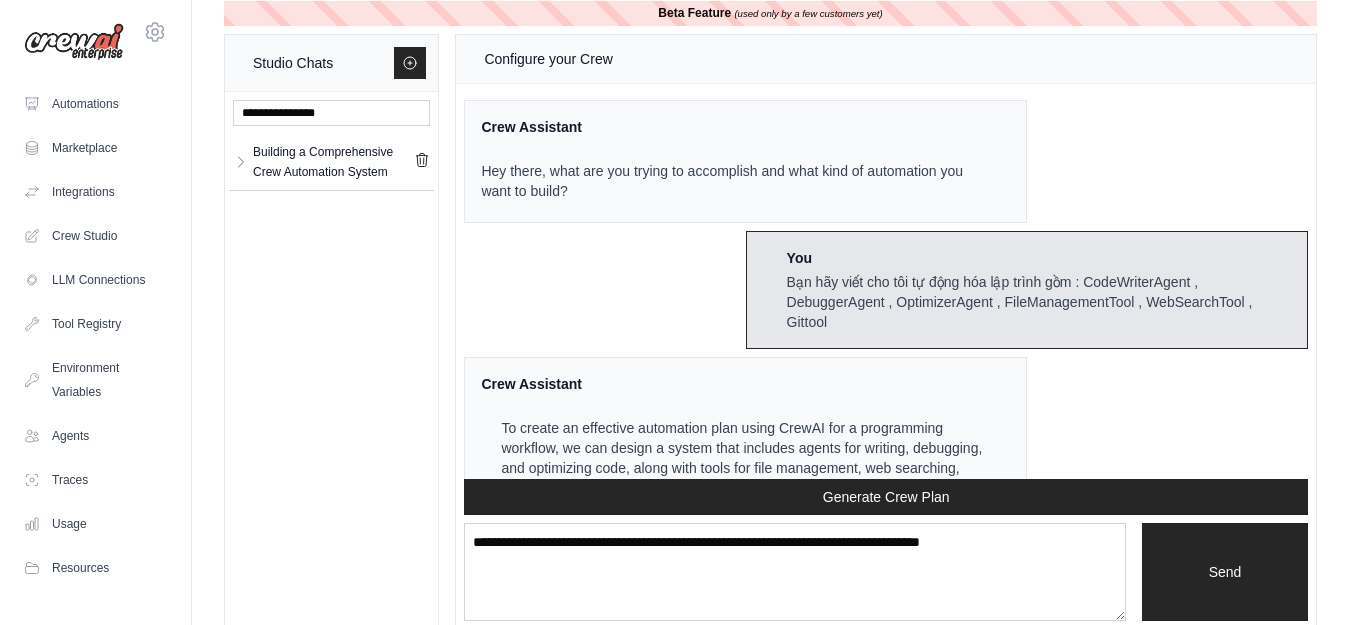 scroll, scrollTop: 0, scrollLeft: 0, axis: both 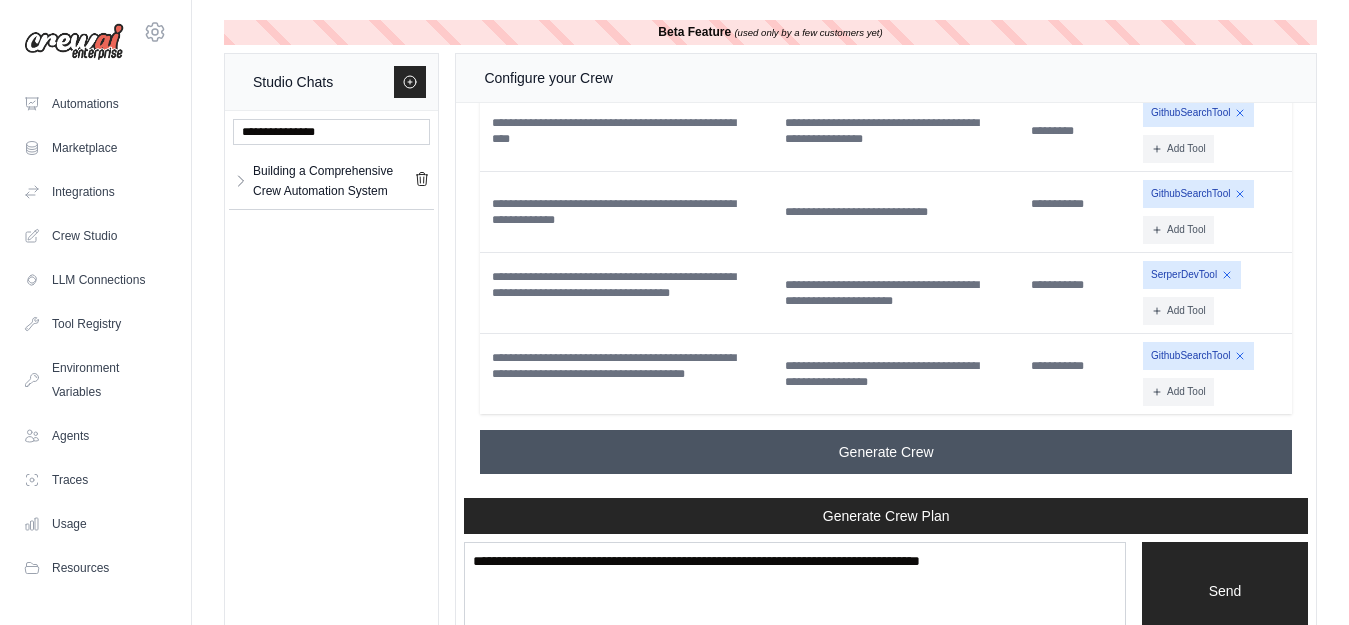 click on "Generate Crew" at bounding box center [886, 452] 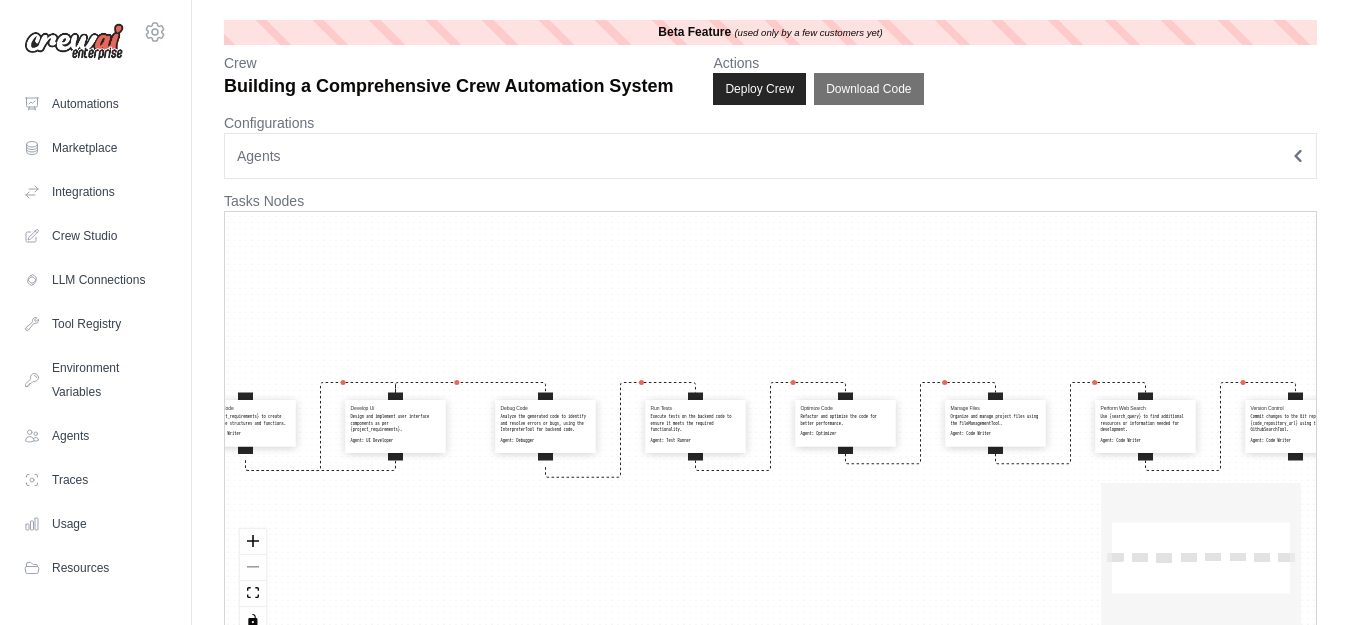 scroll, scrollTop: 0, scrollLeft: 0, axis: both 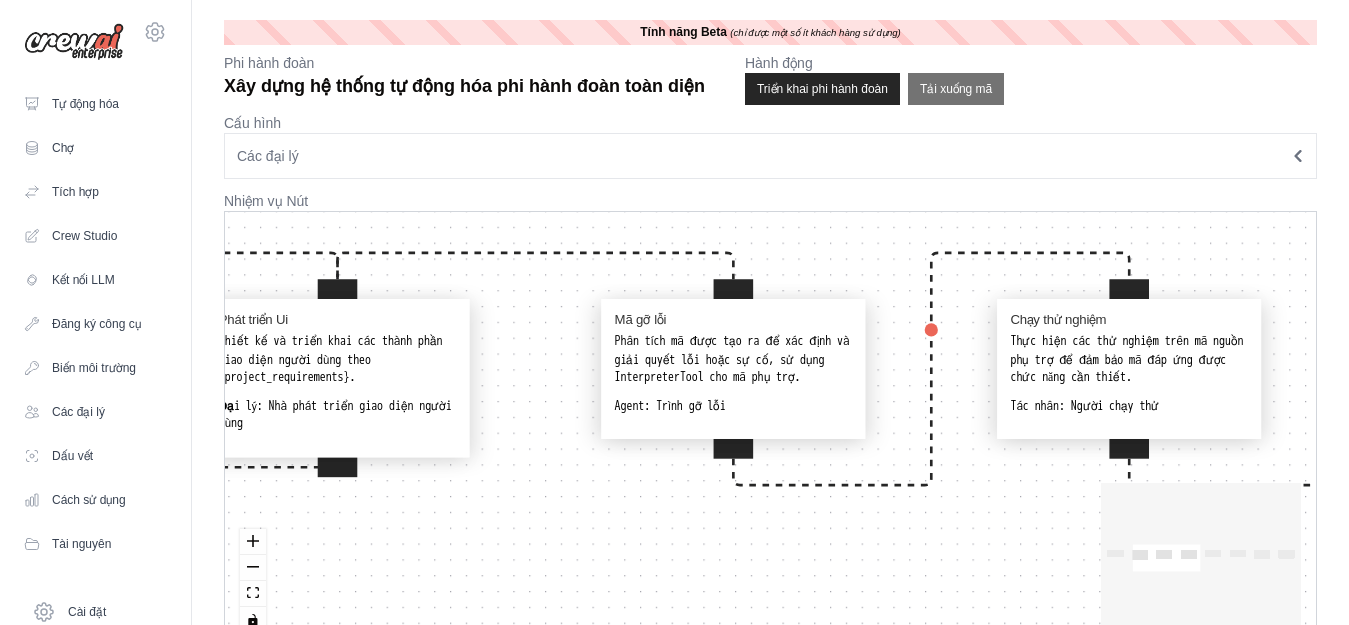 drag, startPoint x: 432, startPoint y: 245, endPoint x: 317, endPoint y: 216, distance: 118.60017 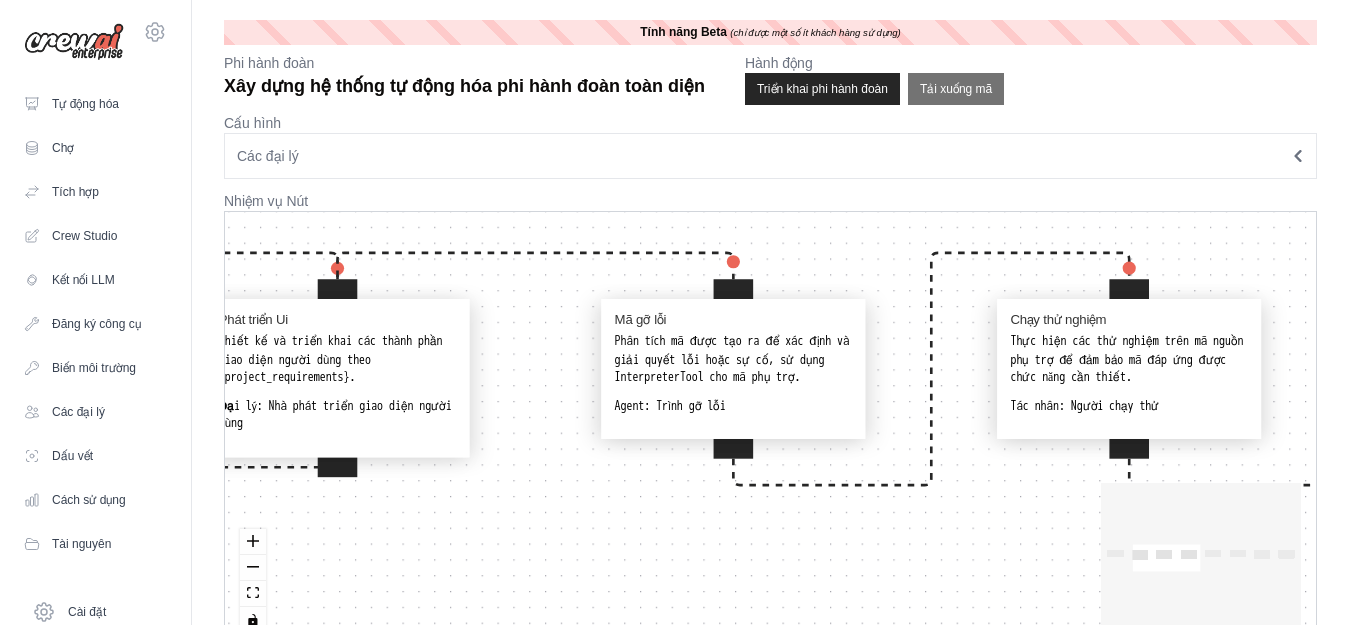 click on "Tạo mã Sử dụng {project_requirements} để tạo cấu trúc mã và hàm ban đầu. Đại lý:    Người viết mã Phát triển Ui Thiết kế và triển khai các thành phần giao diện người dùng theo {project_requirements}. Đại lý:    Nhà phát triển giao diện người dùng Mã gỡ lỗi Phân tích mã được tạo ra để xác định và giải quyết lỗi hoặc sự cố, sử dụng InterpreterTool cho mã phụ trợ. Agent:    Trình gỡ lỗi Chạy thử nghiệm Thực hiện các thử nghiệm trên mã nguồn phụ trợ để đảm bảo mã đáp ứng được chức năng cần thiết. Tác nhân:    Người chạy thử Tối ưu hóa mã Tái cấu trúc và tối ưu hóa mã để có hiệu suất tốt hơn. Agent:    Optimizer Quản lý tập tin Tổ chức và quản lý các tệp dự án bằng FileManagementTool. Đại lý:    Người viết mã Thực hiện tìm kiếm trên web Đại lý:    Người viết mã Đại lý:" at bounding box center (770, 430) 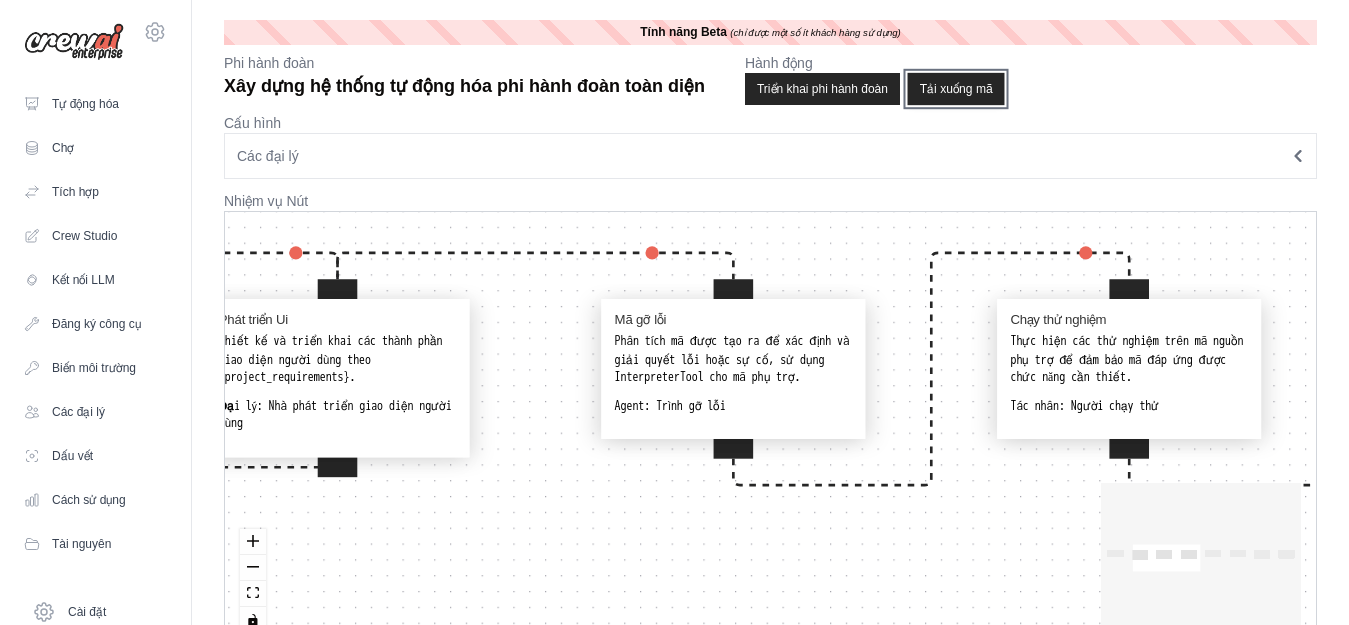 click on "Tải xuống mã" at bounding box center (956, 89) 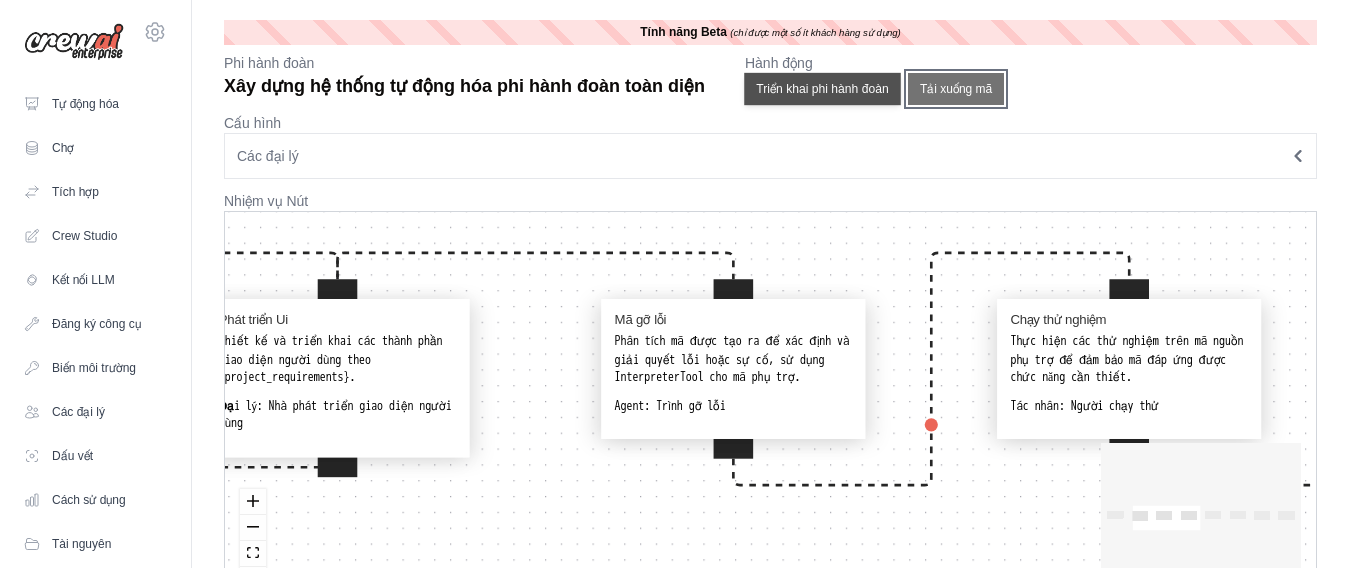 type 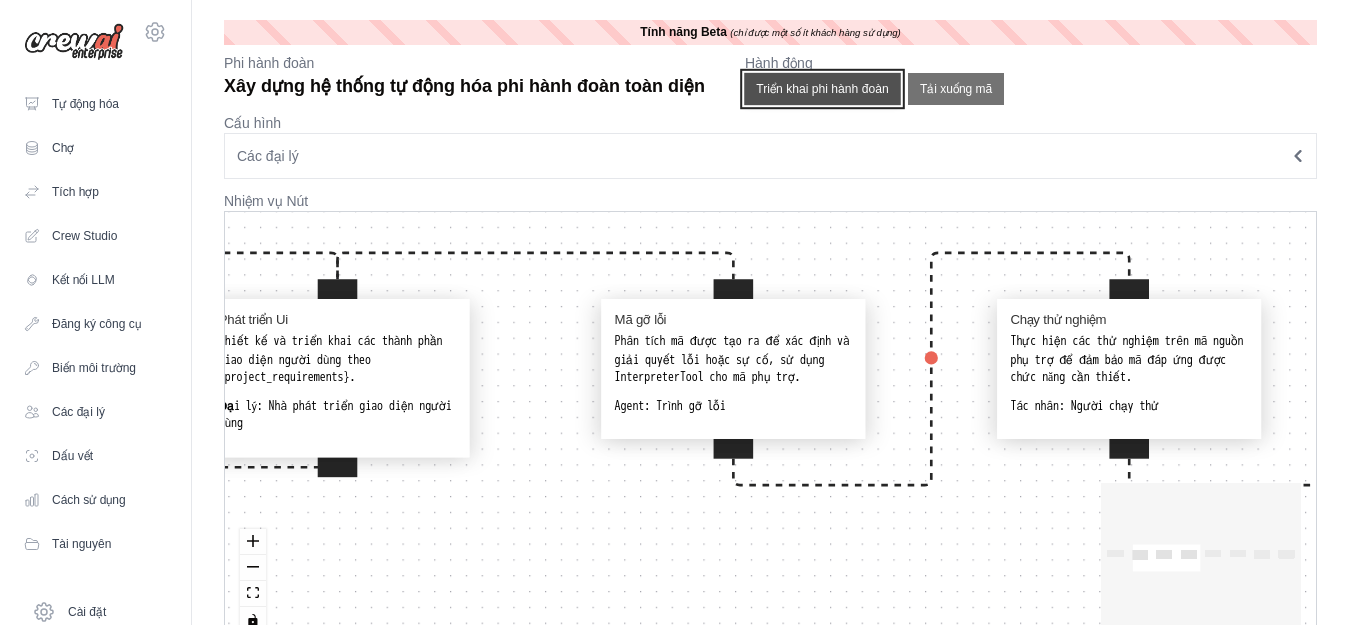click on "Triển khai phi hành đoàn" at bounding box center [822, 89] 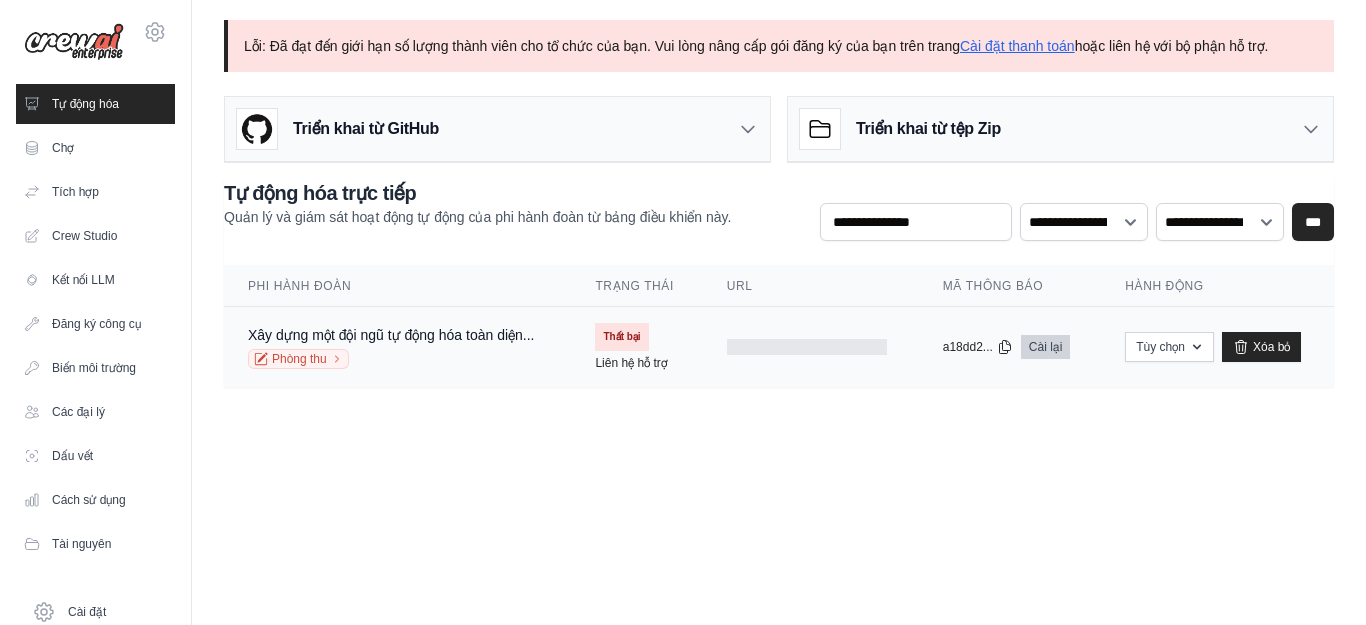 click on "Cài lại" at bounding box center [1046, 347] 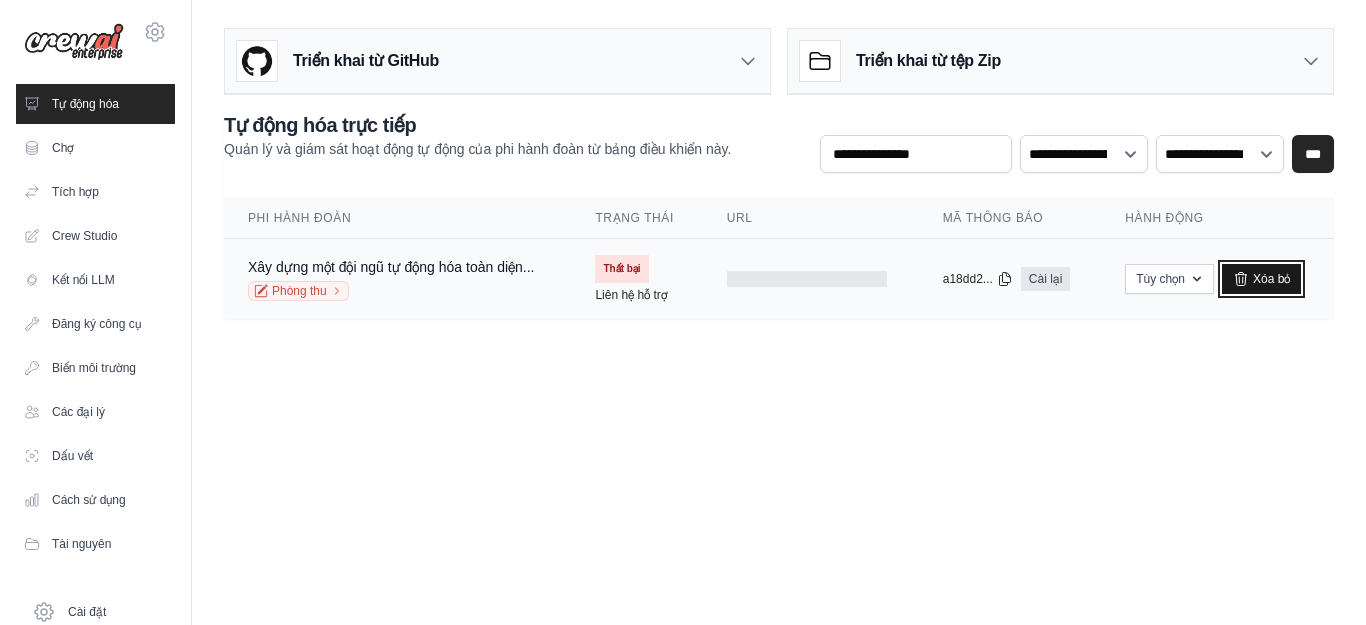click 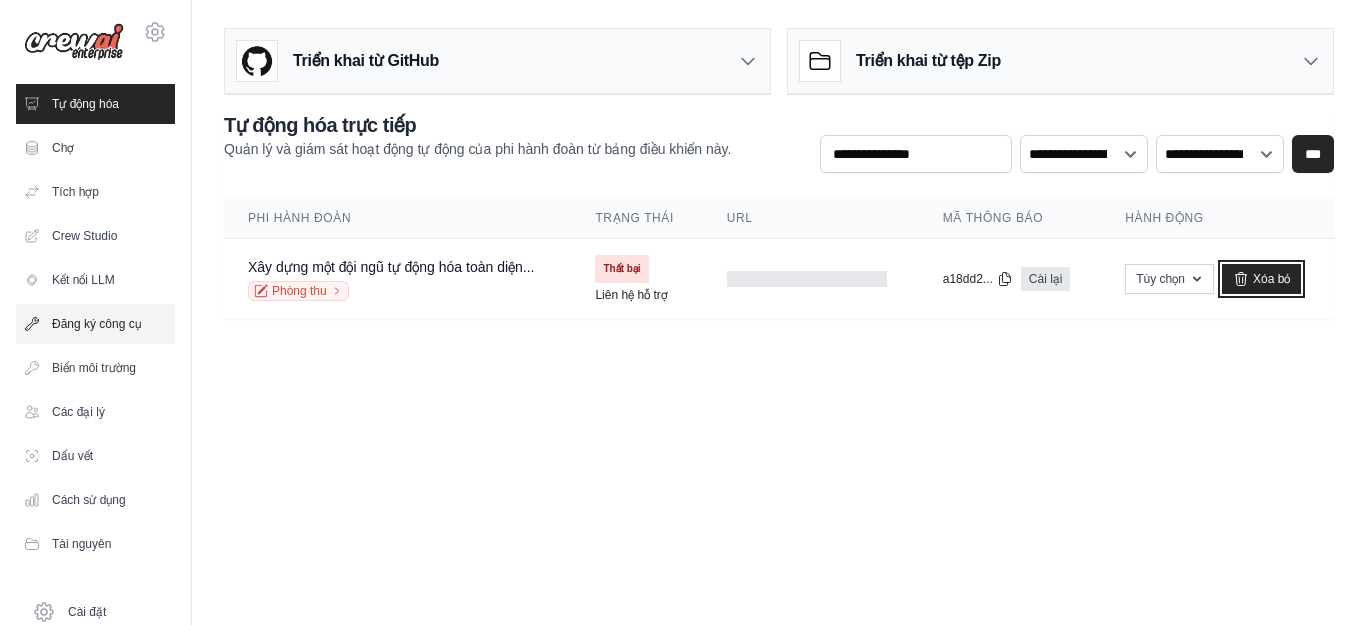 scroll, scrollTop: 0, scrollLeft: 0, axis: both 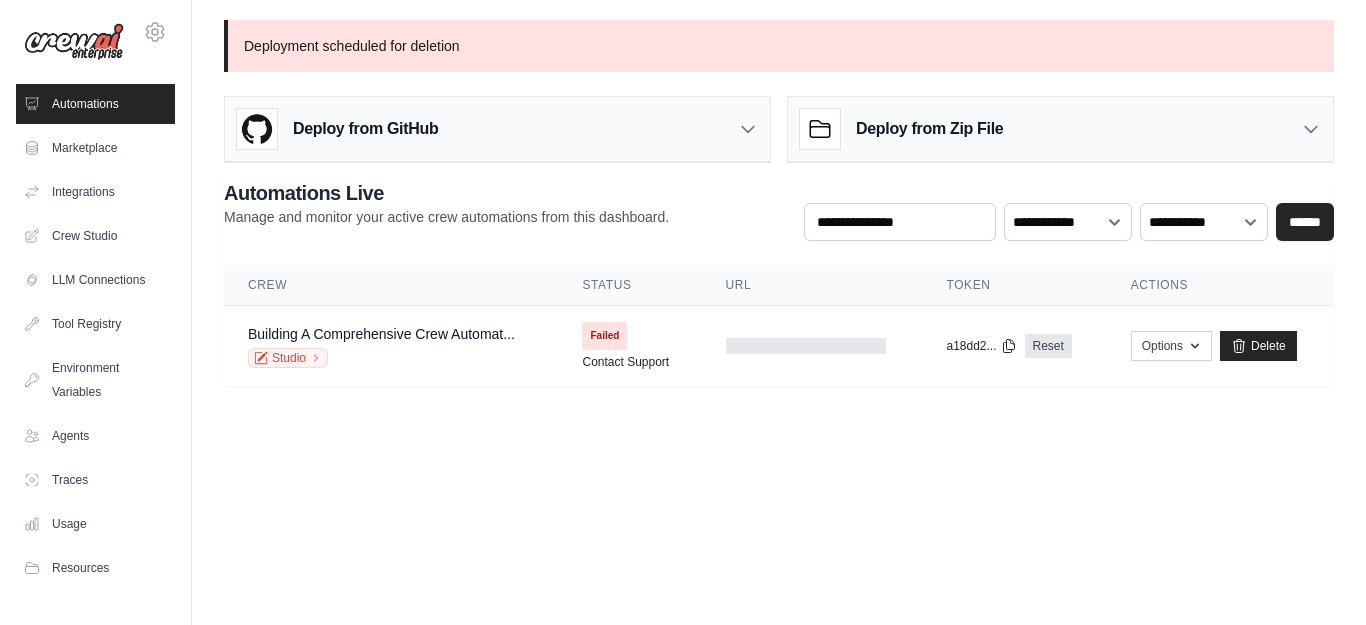 click on "Crew Studio" at bounding box center (95, 236) 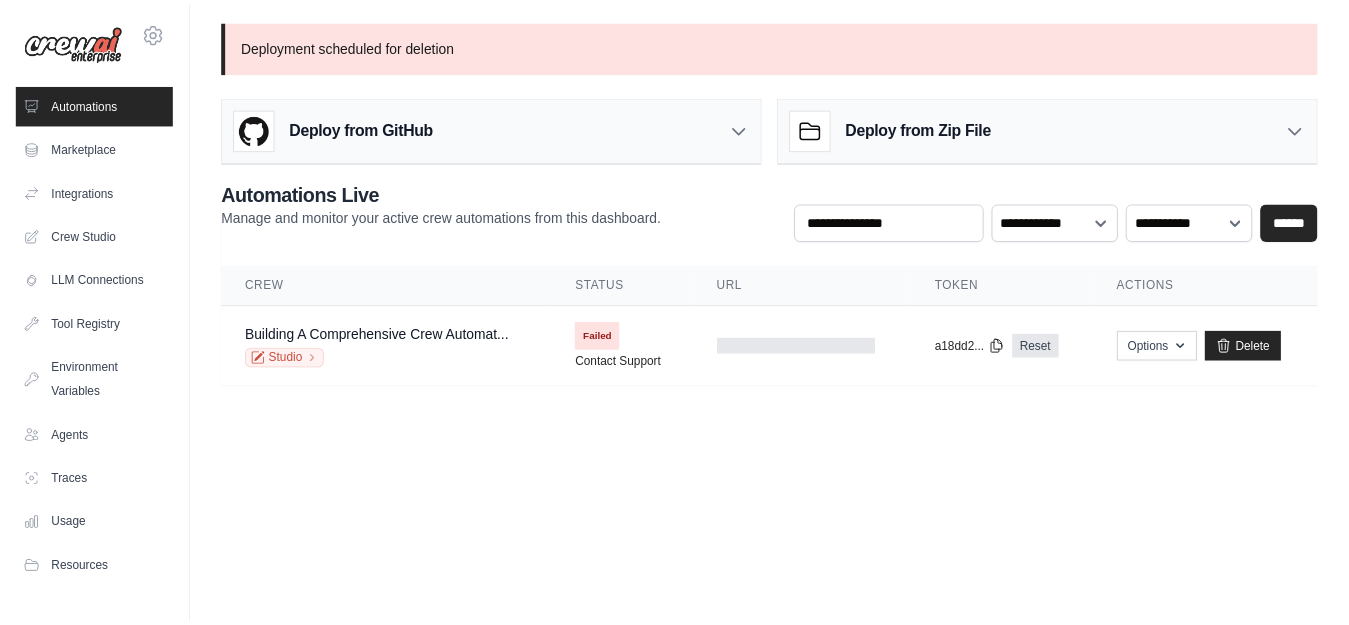 scroll, scrollTop: 0, scrollLeft: 0, axis: both 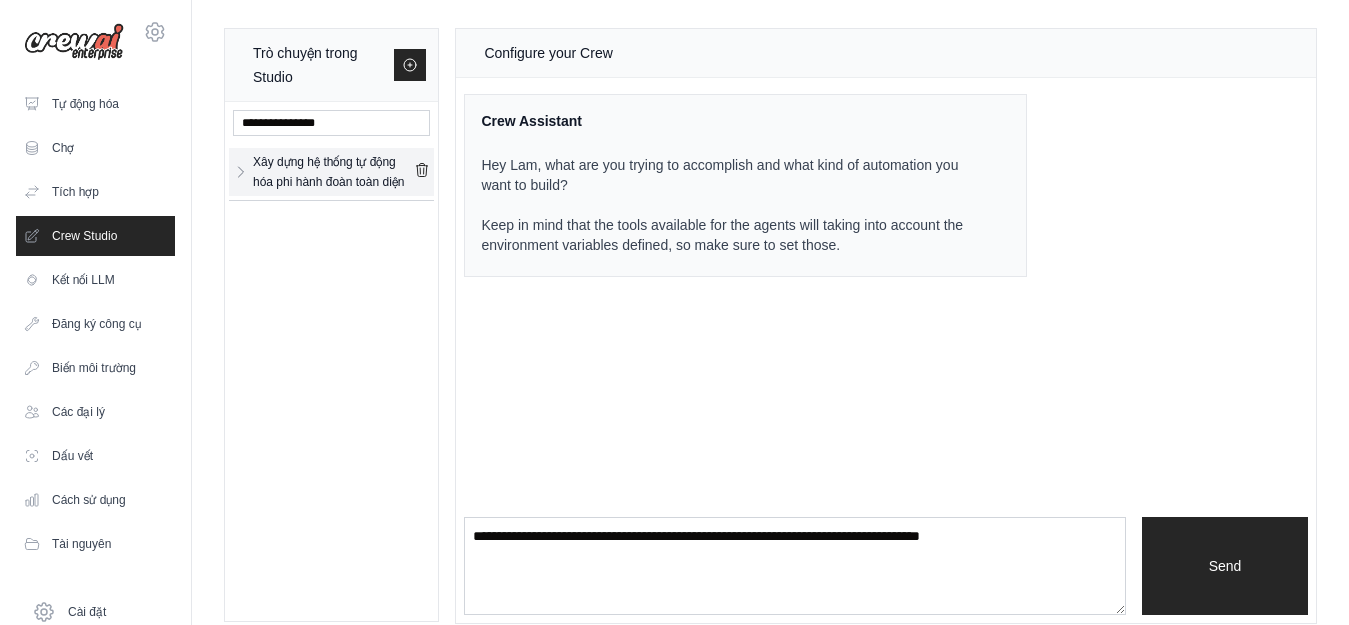 click on "Xây dựng hệ thống tự động hóa phi hành đoàn toàn diện" at bounding box center [328, 172] 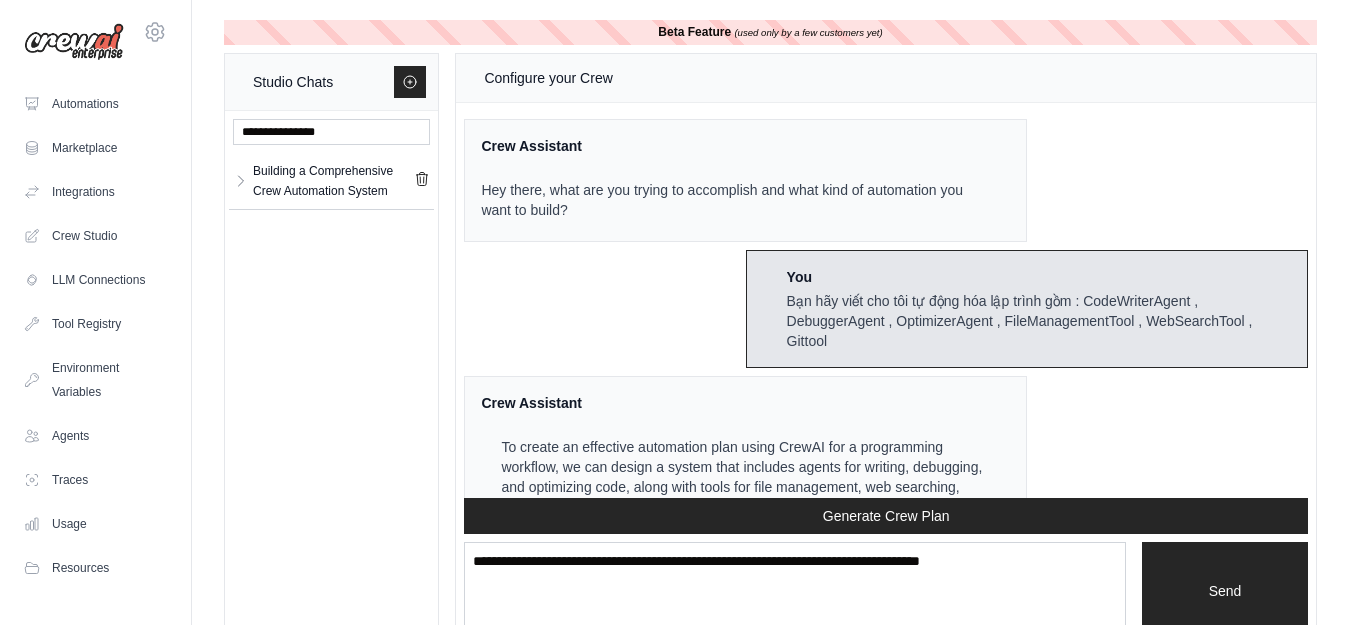 scroll, scrollTop: 3867, scrollLeft: 0, axis: vertical 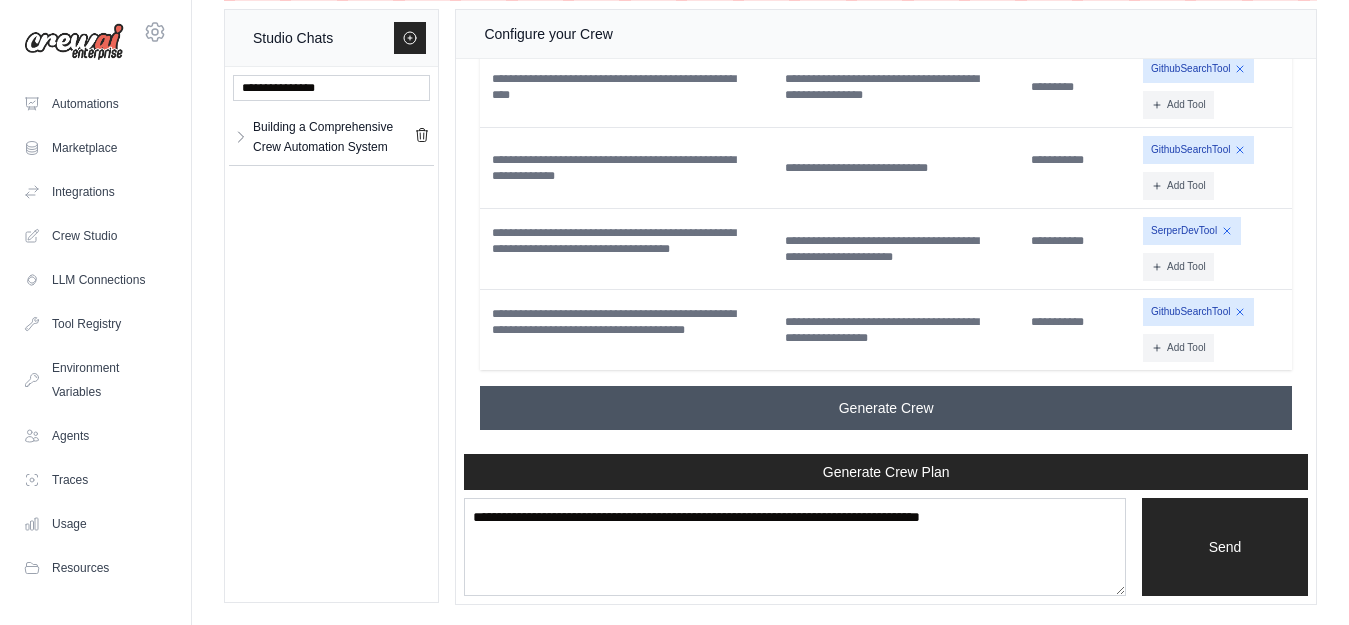 click on "Generate Crew" at bounding box center [886, 408] 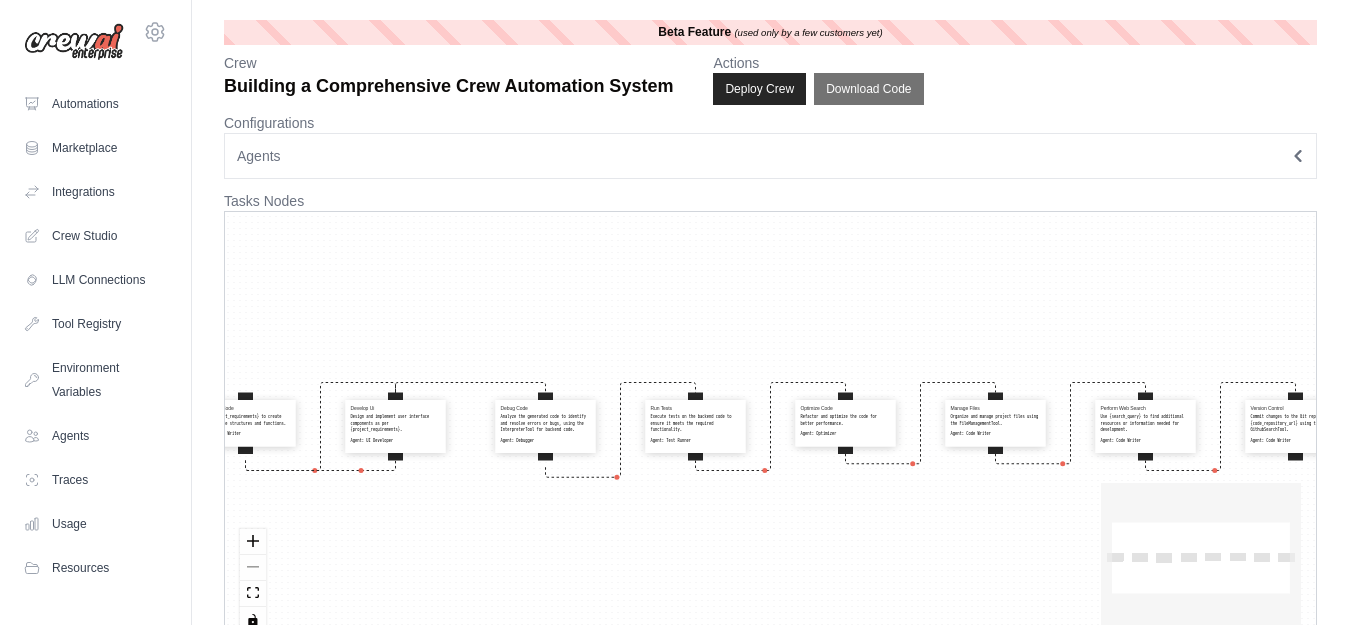 scroll, scrollTop: 0, scrollLeft: 0, axis: both 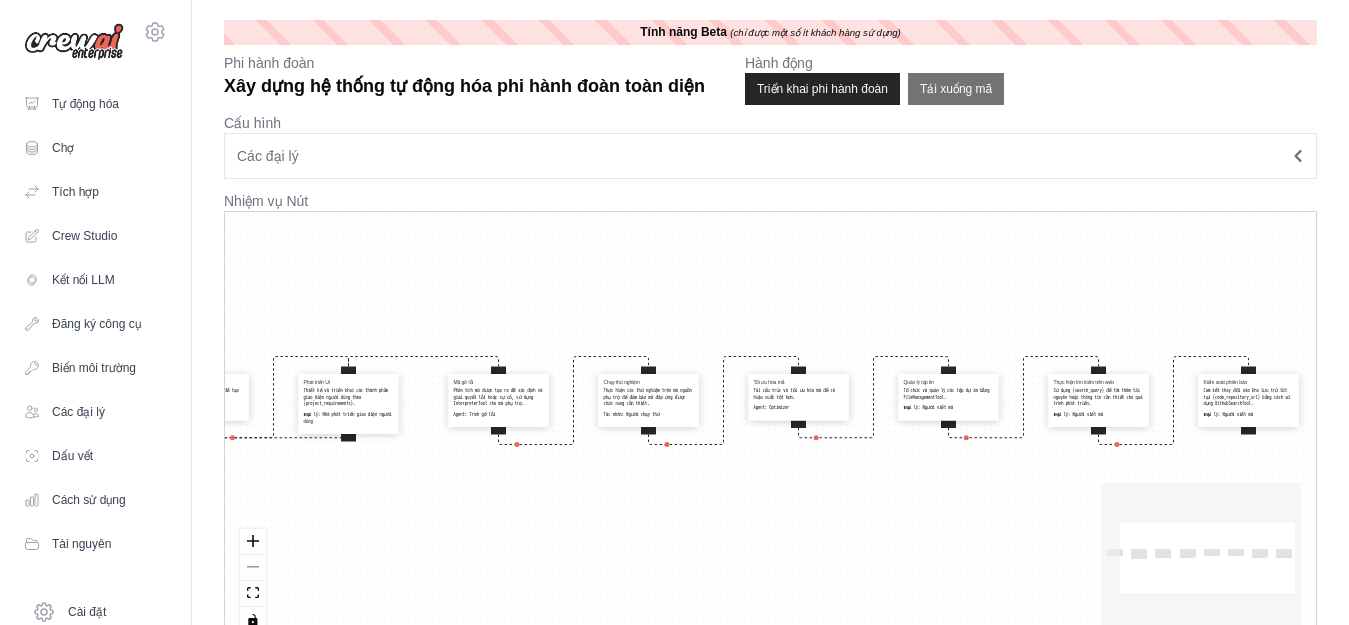 drag, startPoint x: 916, startPoint y: 284, endPoint x: 796, endPoint y: 187, distance: 154.30165 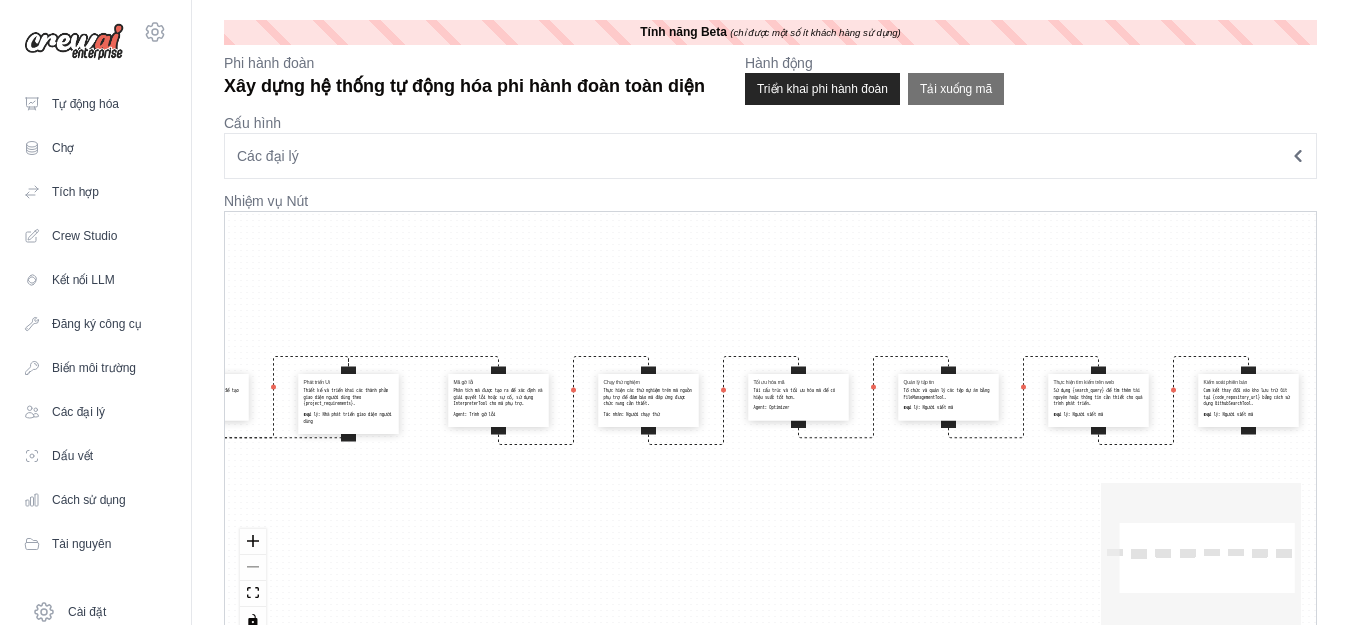 click on "Tạo mã Sử dụng {project_requirements} để tạo cấu trúc mã và hàm ban đầu. Đại lý:    Người viết mã Phát triển Ui Thiết kế và triển khai các thành phần giao diện người dùng theo {project_requirements}. Đại lý:    Nhà phát triển giao diện người dùng Mã gỡ lỗi Phân tích mã được tạo ra để xác định và giải quyết lỗi hoặc sự cố, sử dụng InterpreterTool cho mã phụ trợ. Agent:    Trình gỡ lỗi Chạy thử nghiệm Thực hiện các thử nghiệm trên mã nguồn phụ trợ để đảm bảo mã đáp ứng được chức năng cần thiết. Tác nhân:    Người chạy thử Tối ưu hóa mã Tái cấu trúc và tối ưu hóa mã để có hiệu suất tốt hơn. Agent:    Optimizer Quản lý tập tin Tổ chức và quản lý các tệp dự án bằng FileManagementTool. Đại lý:    Người viết mã Thực hiện tìm kiếm trên web Đại lý:    Người viết mã Đại lý:" at bounding box center (770, 430) 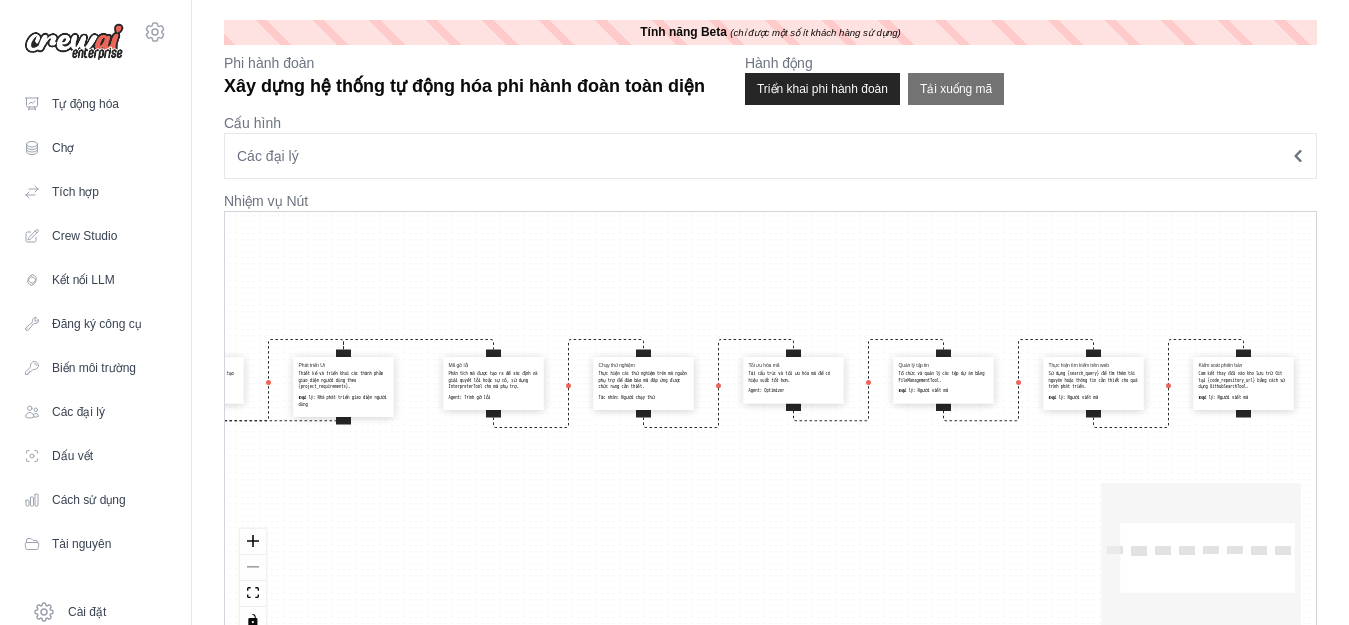click on "Các đại lý" at bounding box center (770, 156) 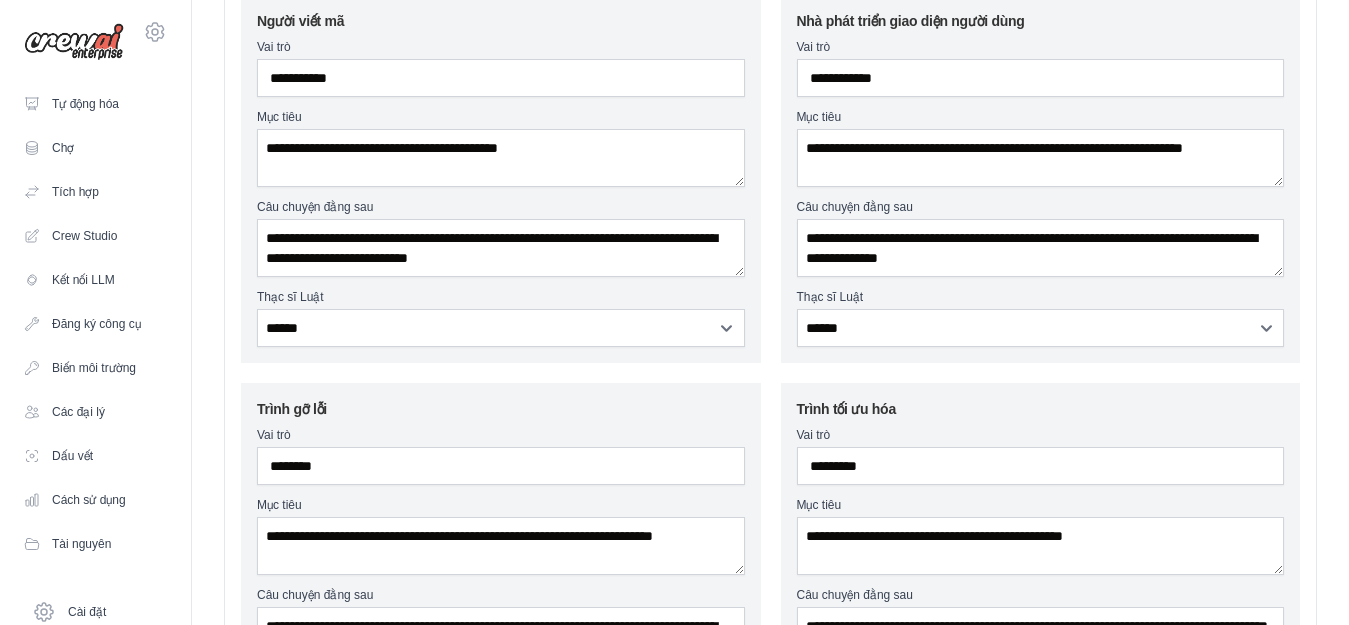 type 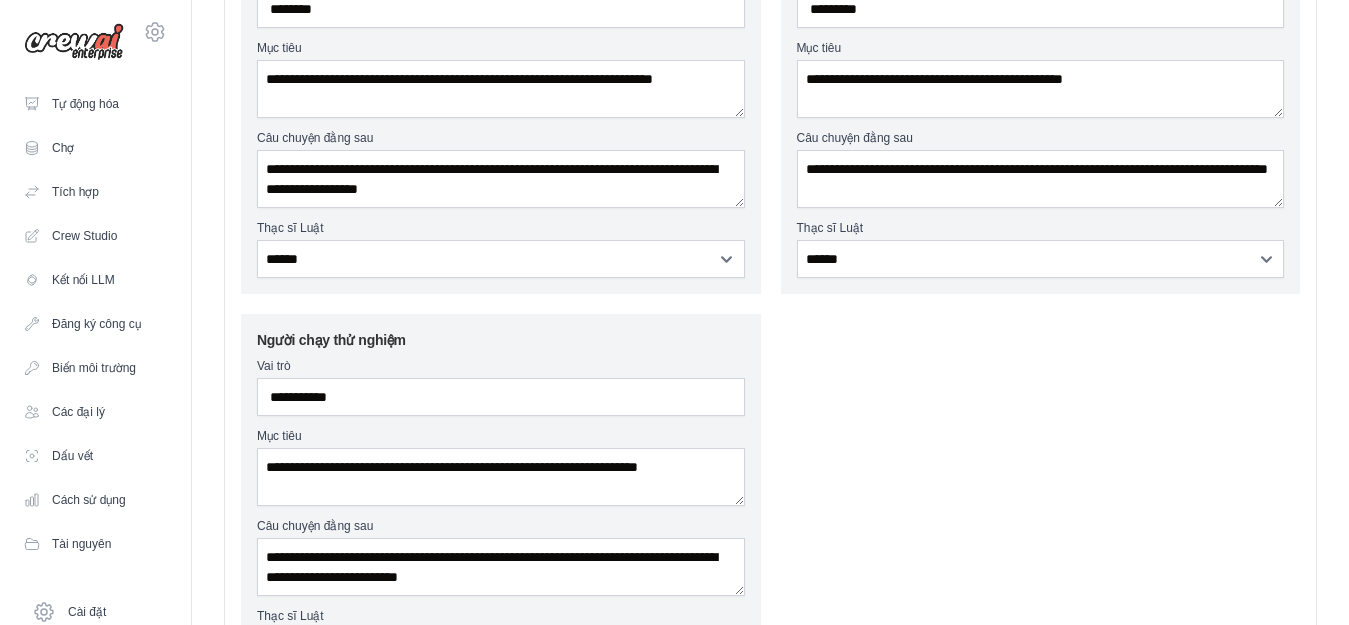 scroll, scrollTop: 600, scrollLeft: 0, axis: vertical 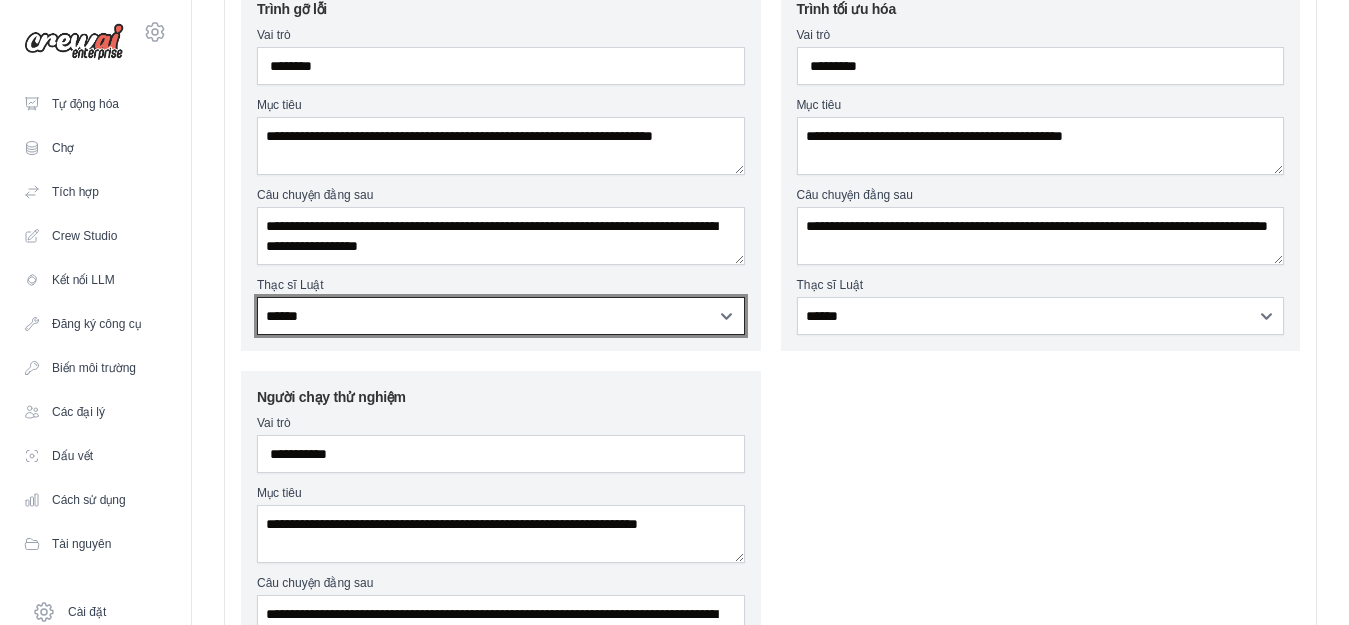 click on "**********" at bounding box center (501, 316) 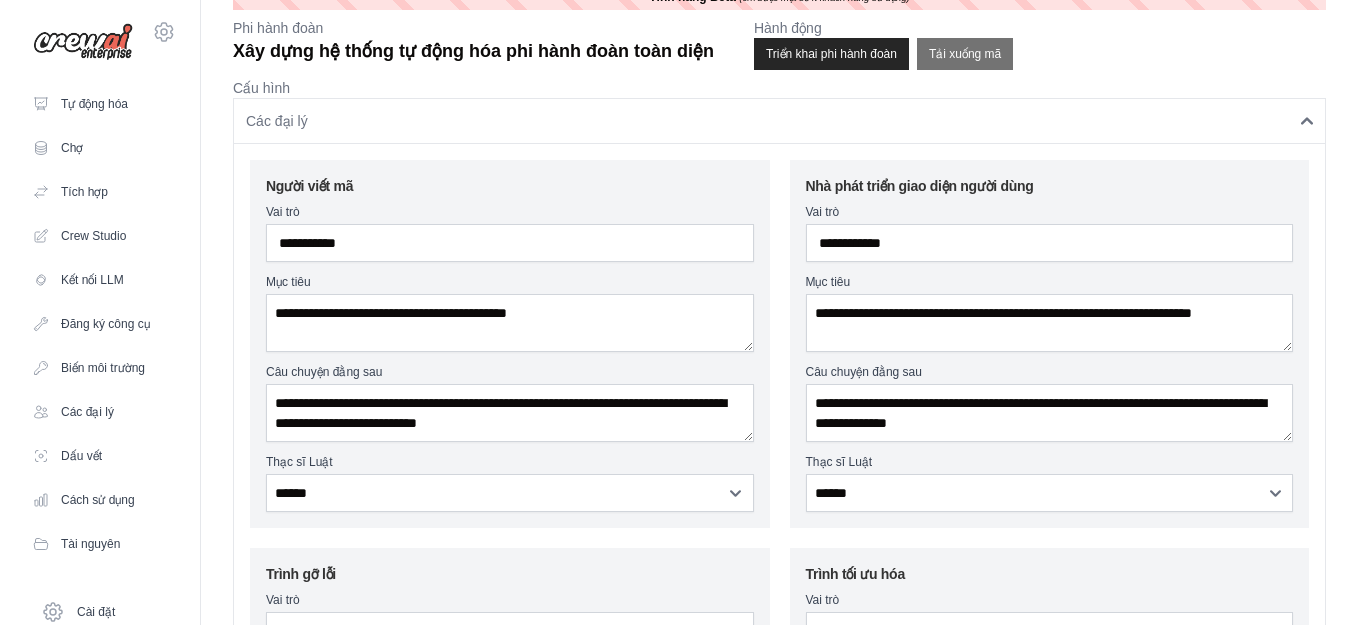 scroll, scrollTop: 0, scrollLeft: 0, axis: both 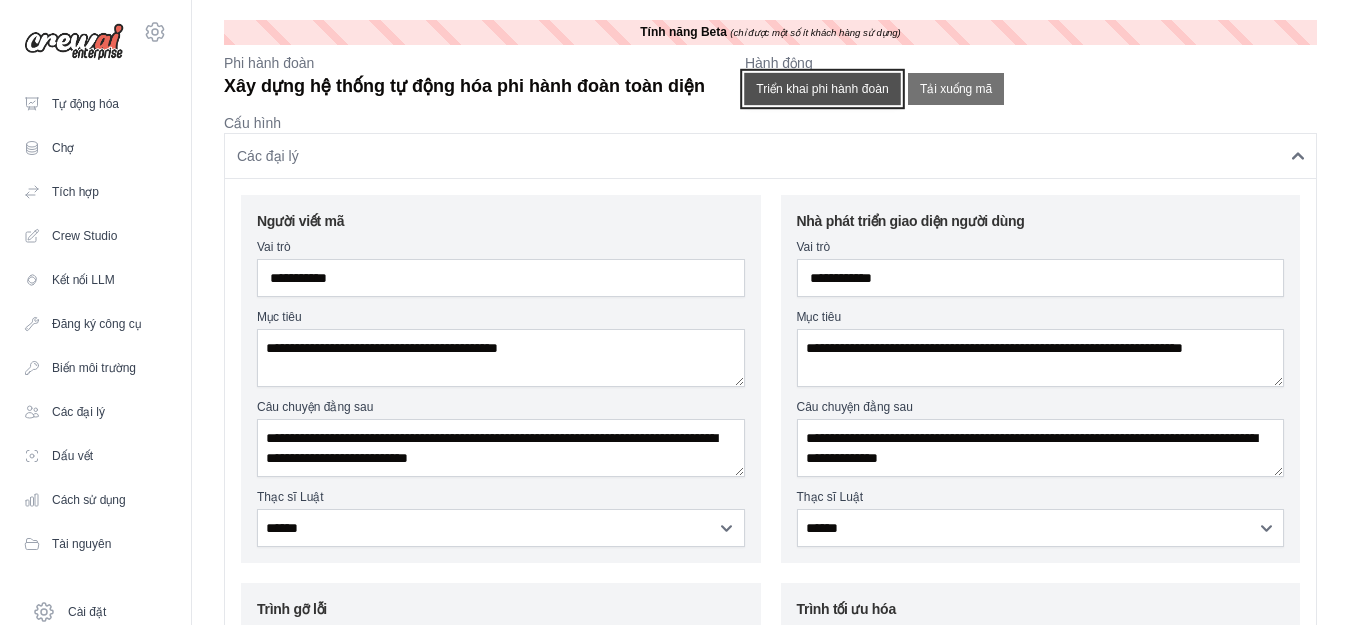 click on "Triển khai phi hành đoàn" at bounding box center (822, 89) 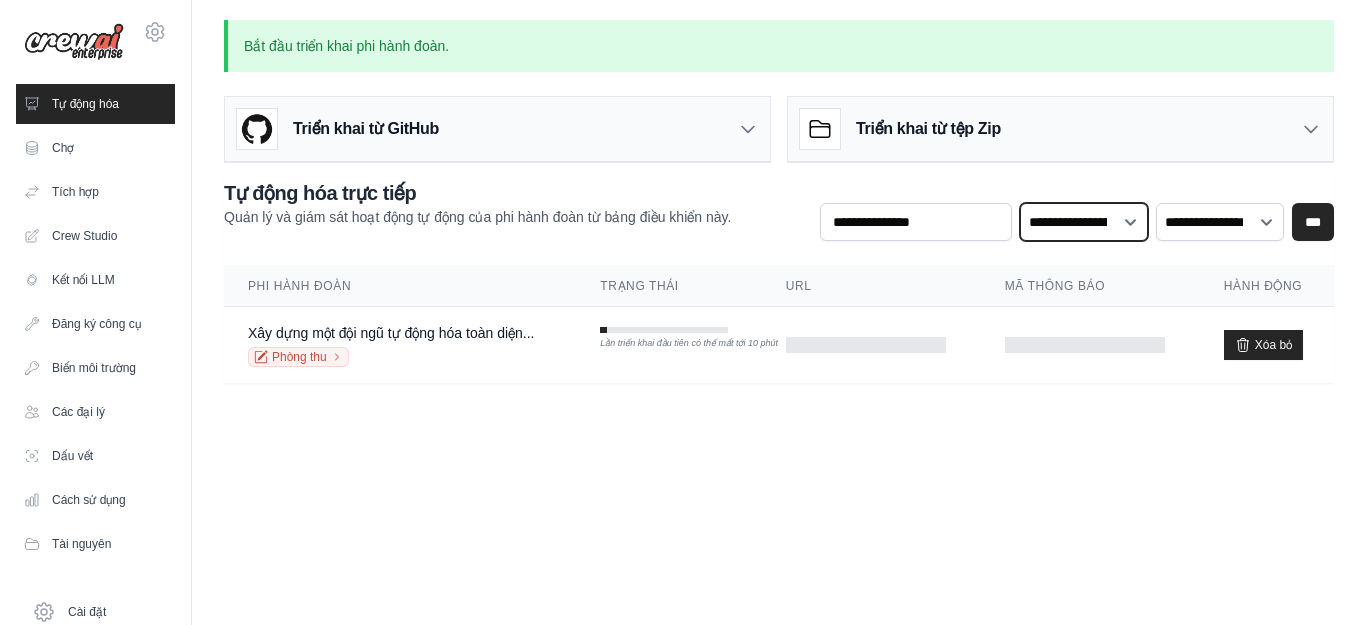 click on "**********" at bounding box center [1084, 222] 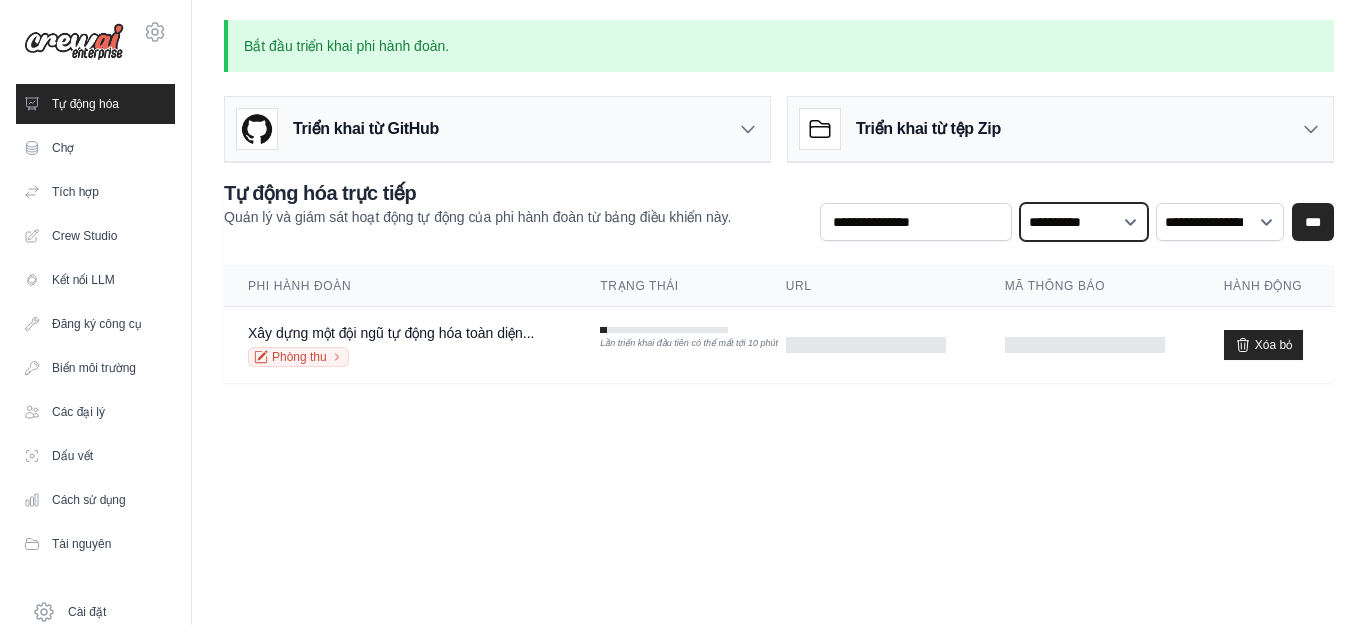 click on "**********" at bounding box center [1084, 222] 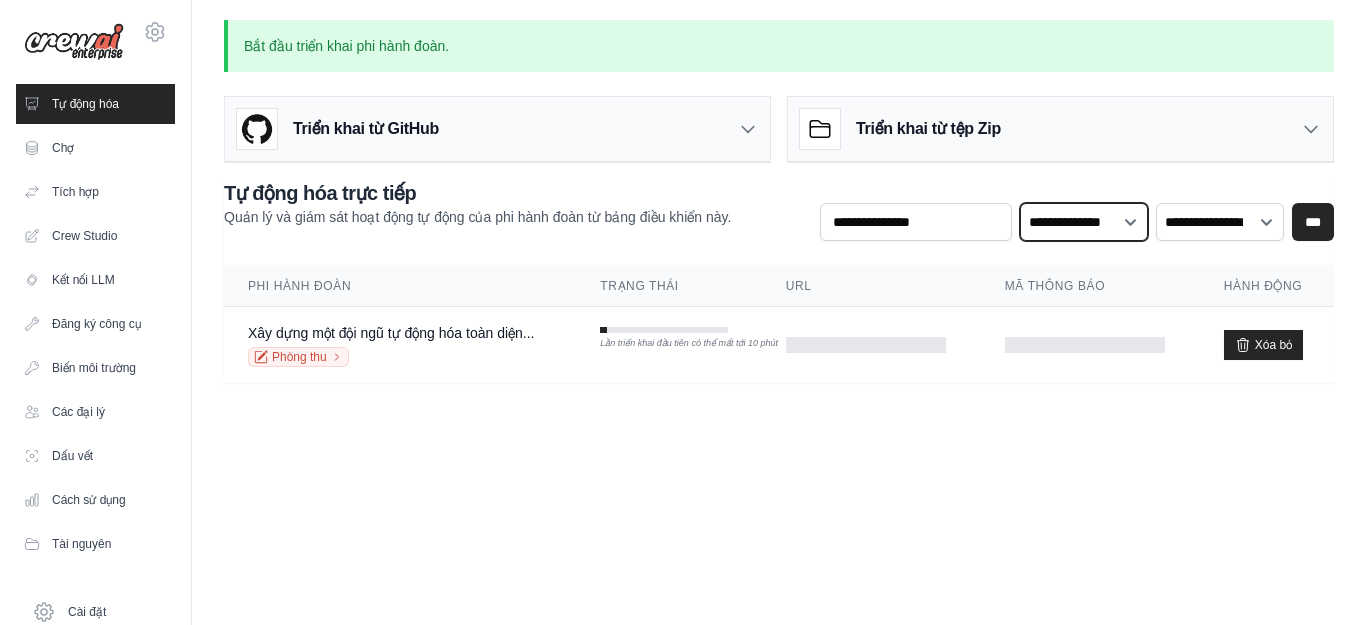 click on "**********" at bounding box center (1084, 222) 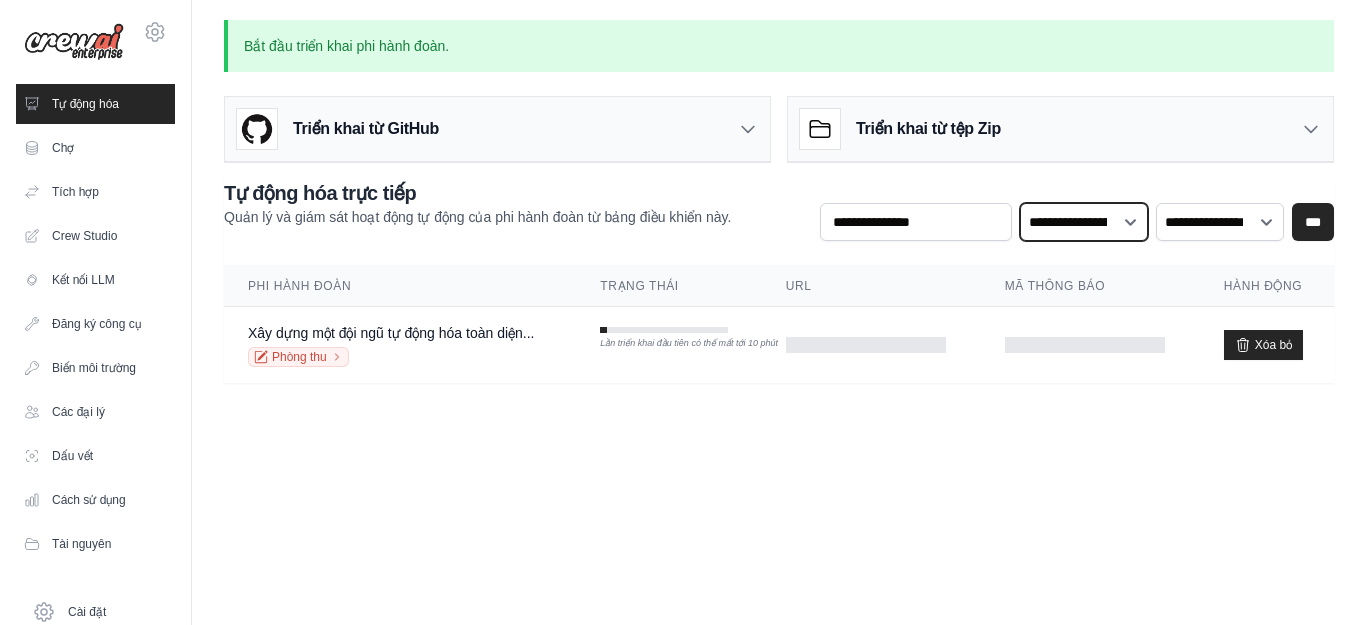 click on "**********" at bounding box center [1084, 222] 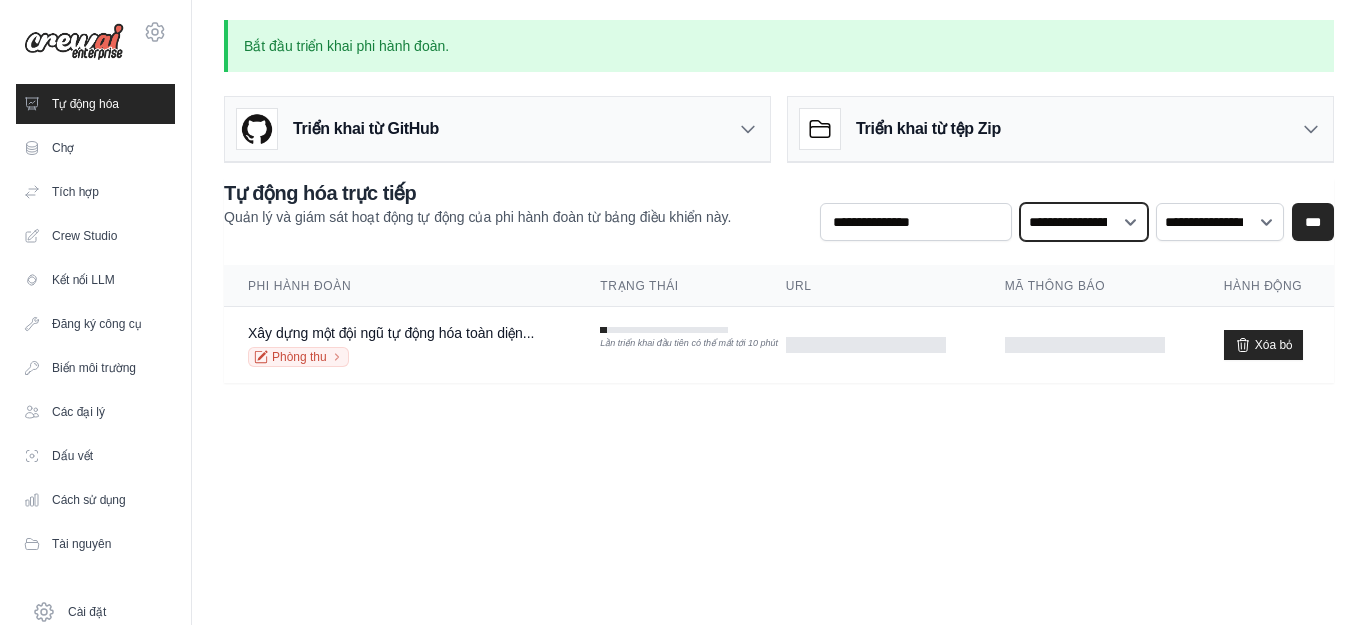 click on "**********" at bounding box center [1084, 222] 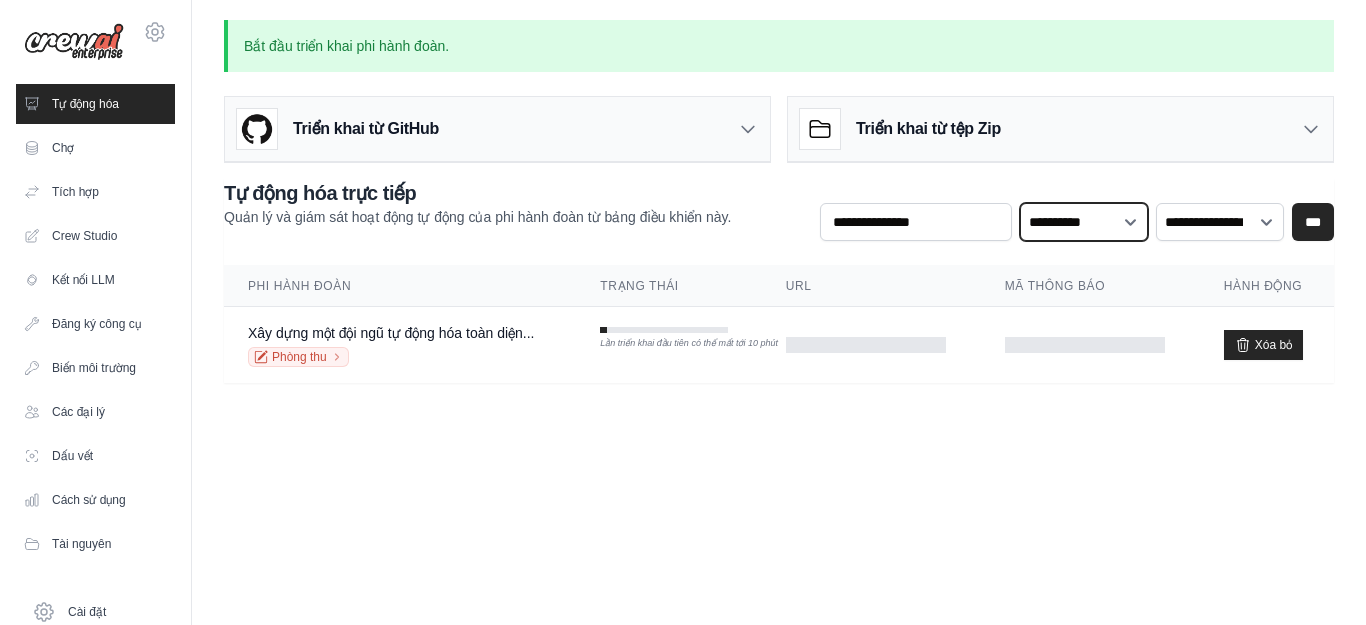 click on "**********" at bounding box center [1084, 222] 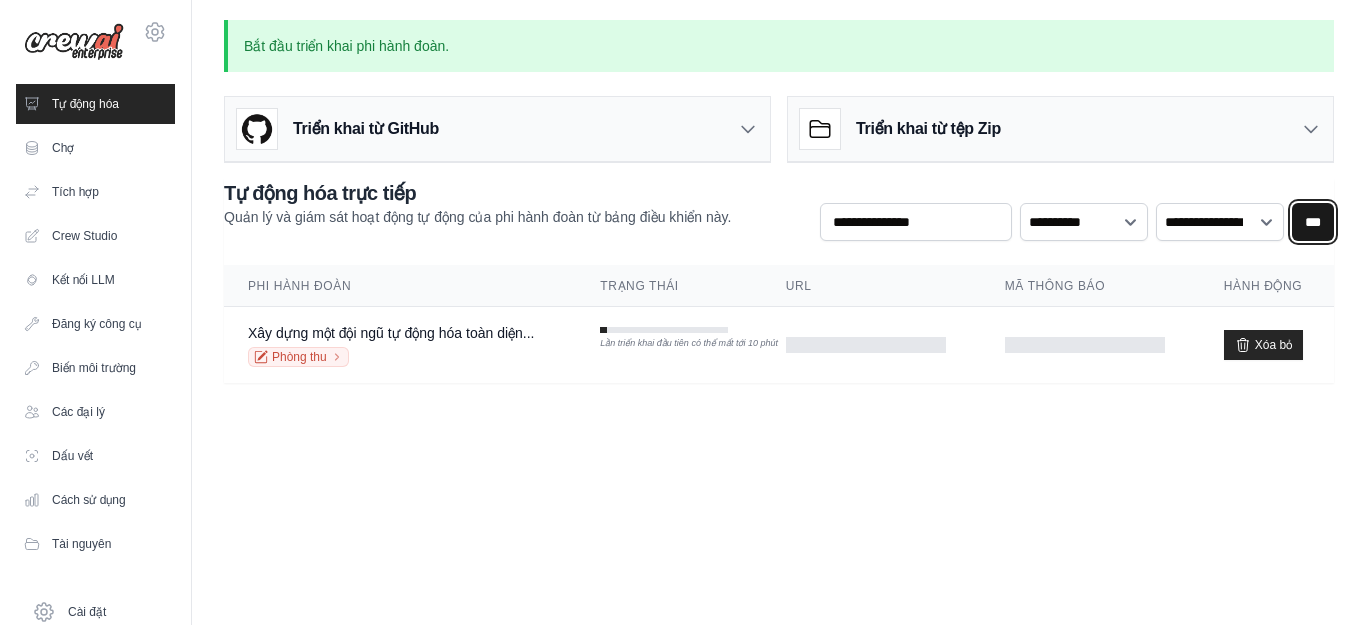 click on "***" at bounding box center [1313, 222] 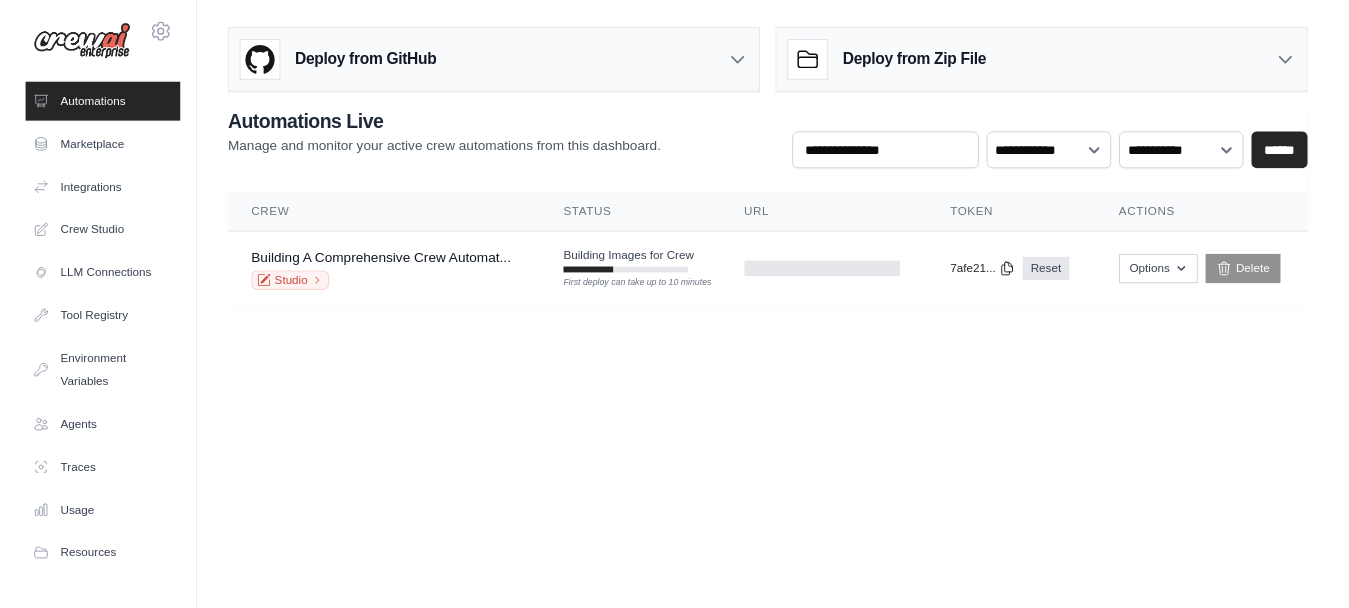 scroll, scrollTop: 0, scrollLeft: 0, axis: both 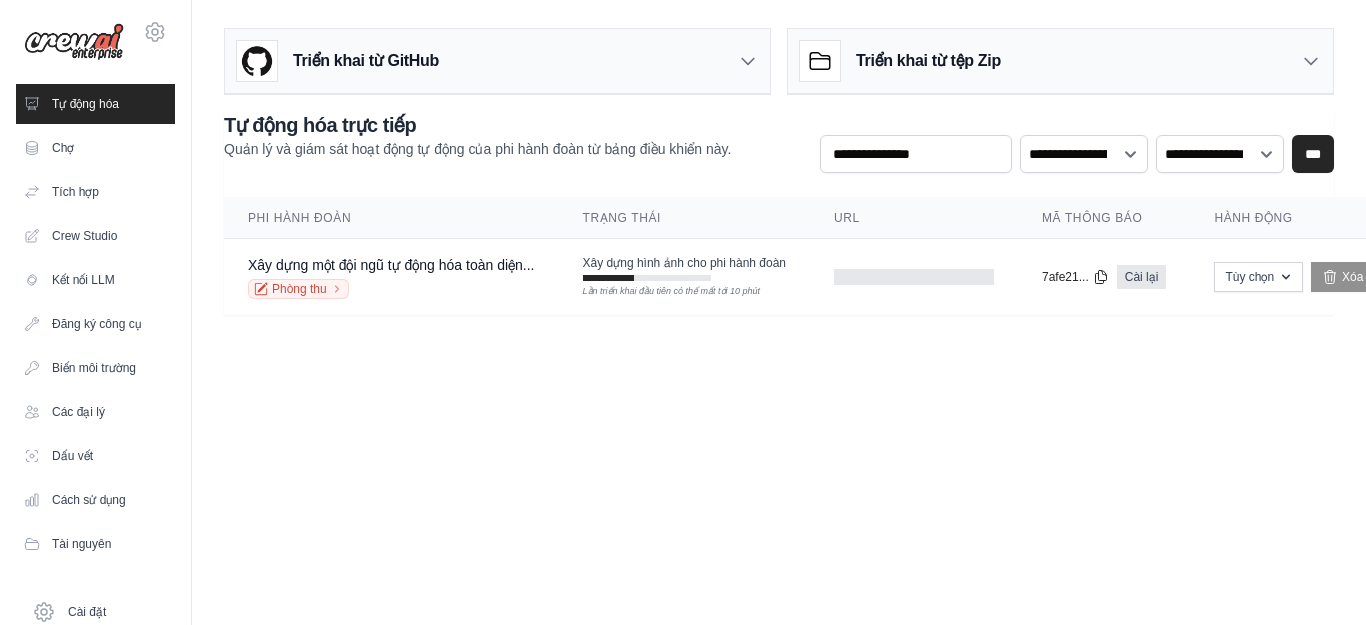 click on "**********" at bounding box center [1084, 154] 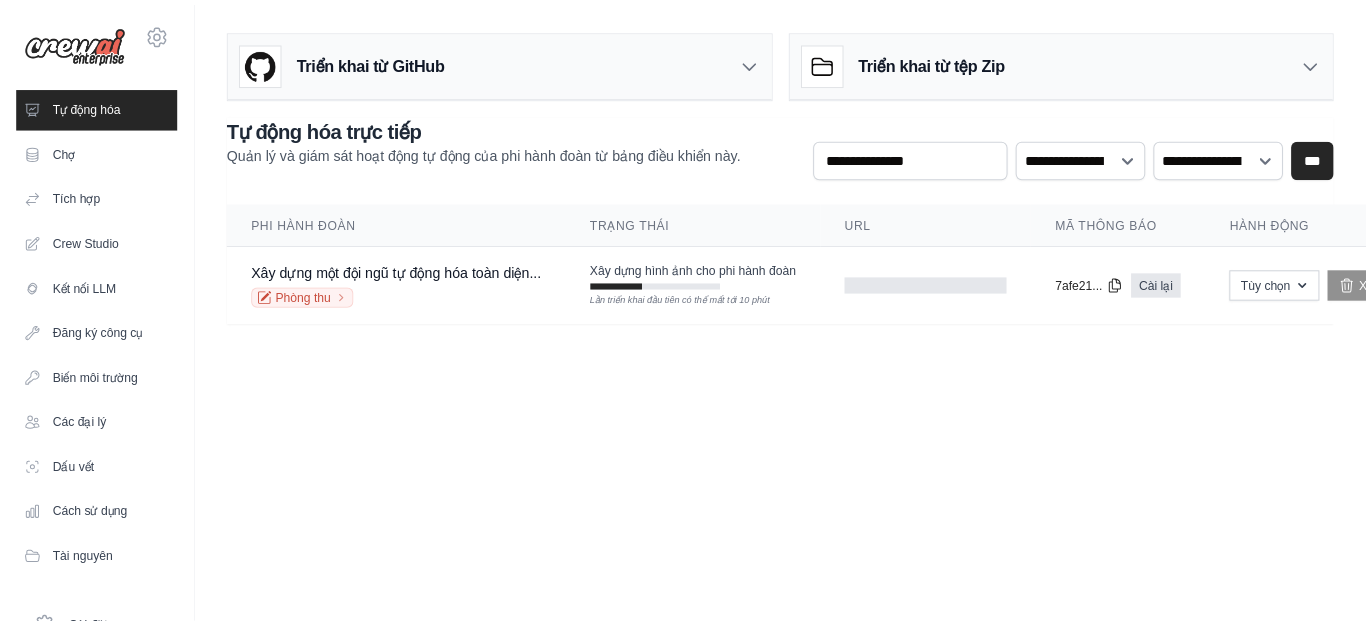 scroll, scrollTop: 0, scrollLeft: 0, axis: both 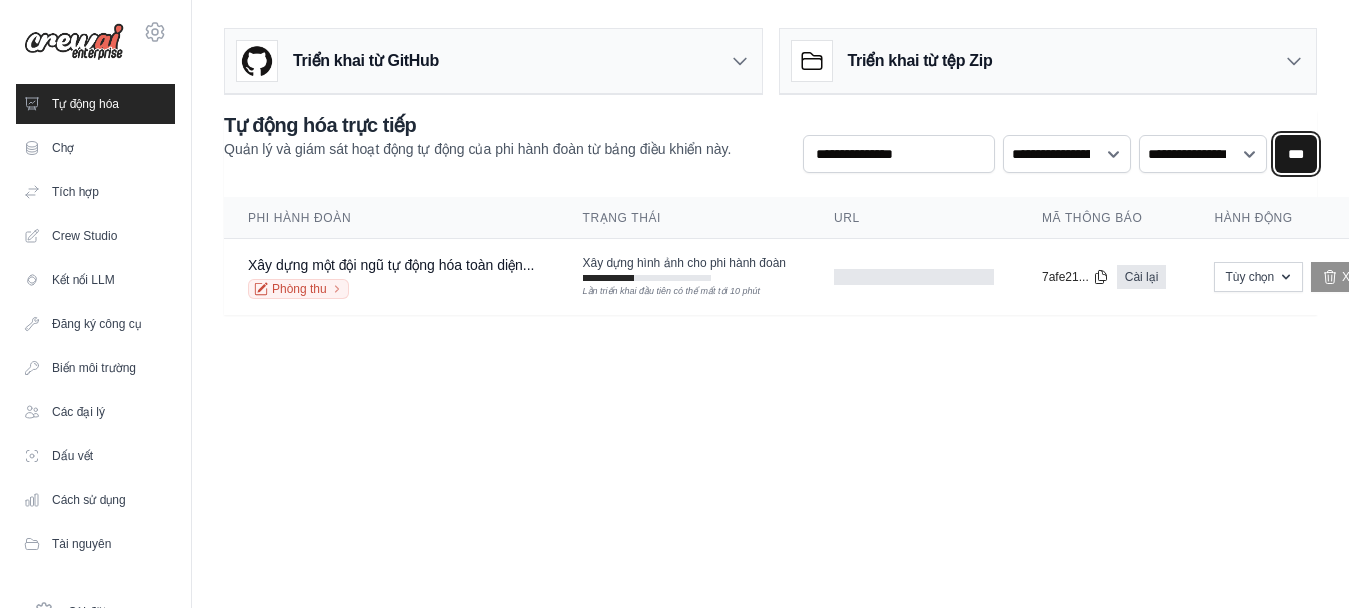 click on "***" at bounding box center [1296, 154] 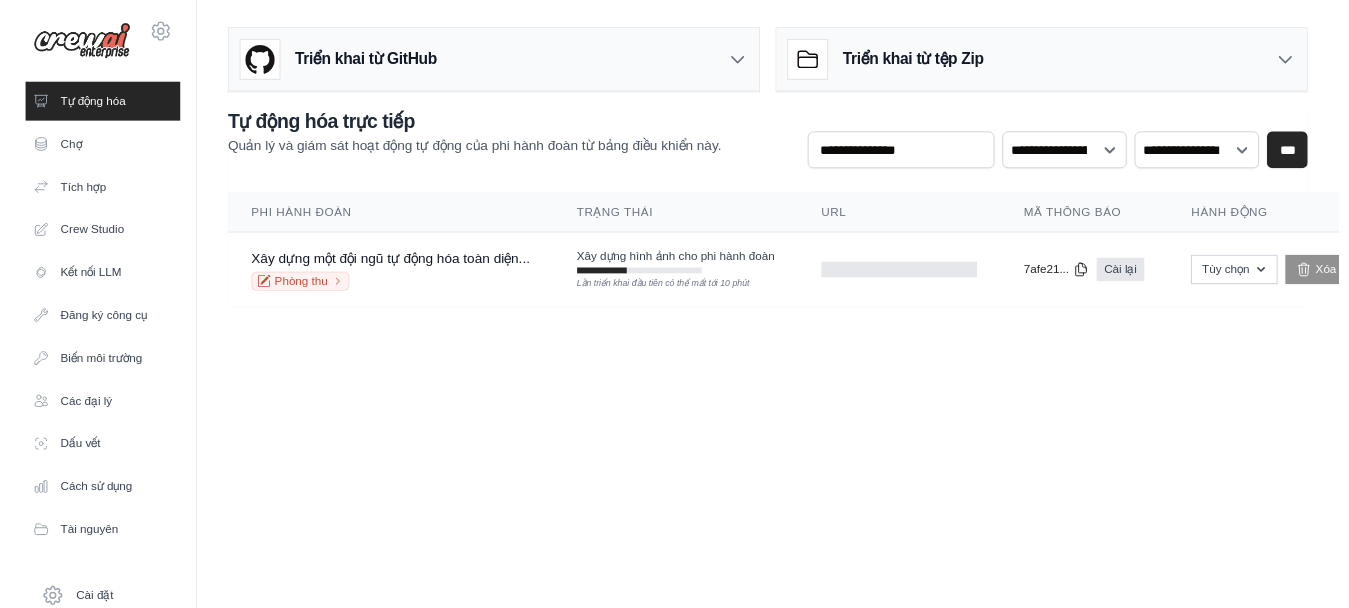 scroll, scrollTop: 0, scrollLeft: 0, axis: both 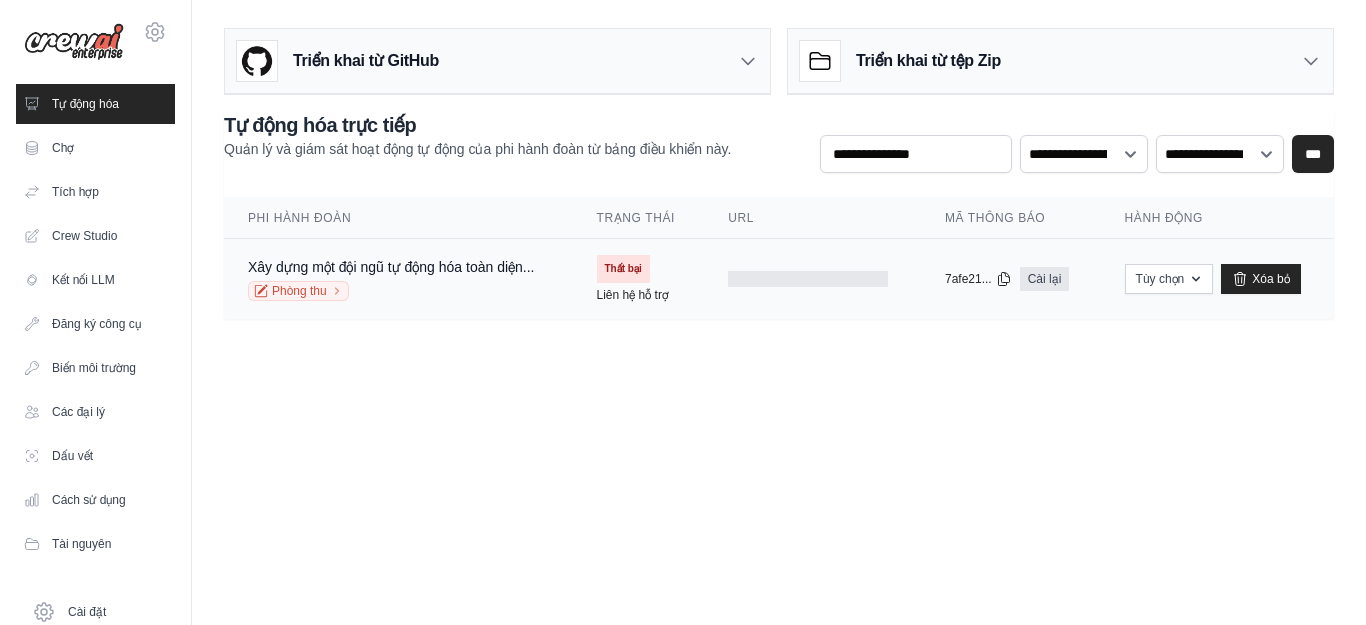 click on "Thất bại" at bounding box center (623, 268) 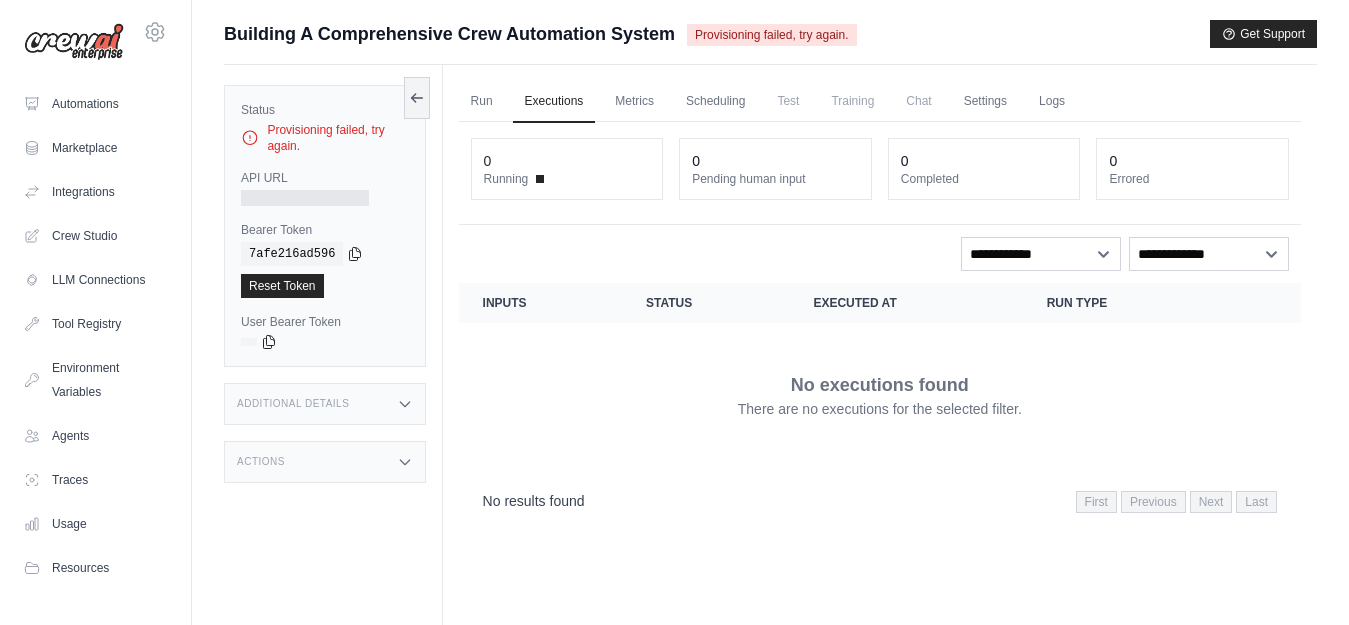 scroll, scrollTop: 0, scrollLeft: 0, axis: both 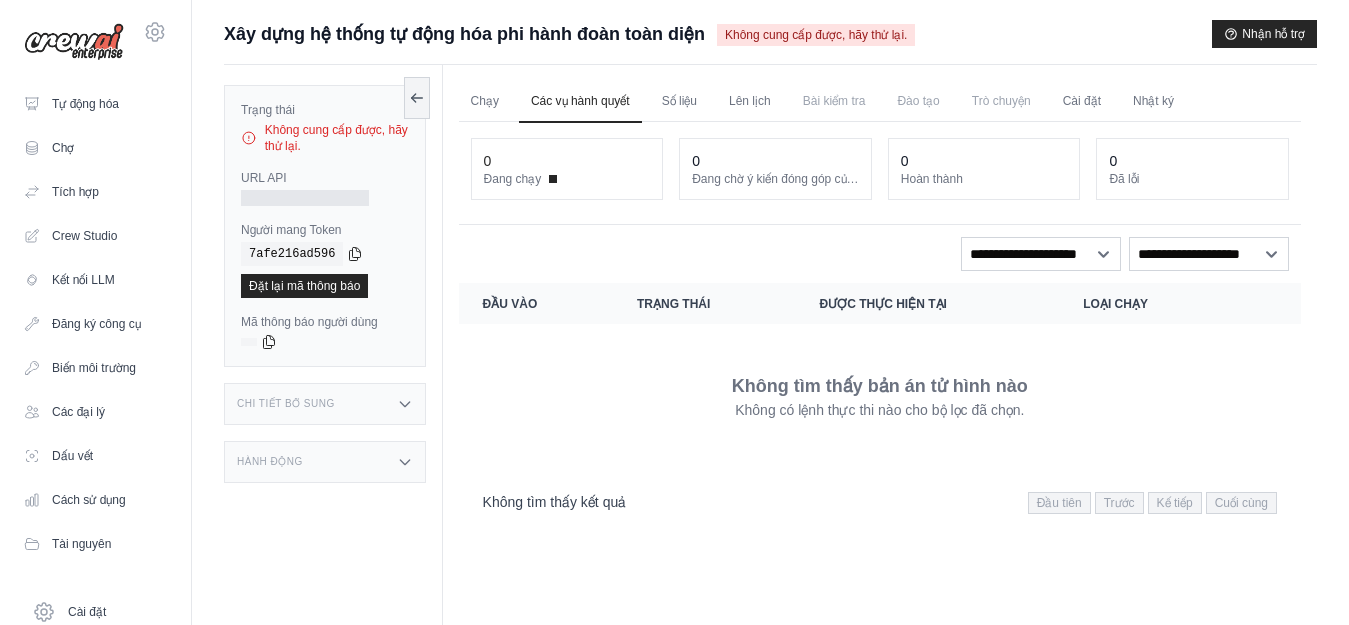 click on "Không cung cấp được, hãy thử lại." at bounding box center (816, 35) 